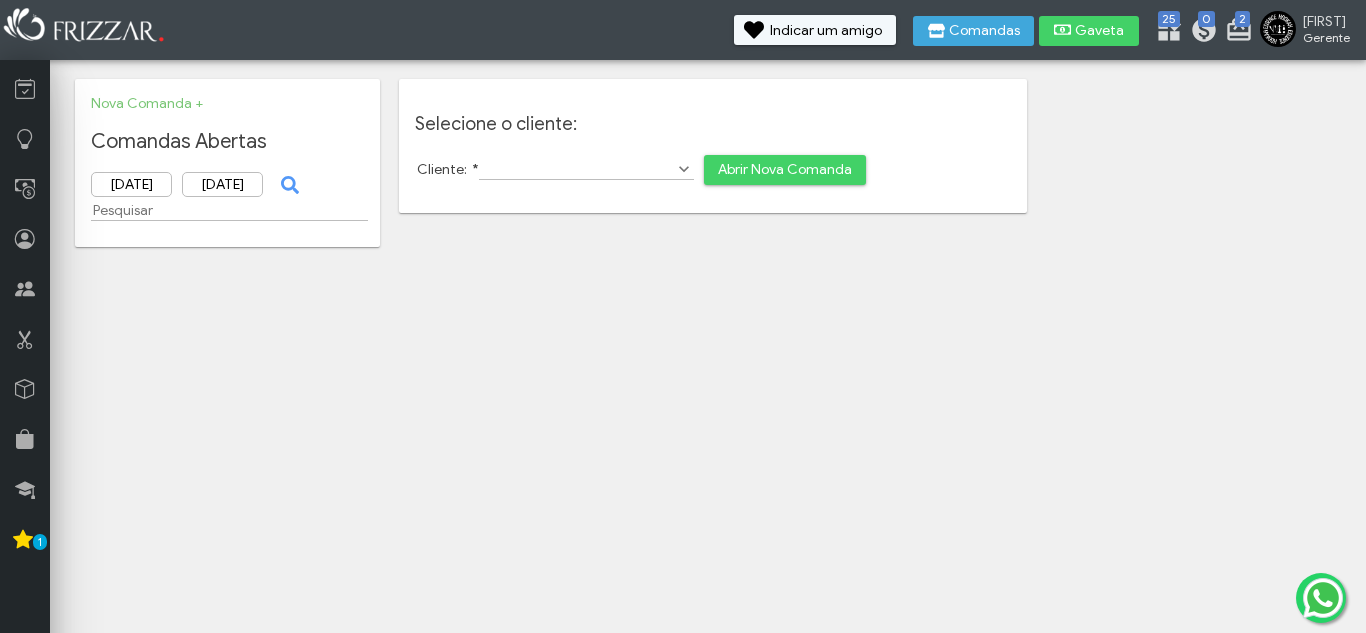 scroll, scrollTop: 0, scrollLeft: 0, axis: both 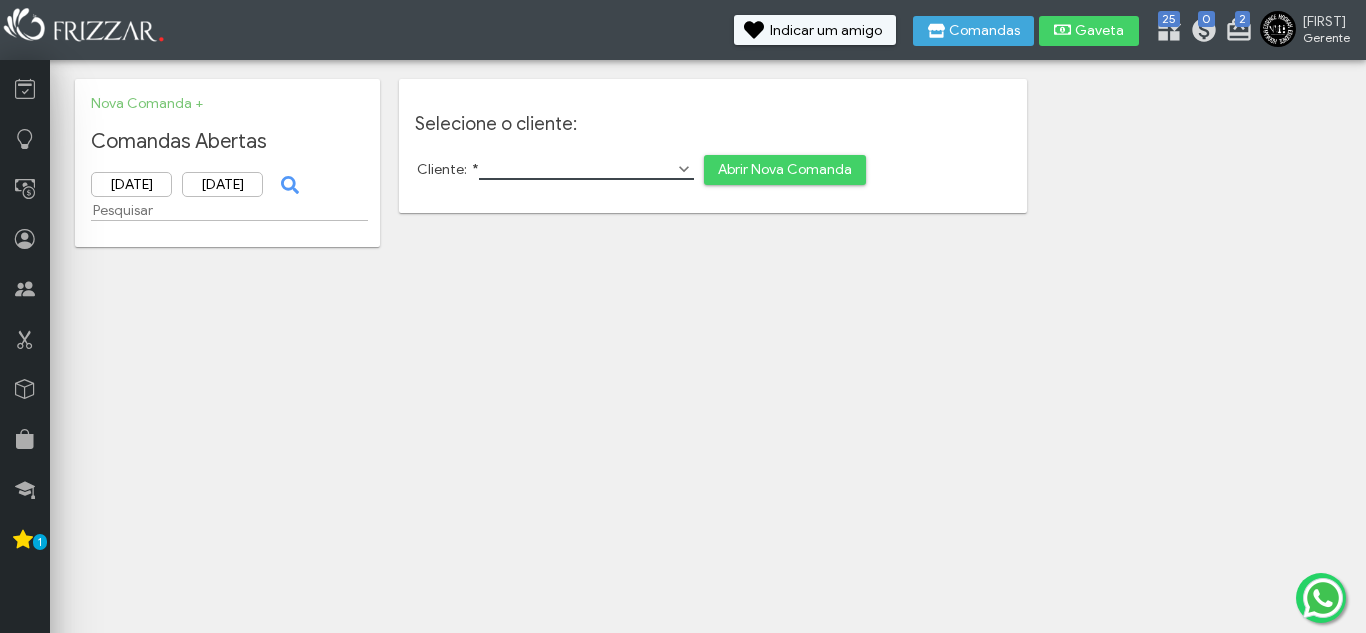 click on "Cliente: *" at bounding box center [586, 169] 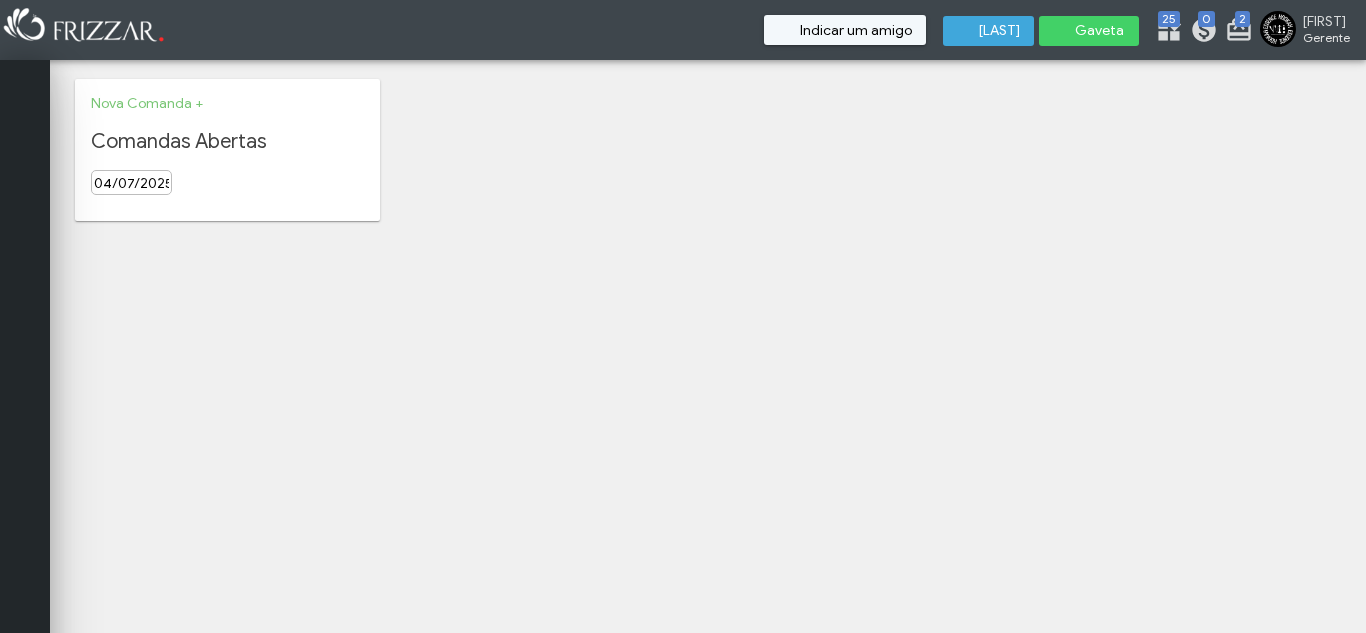 scroll, scrollTop: 0, scrollLeft: 0, axis: both 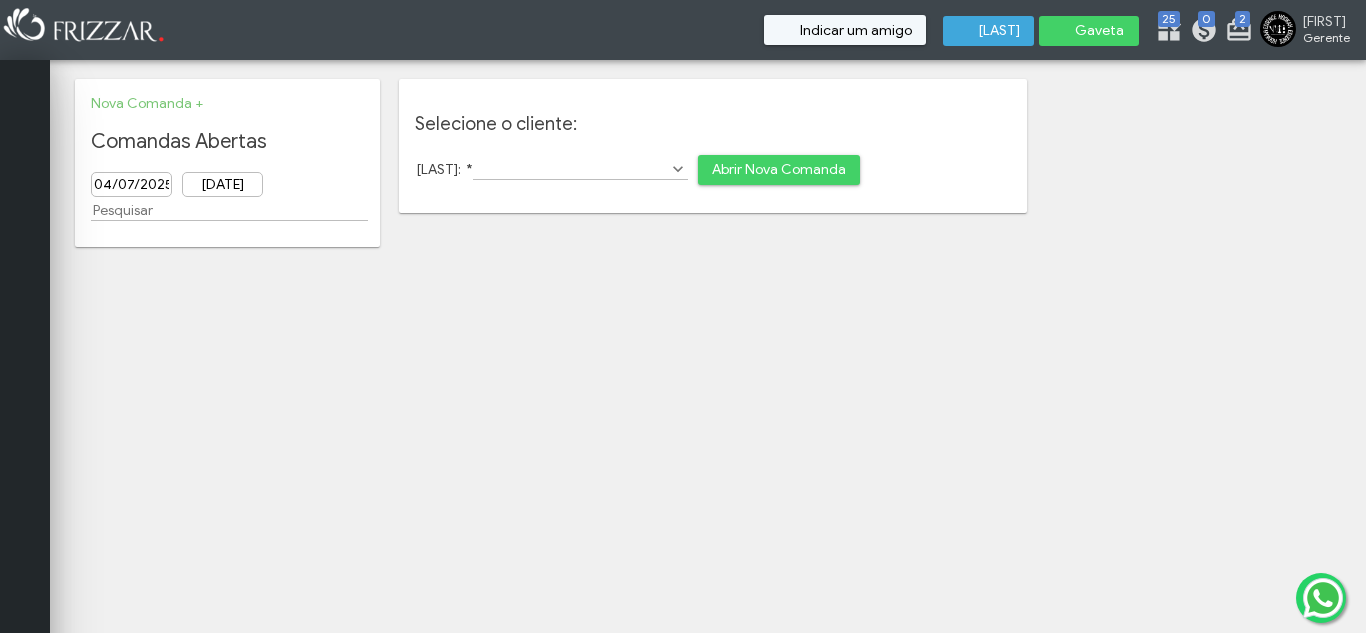 click on "[LAST]: *" at bounding box center (580, 169) 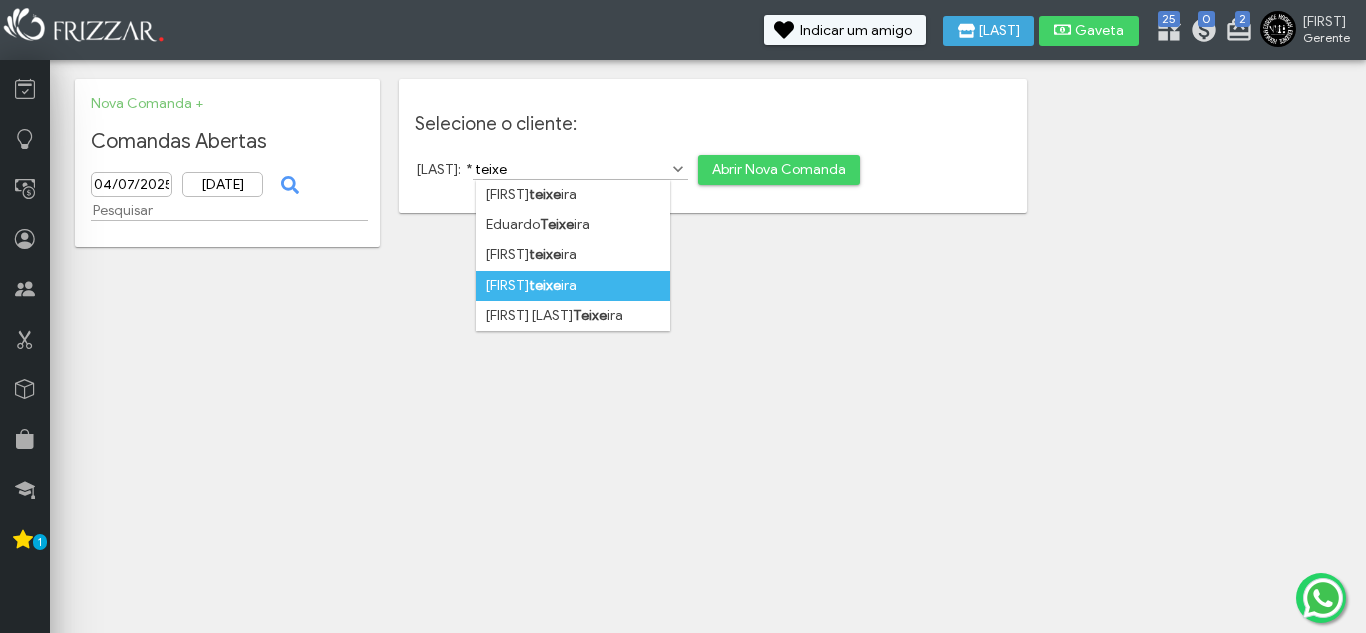 type on "teixe" 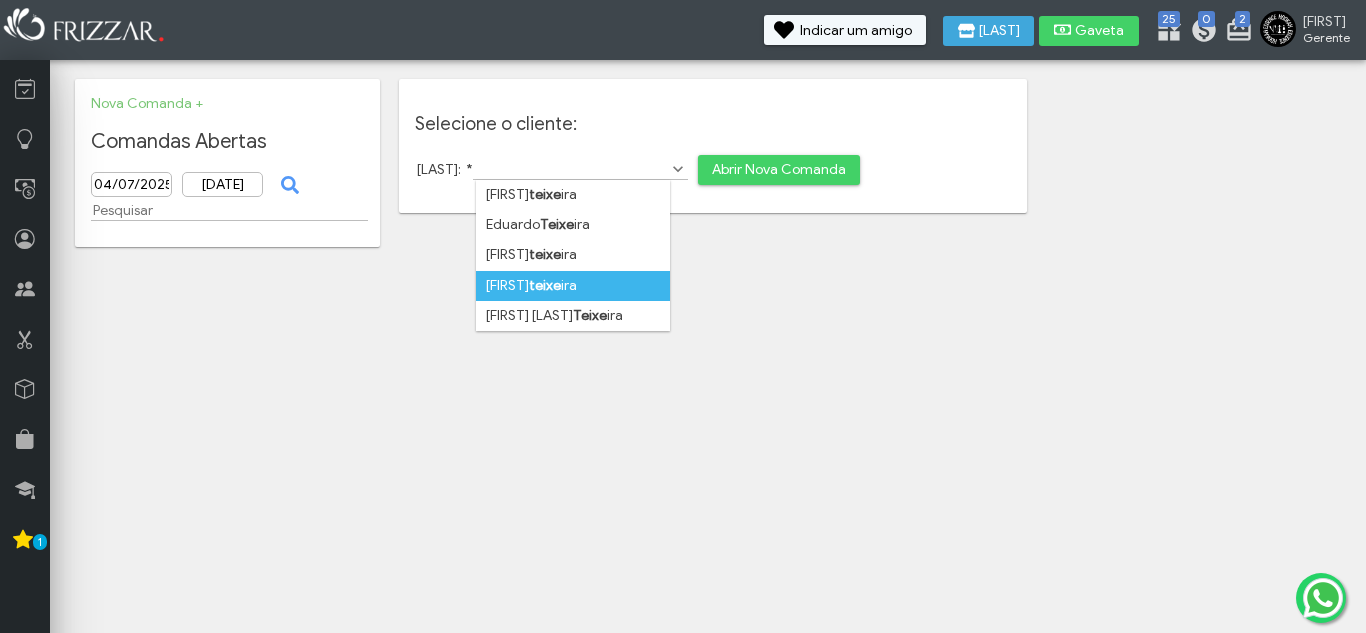 click on "[FIRST] [LAST]" at bounding box center (573, 286) 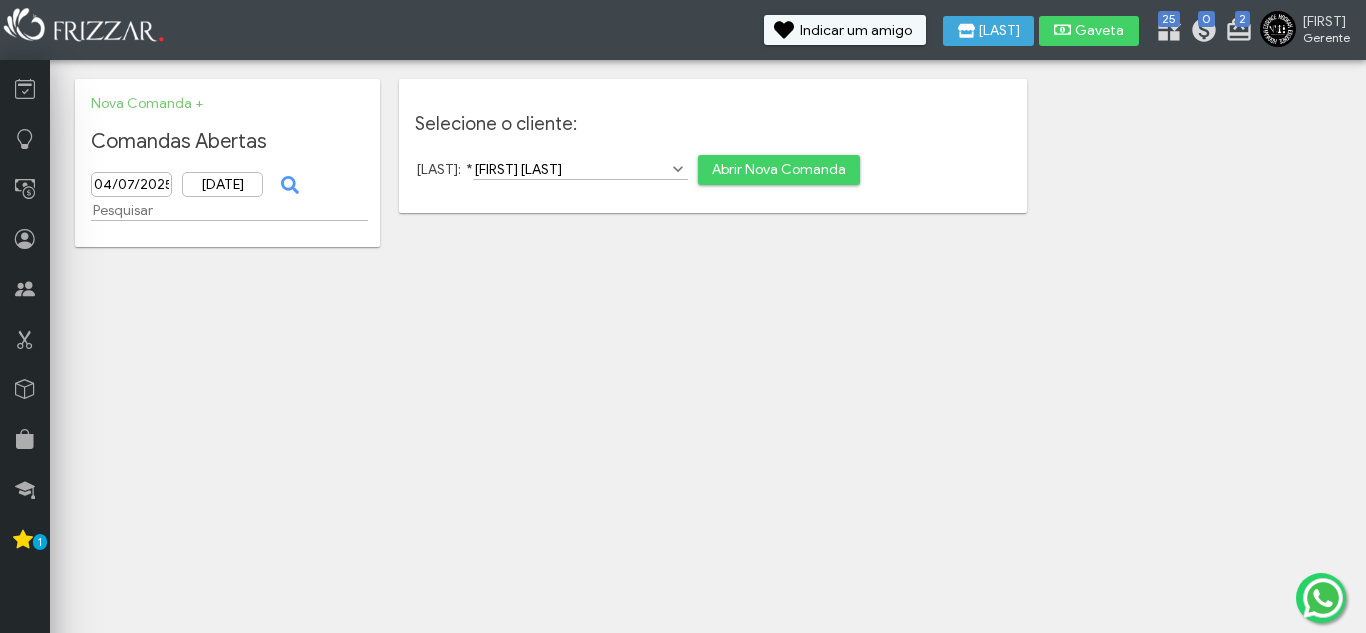 click on "Abrir Nova Comanda" at bounding box center (779, 170) 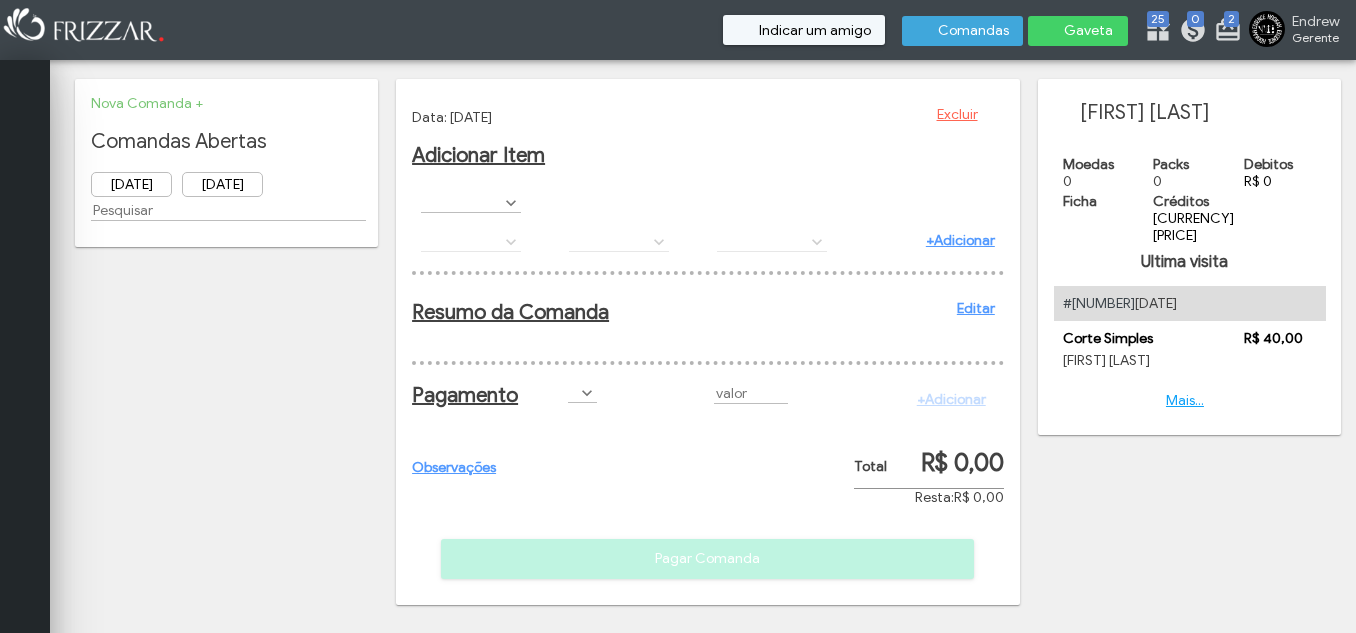 scroll, scrollTop: 0, scrollLeft: 0, axis: both 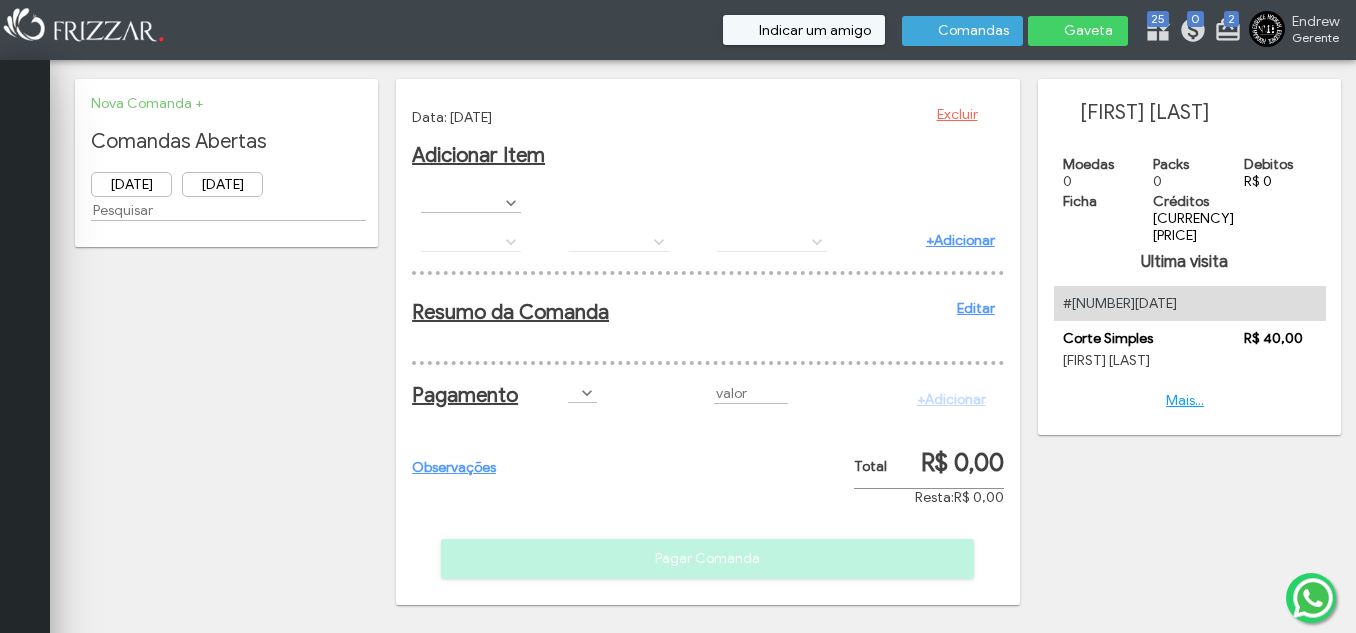 click at bounding box center [511, 203] 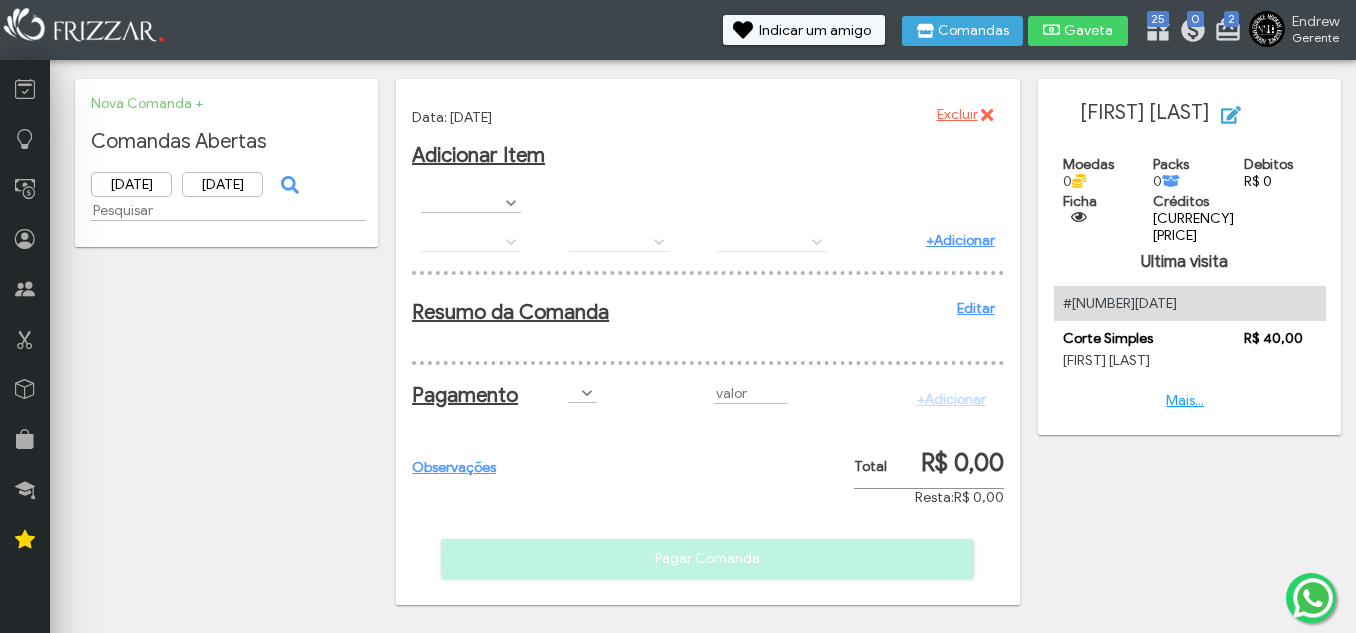 click at bounding box center [511, 203] 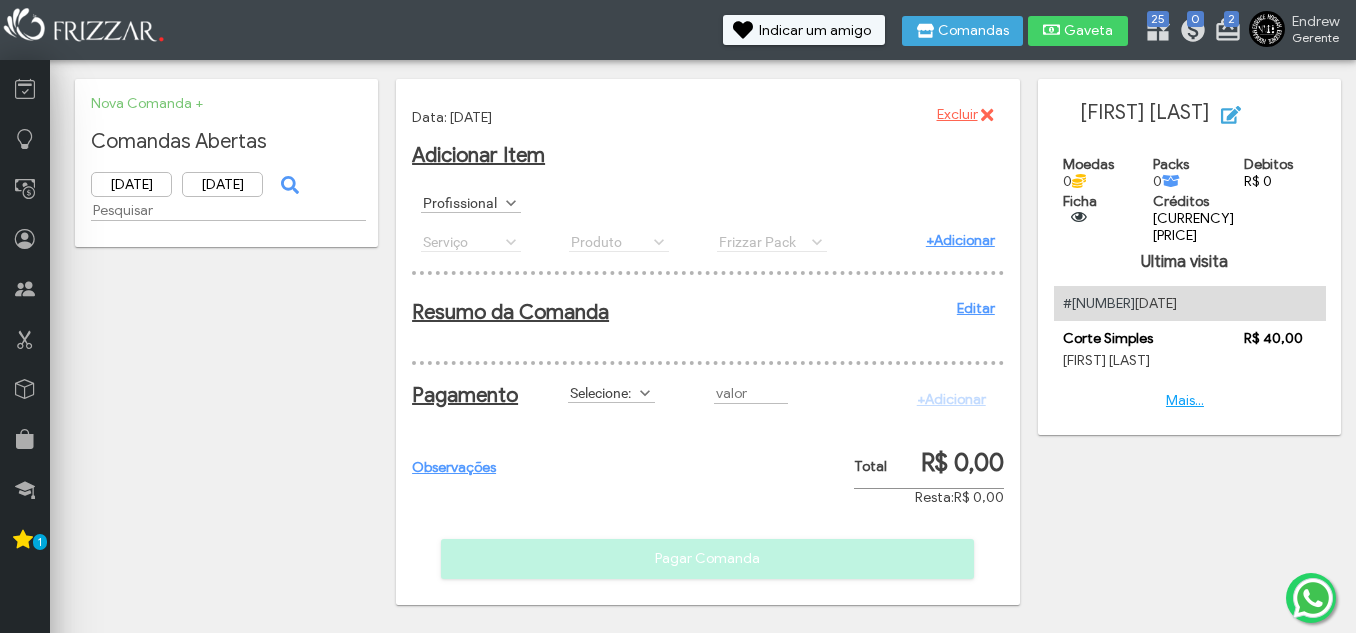 scroll, scrollTop: 11, scrollLeft: 89, axis: both 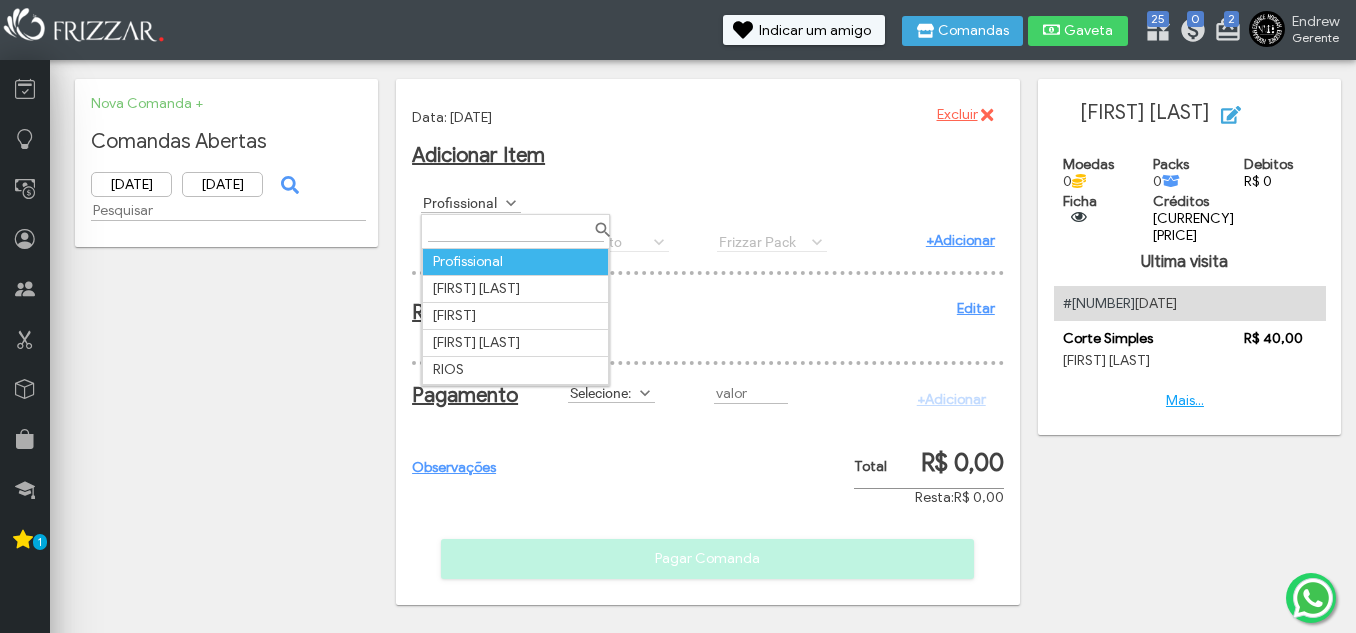 click at bounding box center [511, 203] 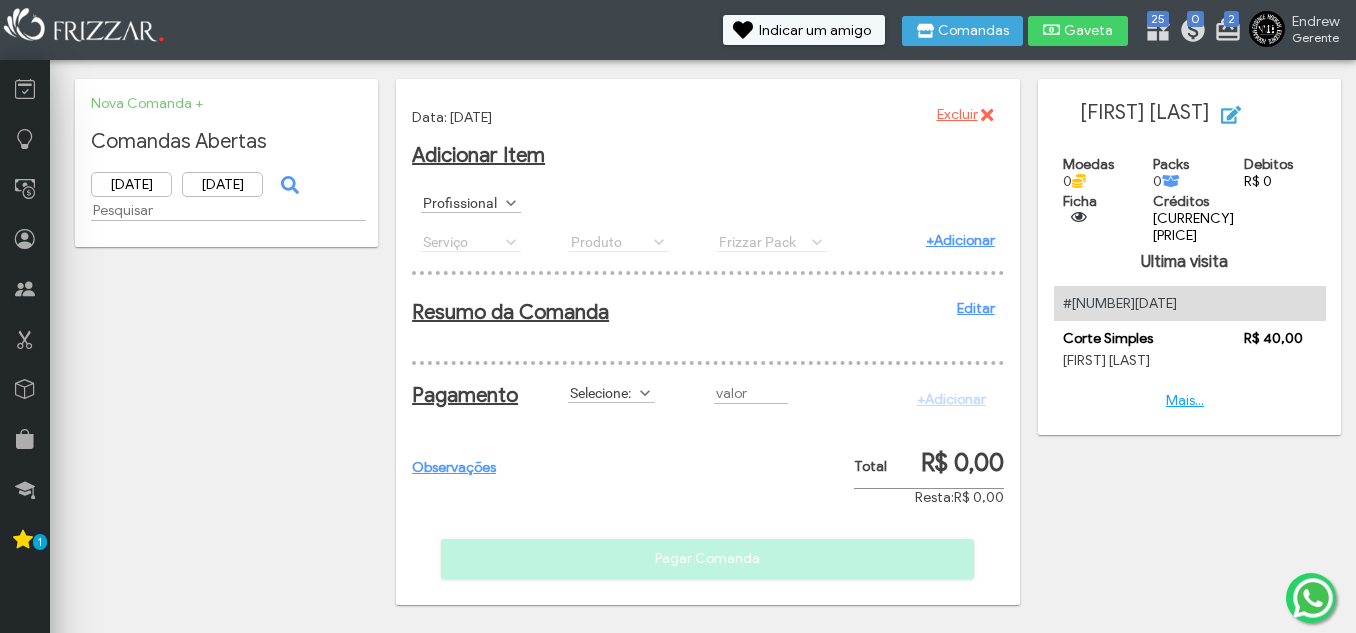 click at bounding box center (511, 203) 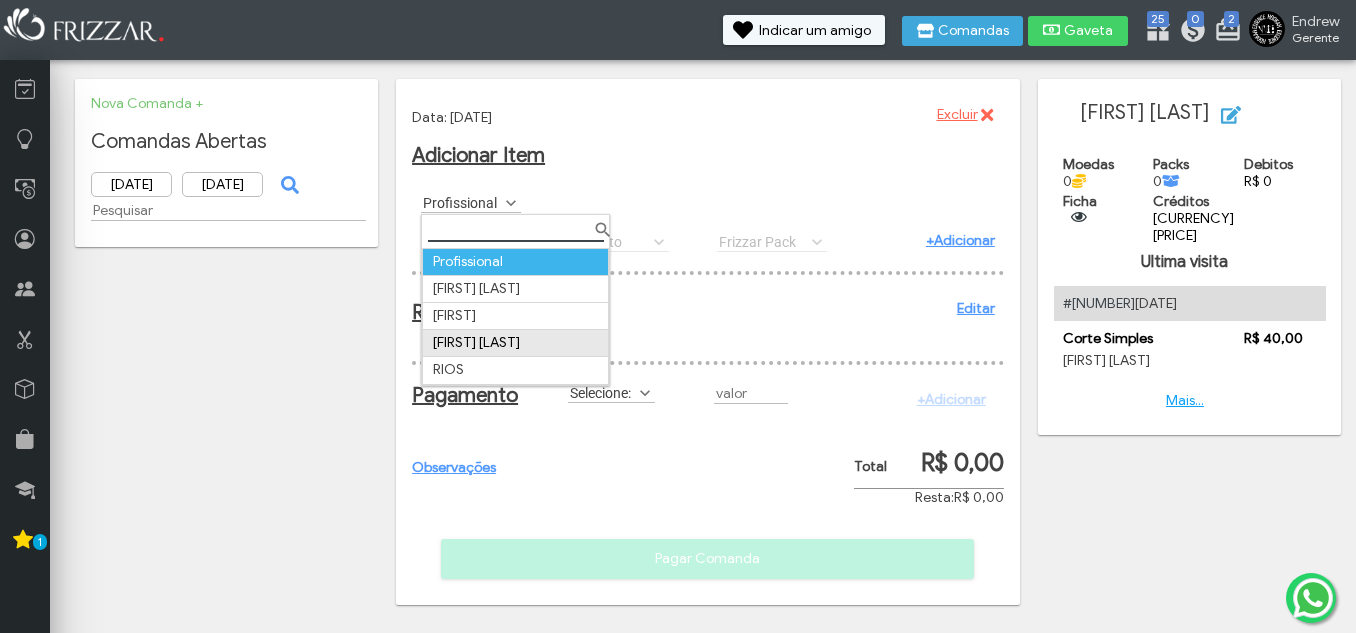 click on "NATHA MOLETTA" at bounding box center [516, 343] 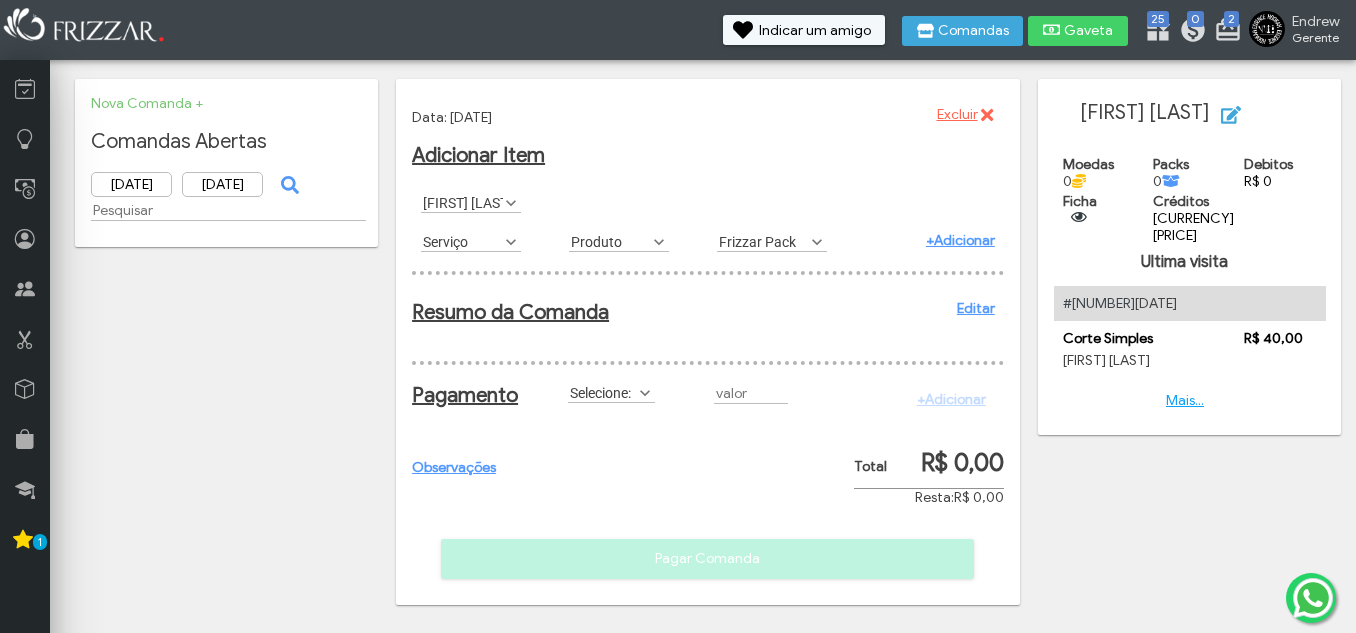 scroll, scrollTop: 11, scrollLeft: 89, axis: both 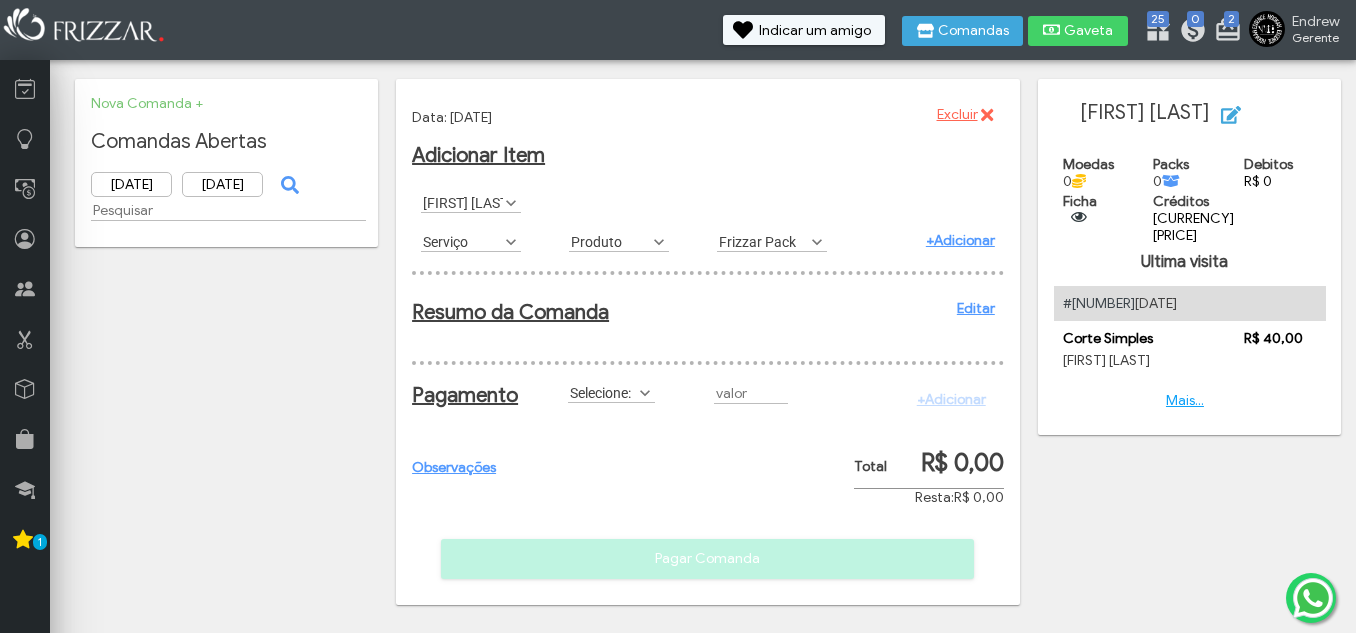 click on "Serviço" at bounding box center [462, 241] 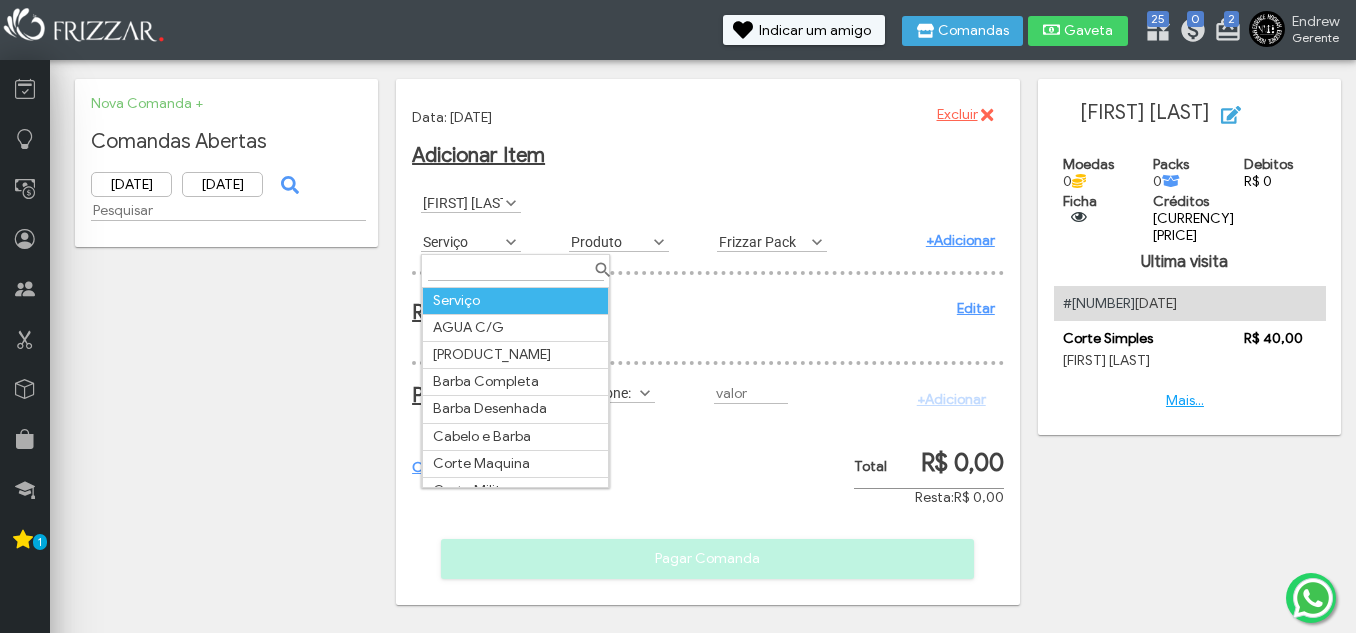 scroll, scrollTop: 11, scrollLeft: 89, axis: both 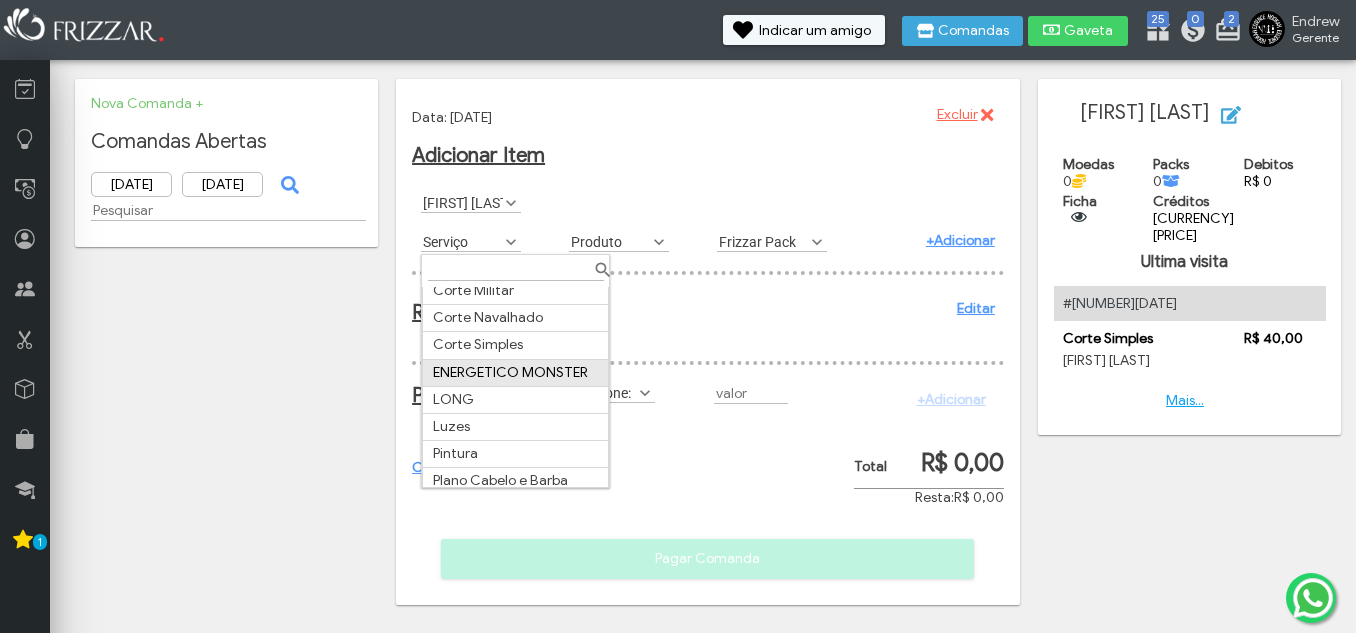 drag, startPoint x: 514, startPoint y: 419, endPoint x: 494, endPoint y: 360, distance: 62.297672 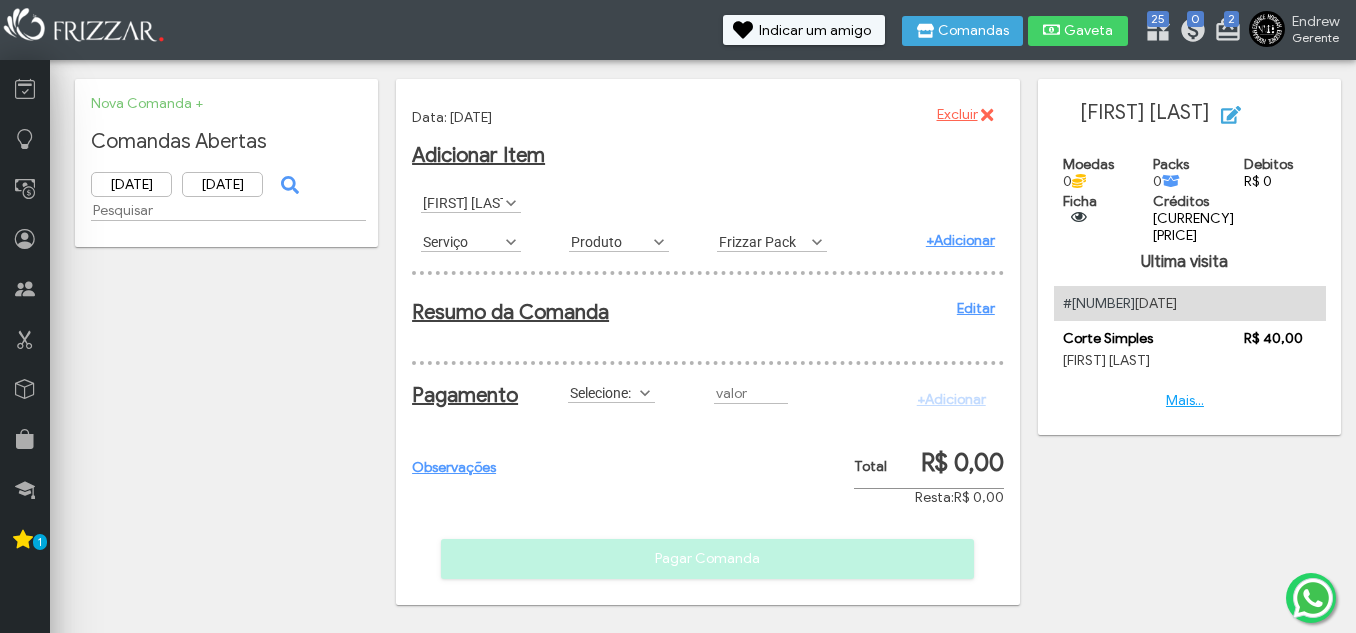 drag, startPoint x: 494, startPoint y: 360, endPoint x: 431, endPoint y: 341, distance: 65.802734 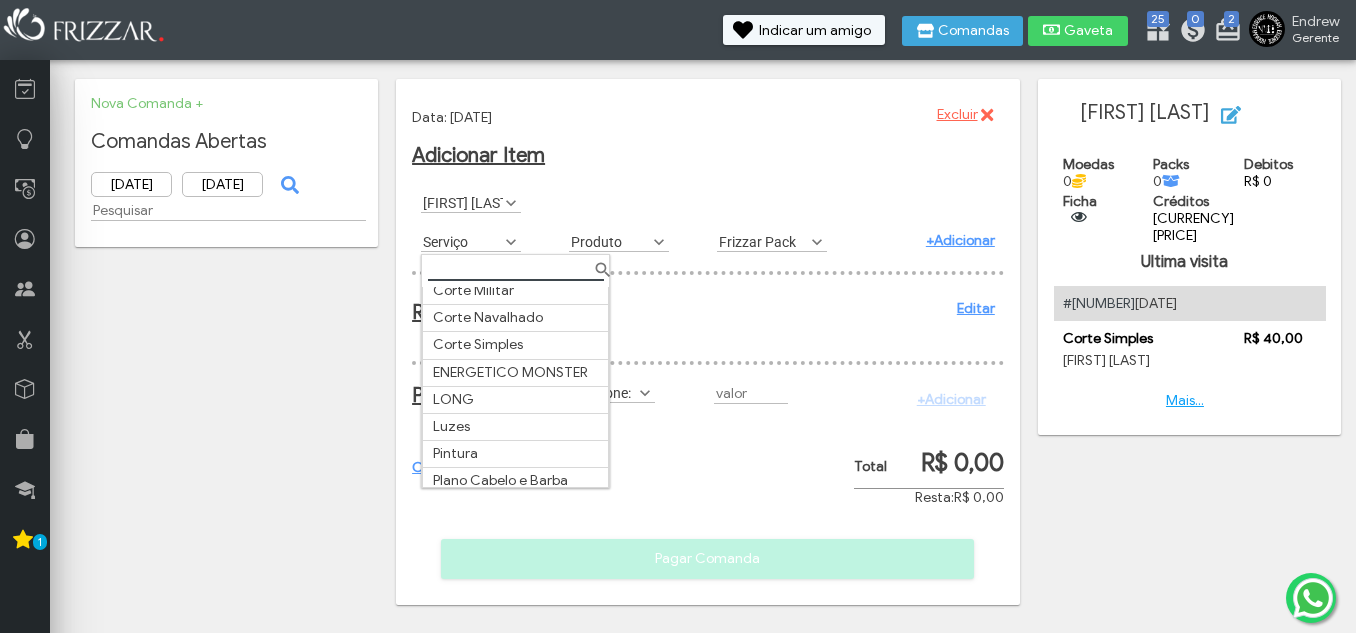 scroll, scrollTop: 1, scrollLeft: 0, axis: vertical 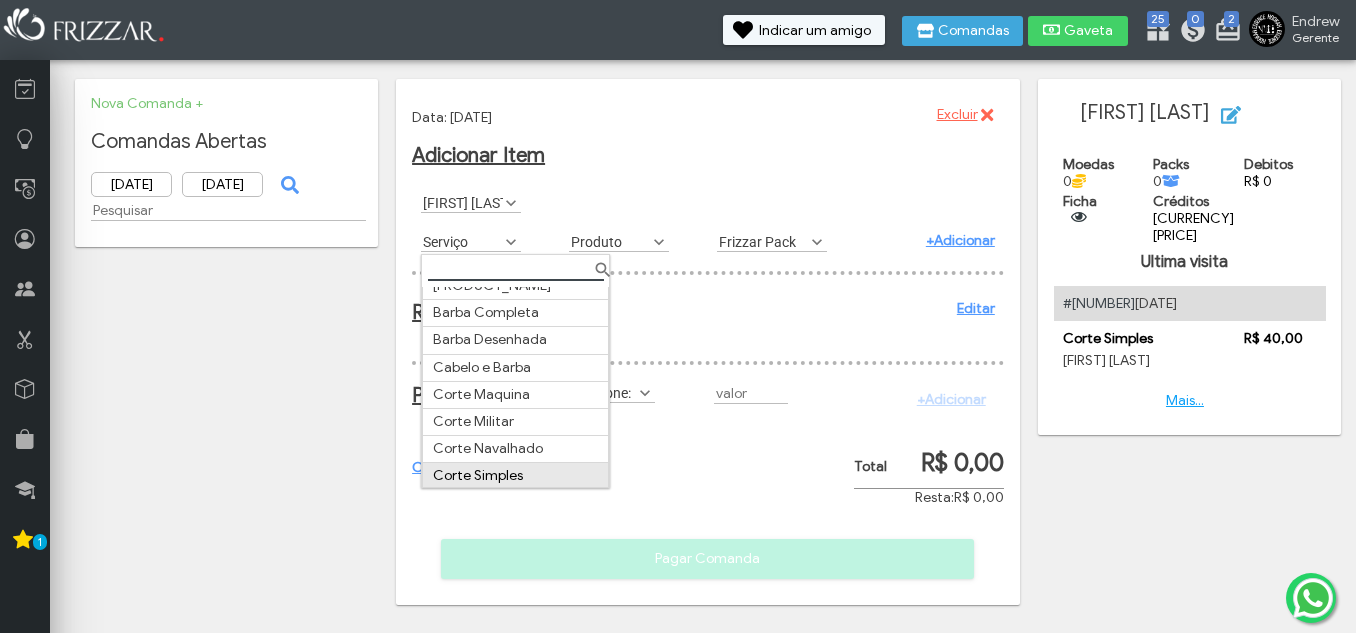 click on "Corte Simples" at bounding box center [516, 476] 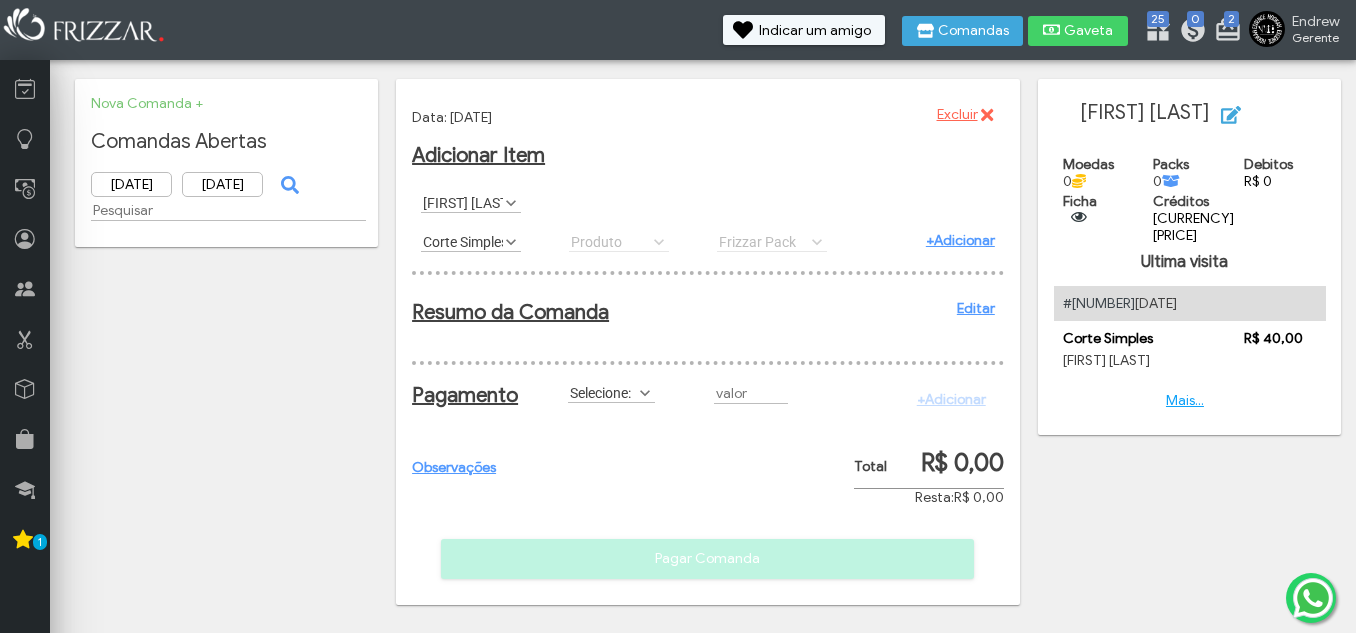 click on "+Adicionar" at bounding box center (960, 240) 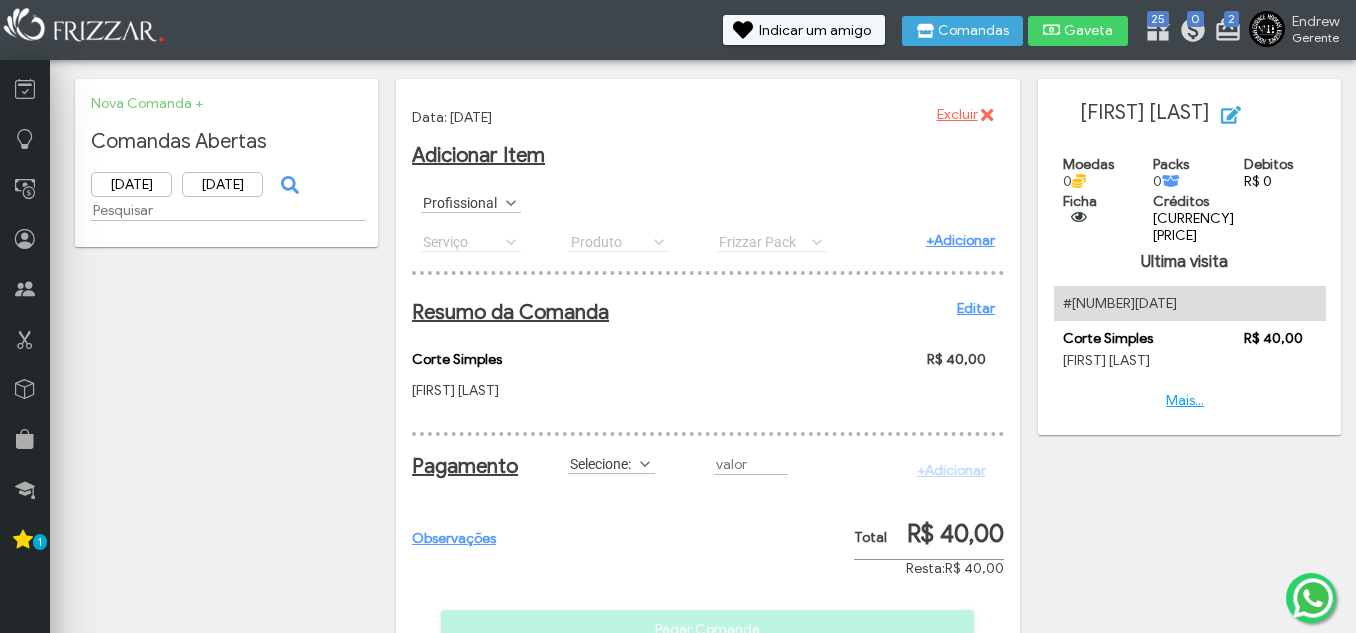 click on "Selecione:" at bounding box center (602, 463) 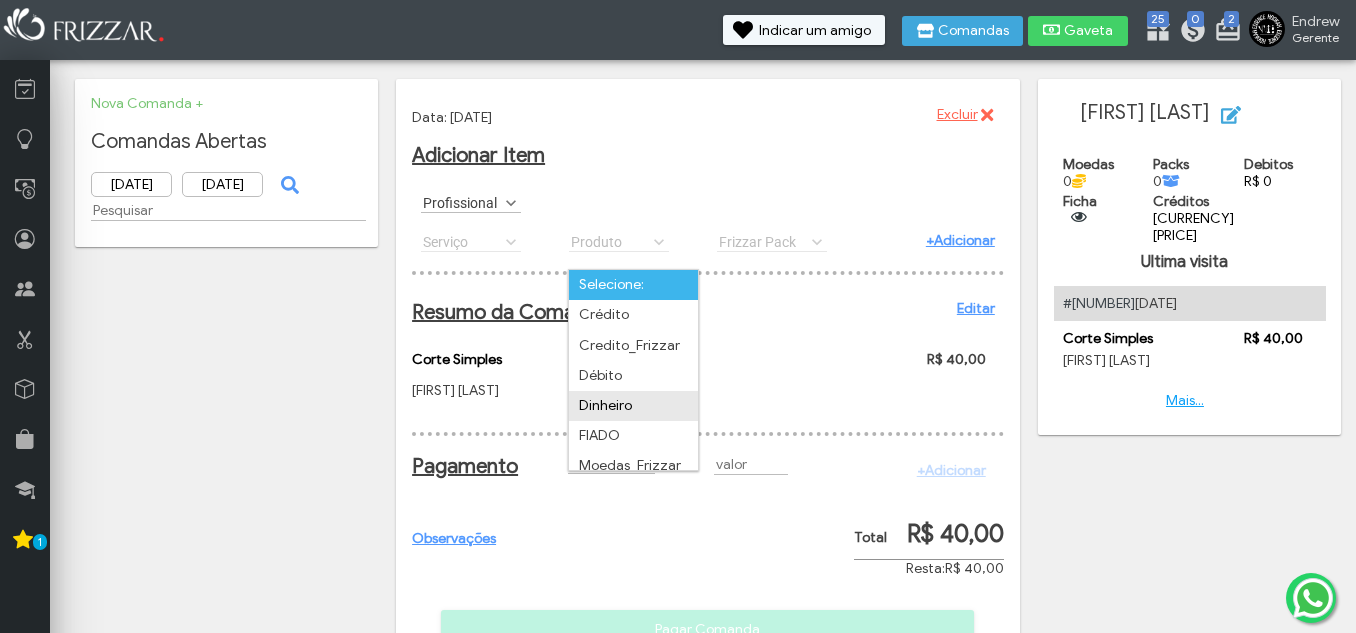 click on "Dinheiro" at bounding box center (633, 406) 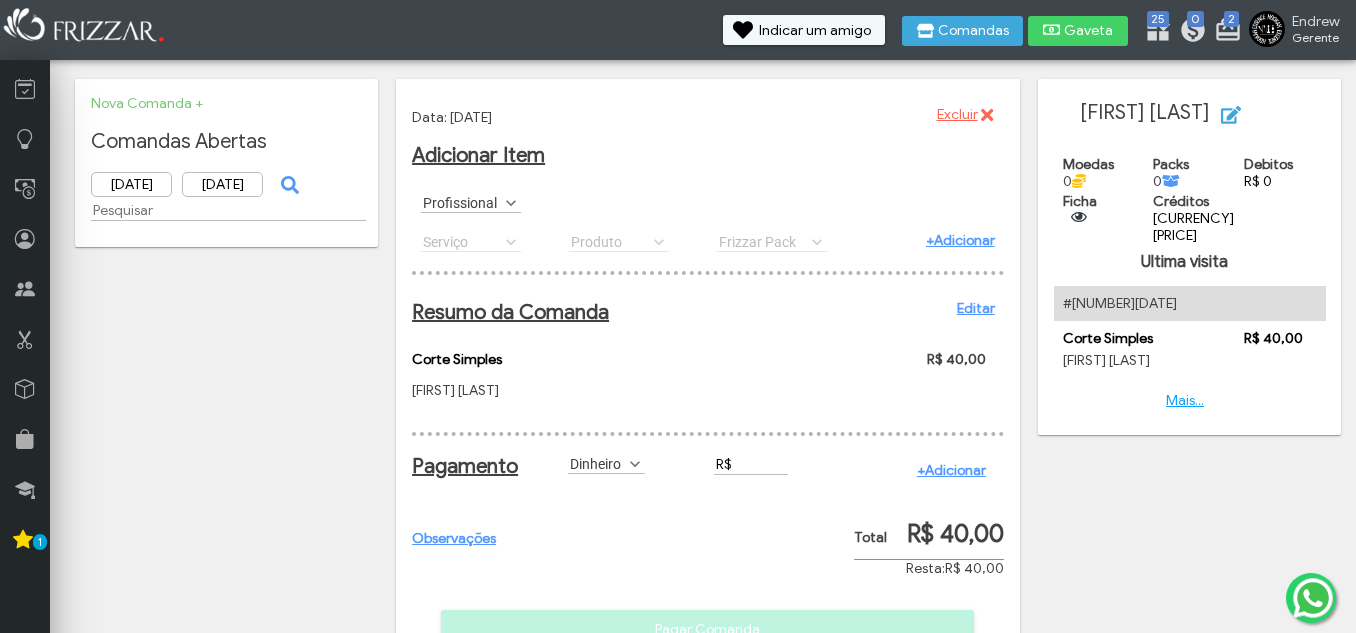 click on "R$" at bounding box center [751, 464] 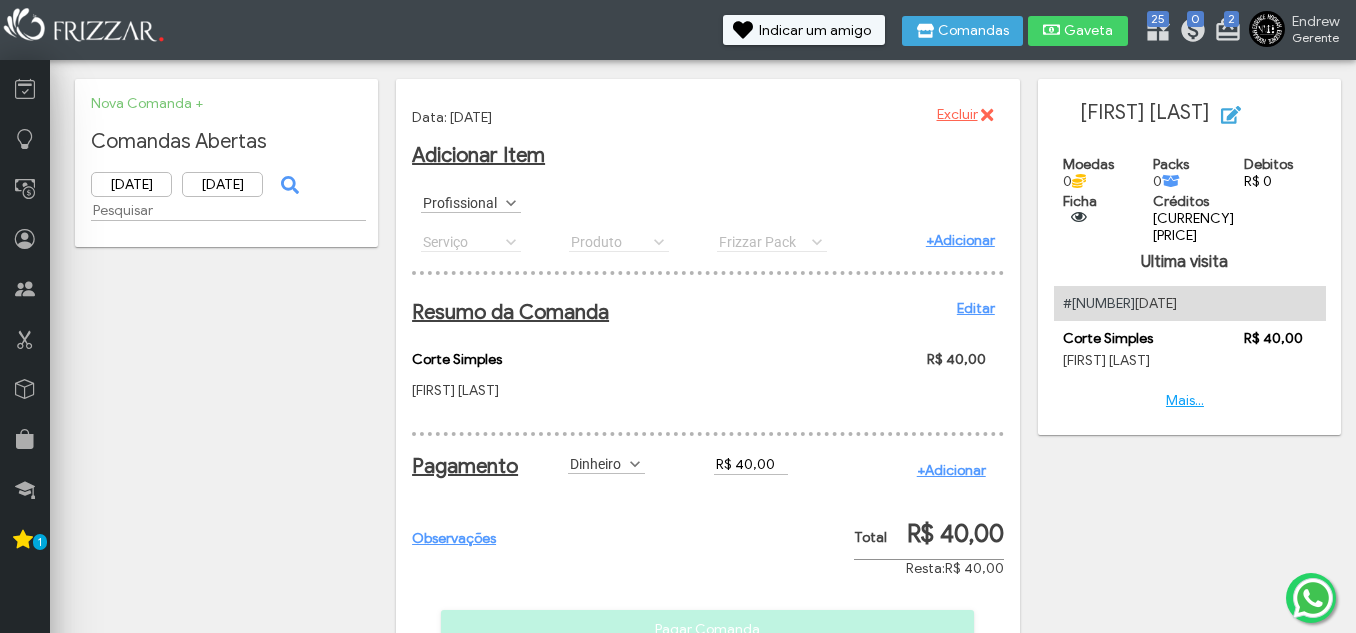 click on "+Adicionar" at bounding box center (951, 470) 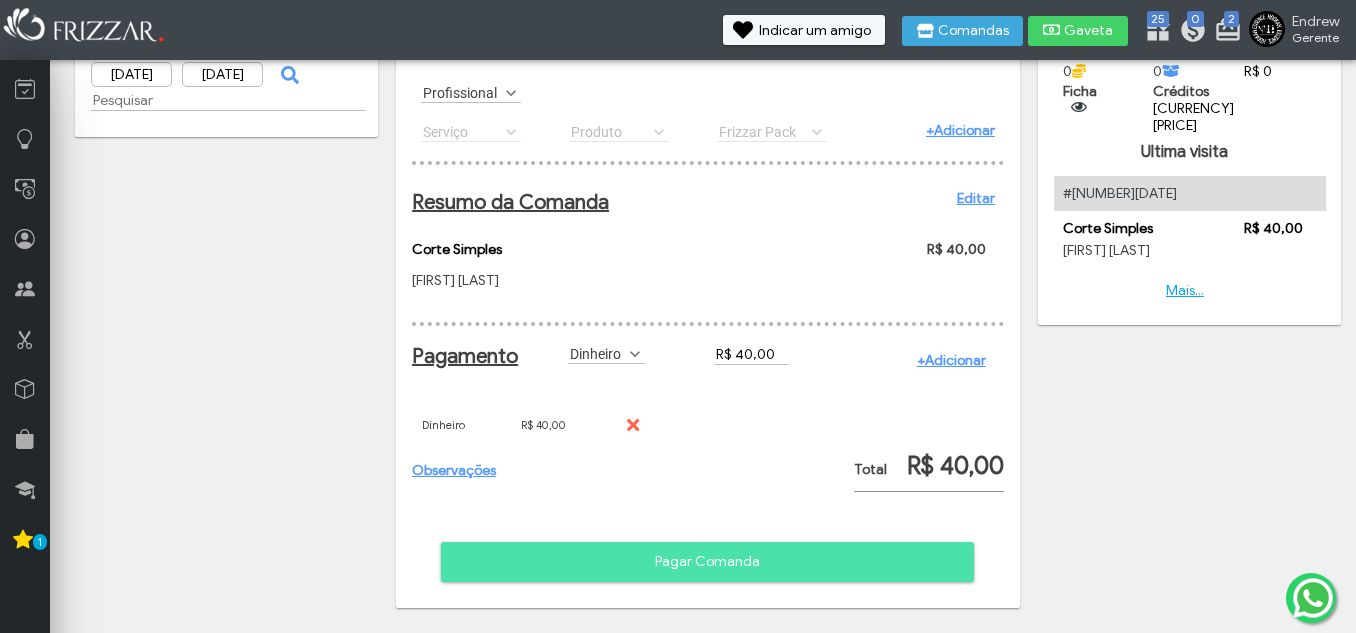 scroll, scrollTop: 127, scrollLeft: 0, axis: vertical 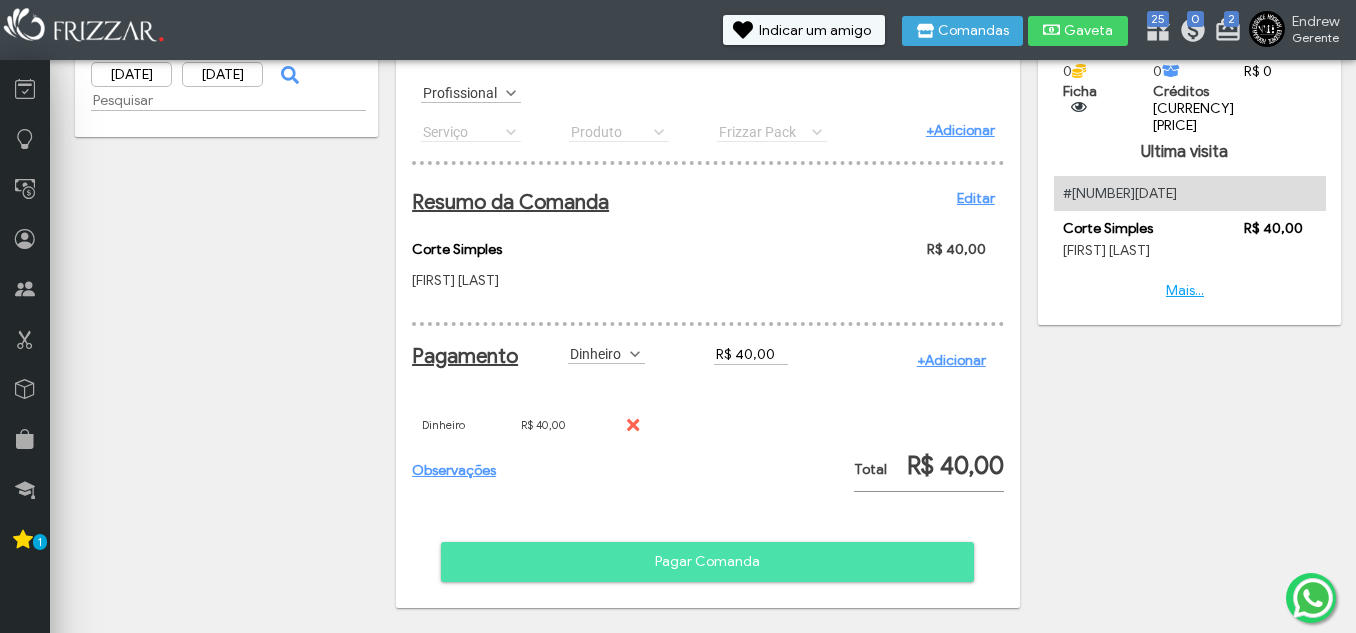 drag, startPoint x: 732, startPoint y: 562, endPoint x: 740, endPoint y: 552, distance: 12.806249 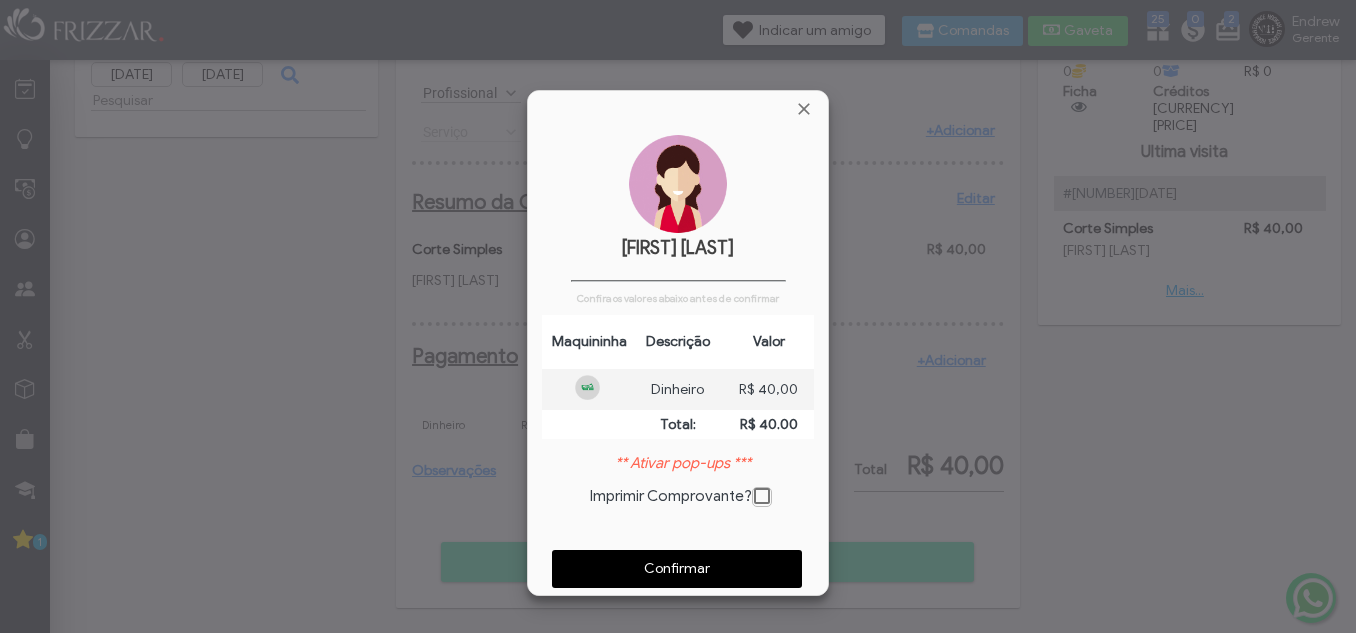 scroll, scrollTop: 10, scrollLeft: 11, axis: both 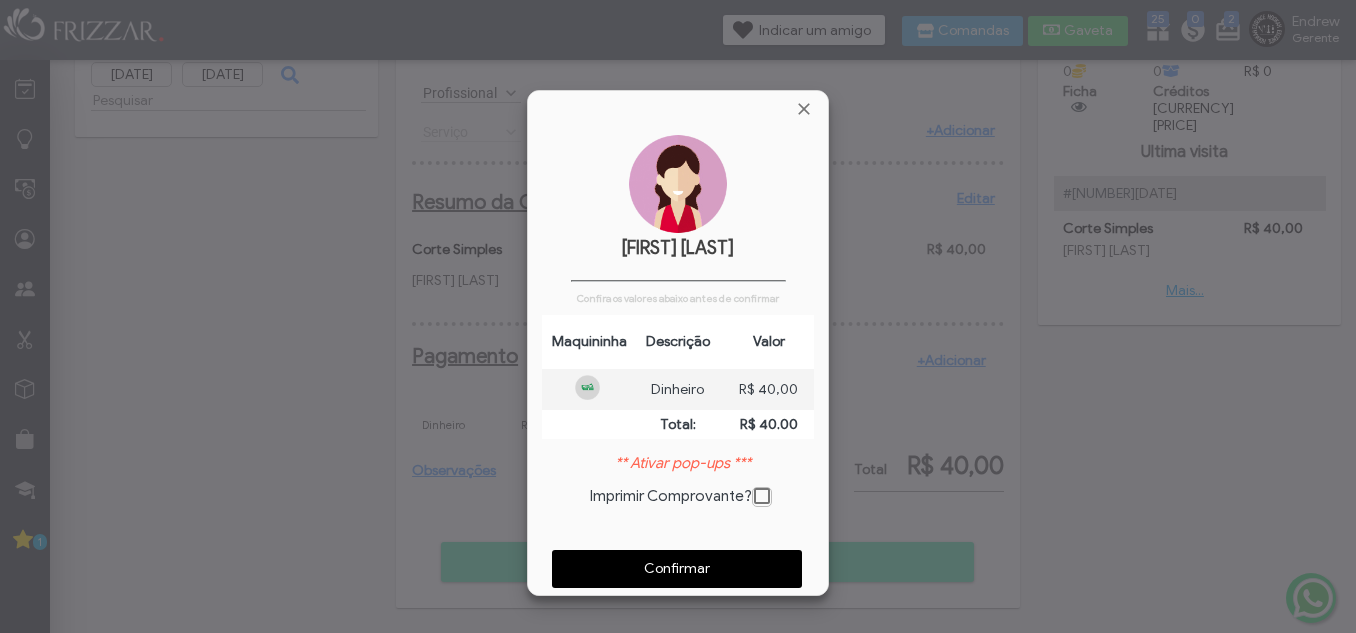 click on "Confirmar" at bounding box center (677, 569) 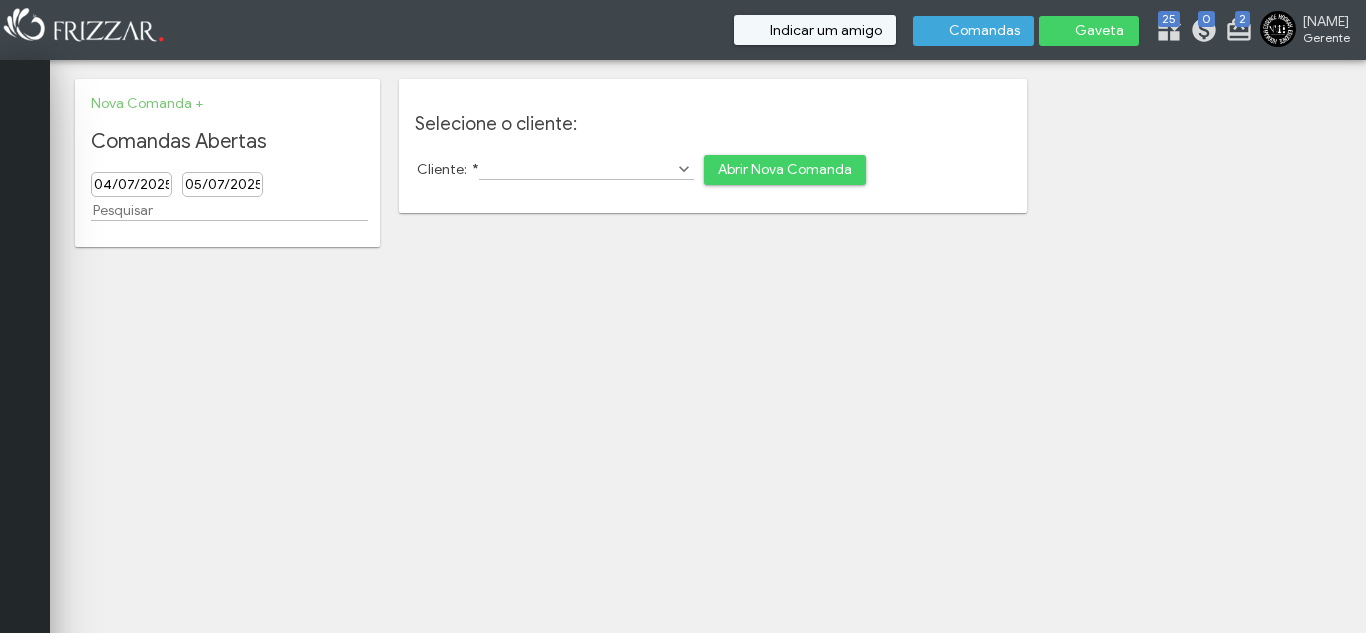 scroll, scrollTop: 0, scrollLeft: 0, axis: both 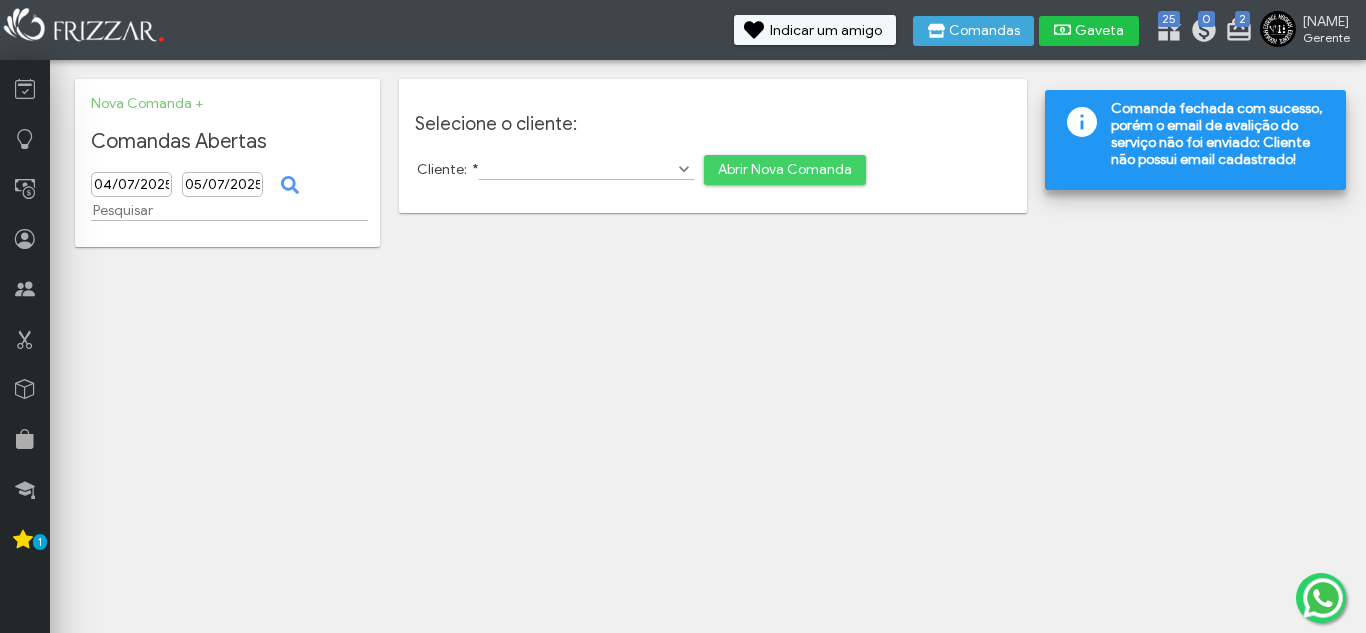 click on "Gaveta" at bounding box center [1089, 31] 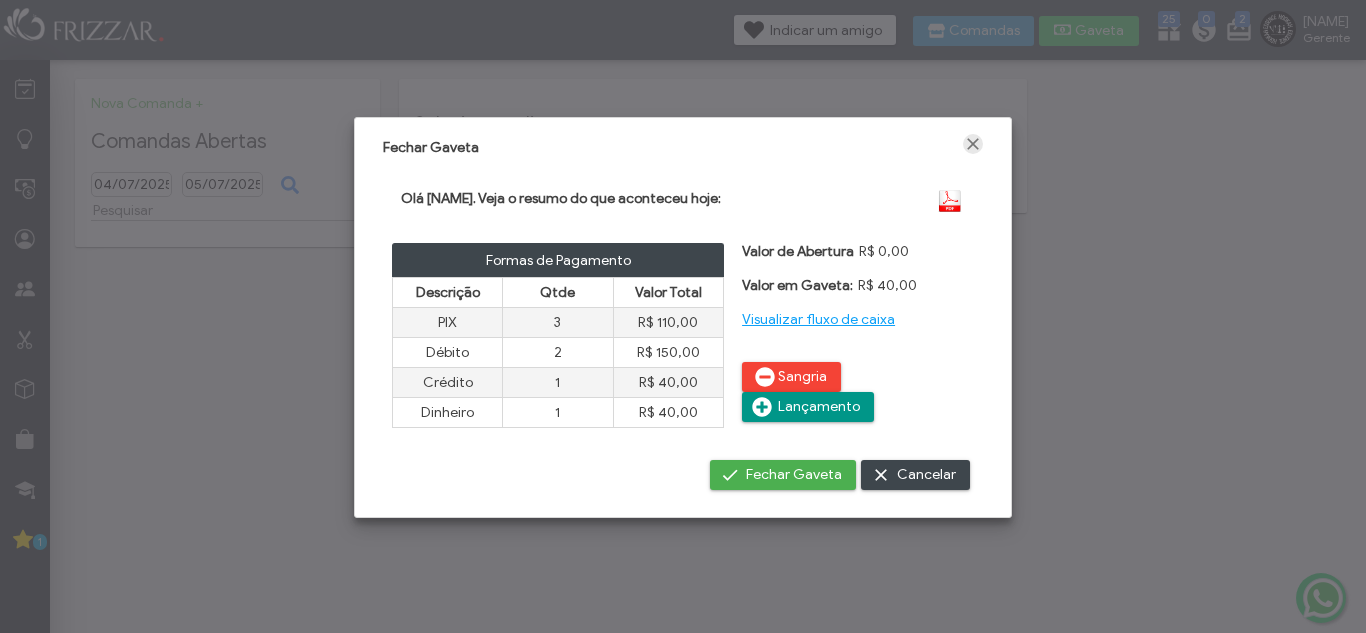click at bounding box center [973, 144] 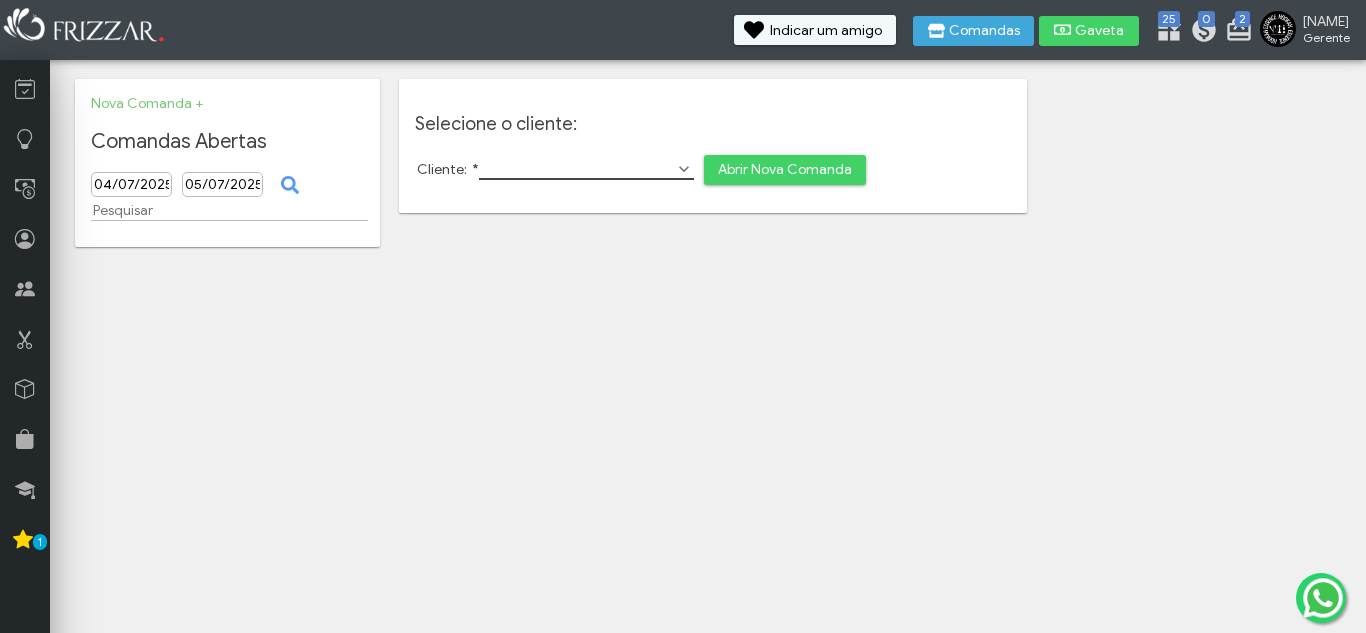 click on "Cliente: *" at bounding box center [586, 169] 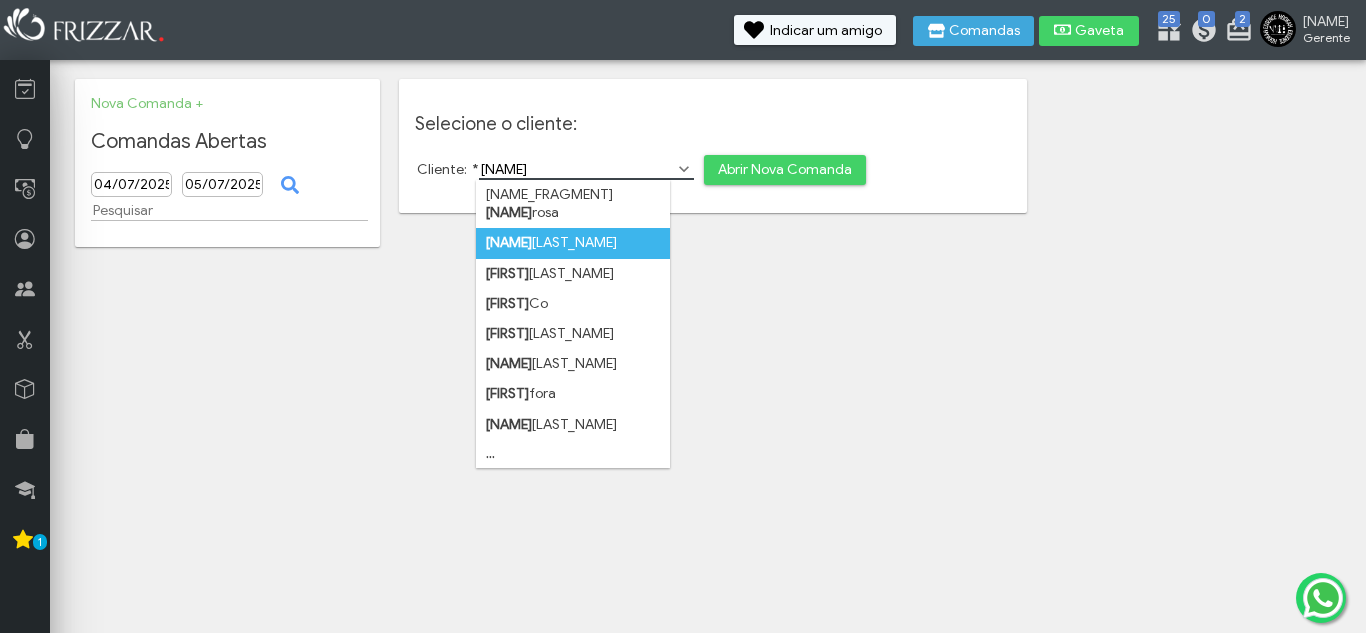 type on "thiago" 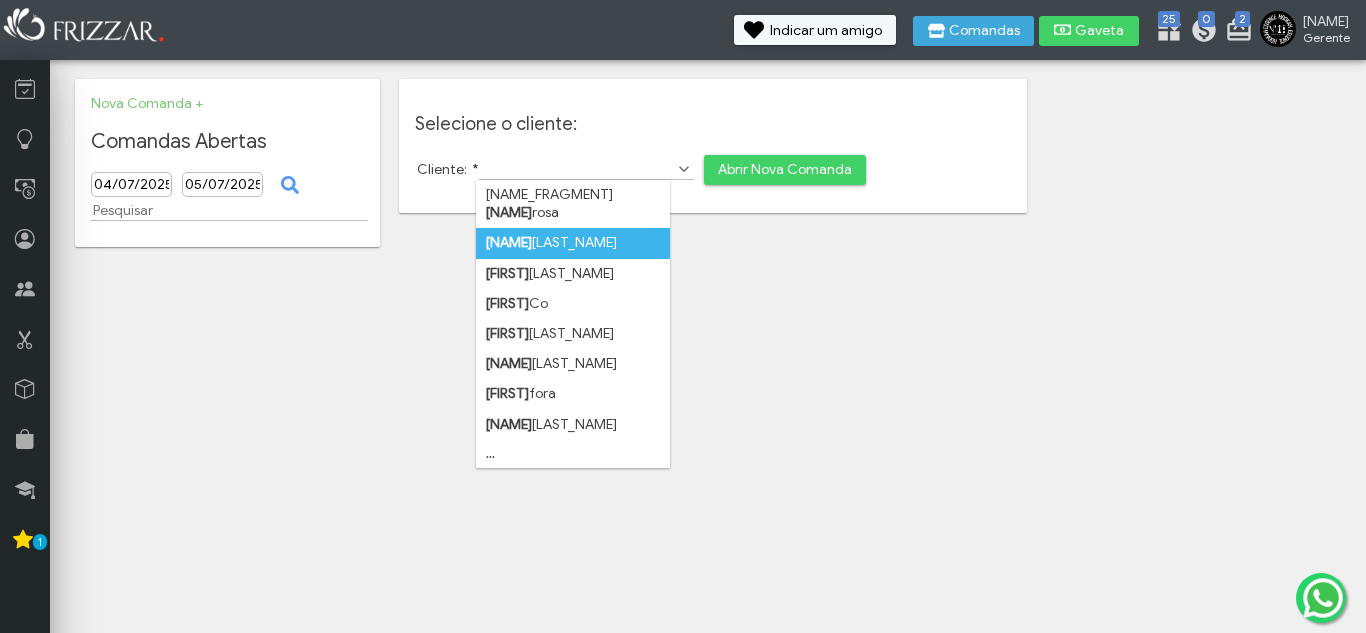 click on "thiago  augusto" at bounding box center [573, 243] 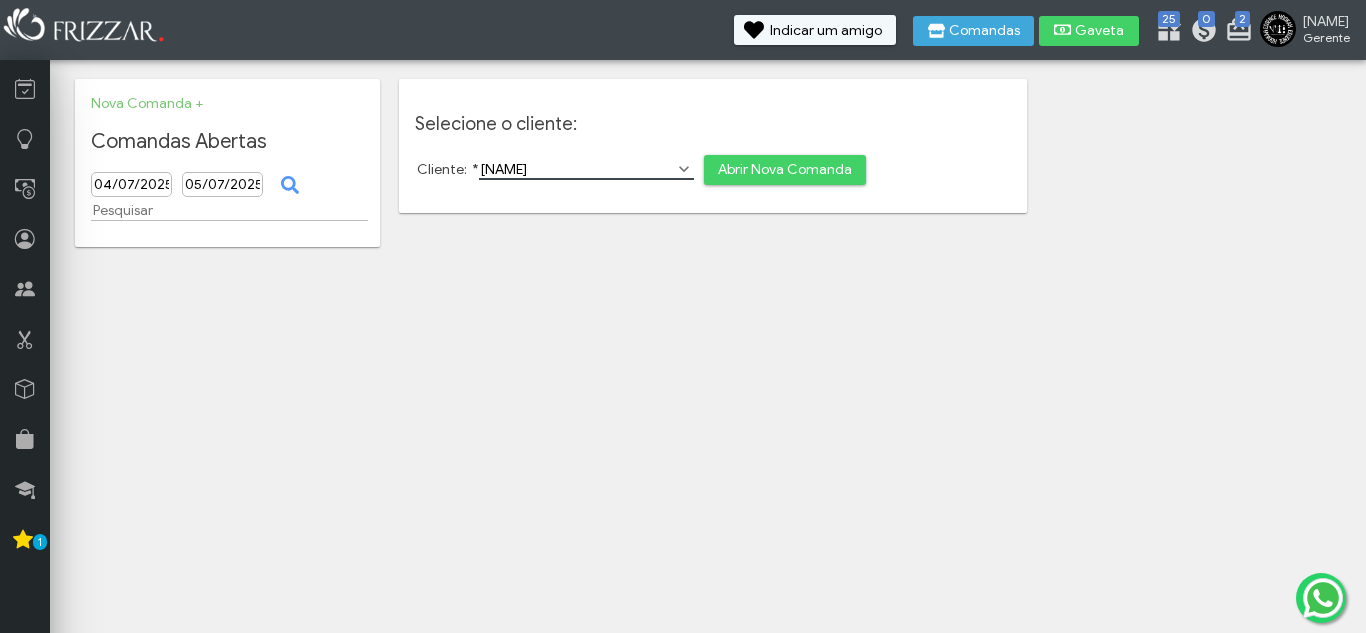 click on "Abrir Nova Comanda" at bounding box center (785, 170) 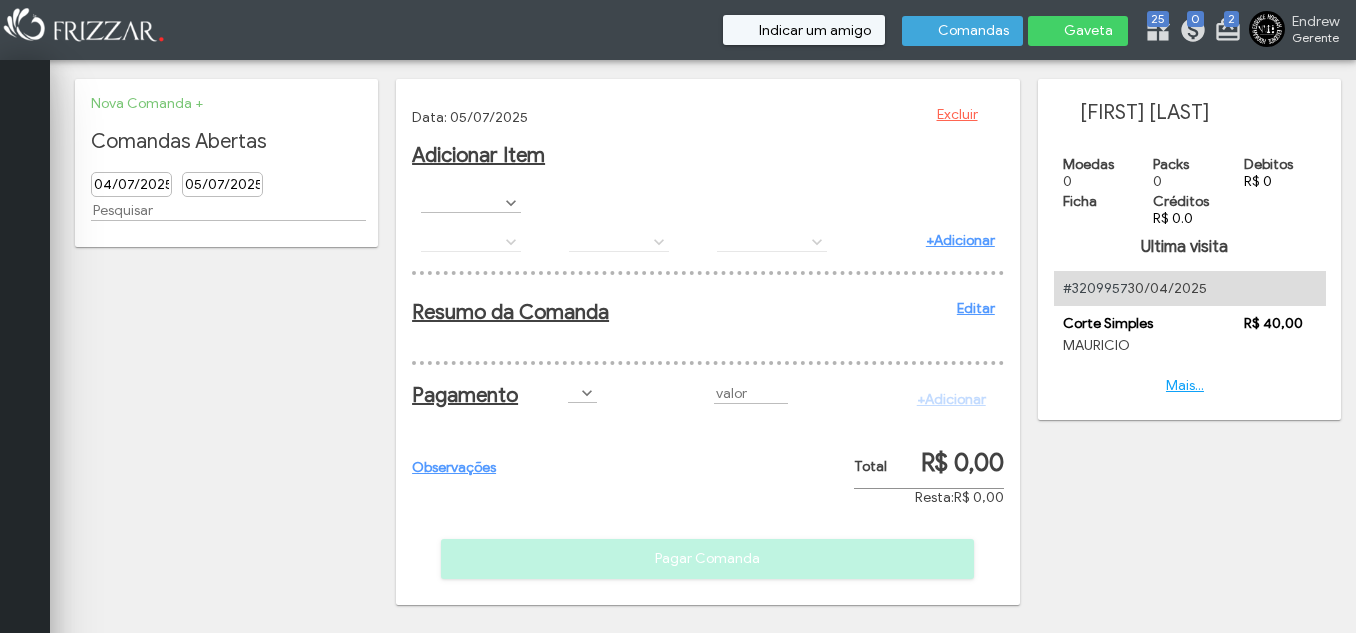 scroll, scrollTop: 0, scrollLeft: 0, axis: both 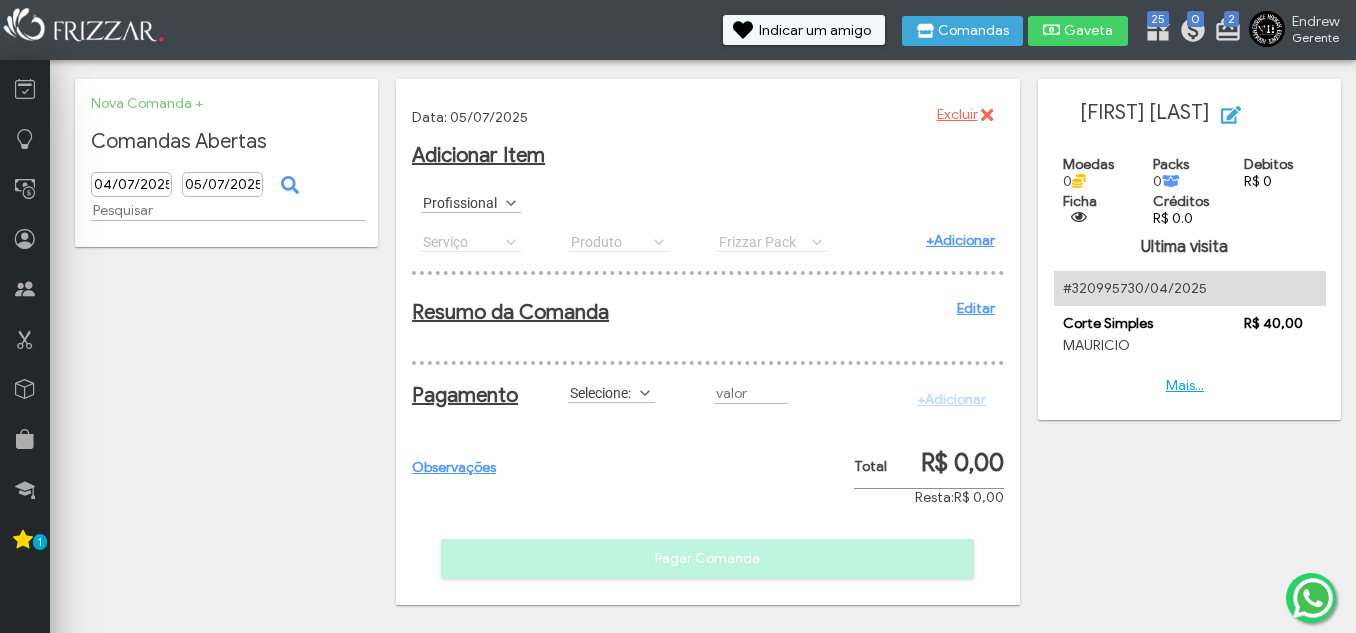 click on "Profissional" at bounding box center [462, 202] 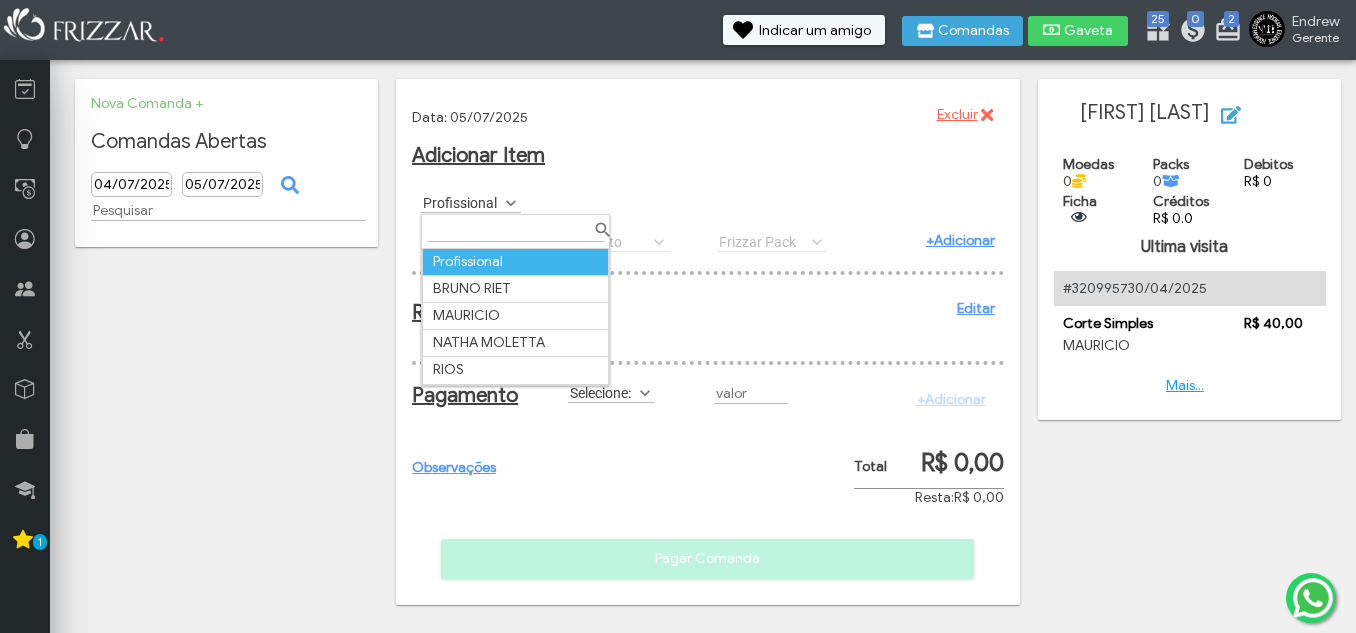 scroll, scrollTop: 11, scrollLeft: 89, axis: both 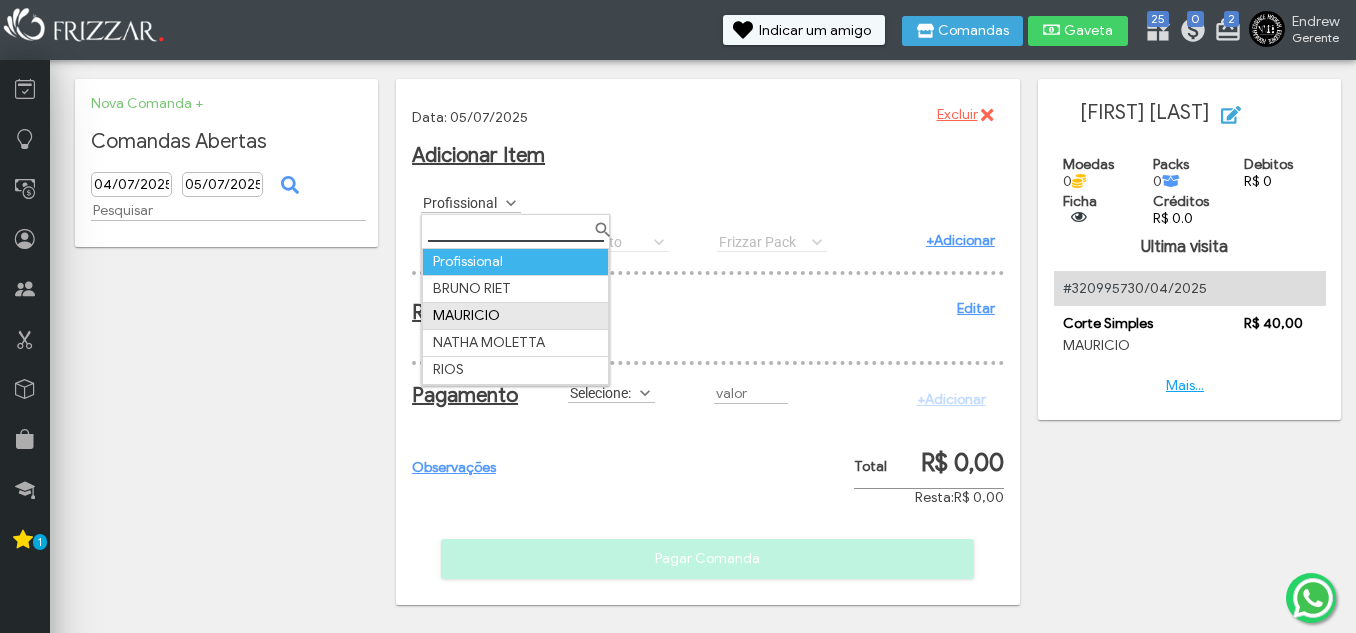 click on "MAURICIO" at bounding box center [516, 315] 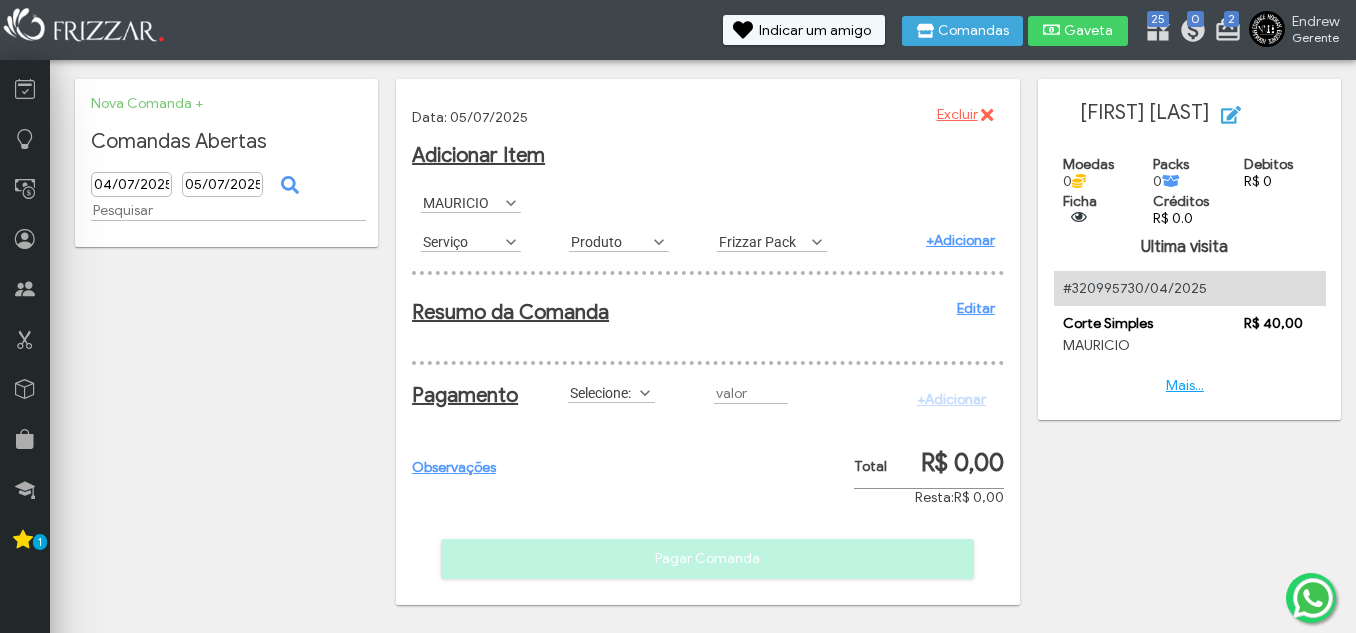 scroll, scrollTop: 11, scrollLeft: 89, axis: both 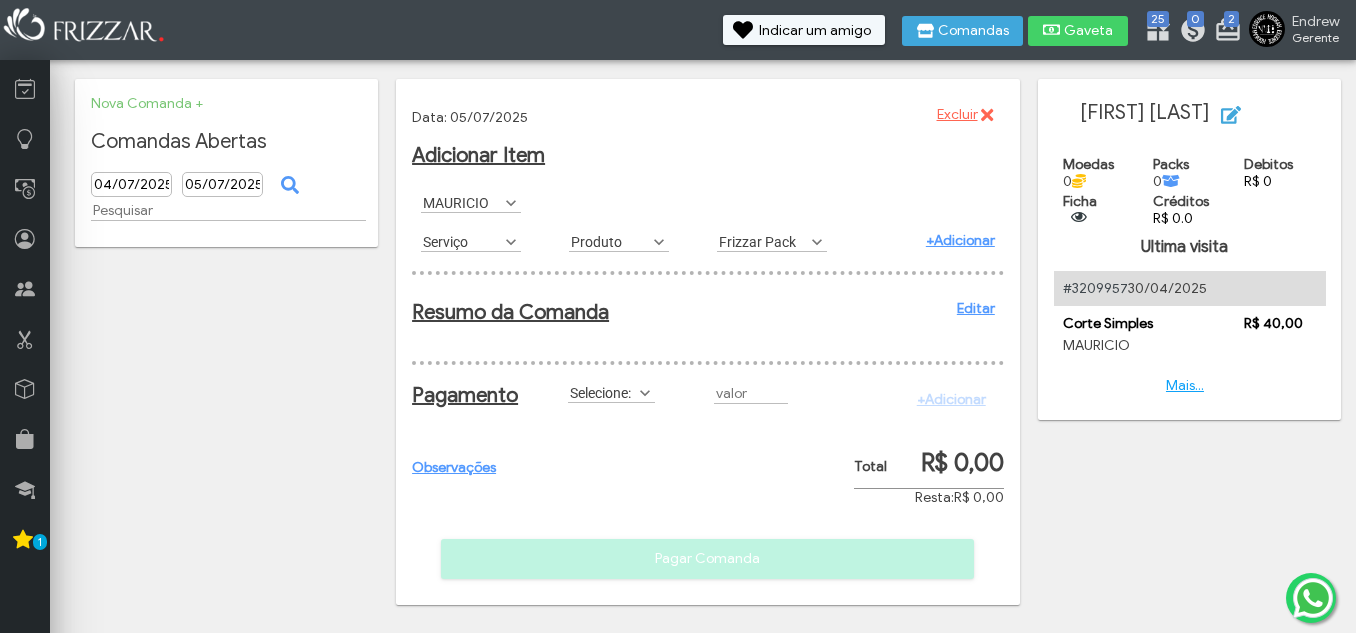 click on "Serviço" at bounding box center [462, 241] 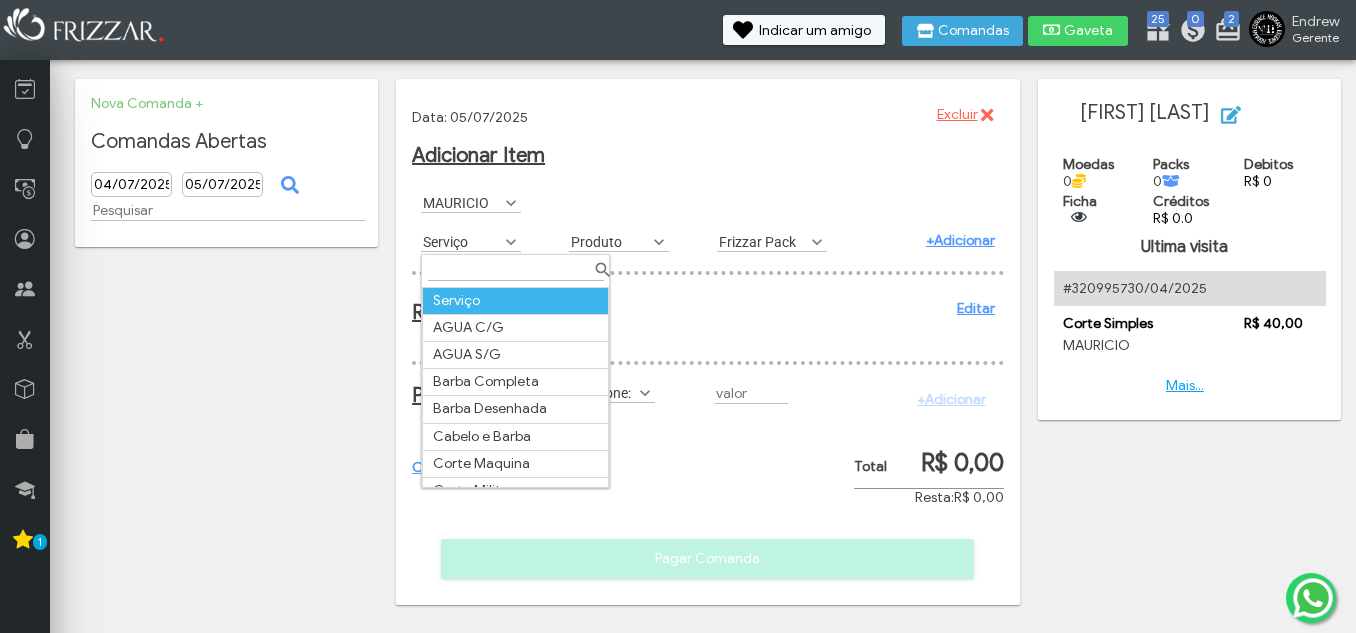 scroll, scrollTop: 11, scrollLeft: 89, axis: both 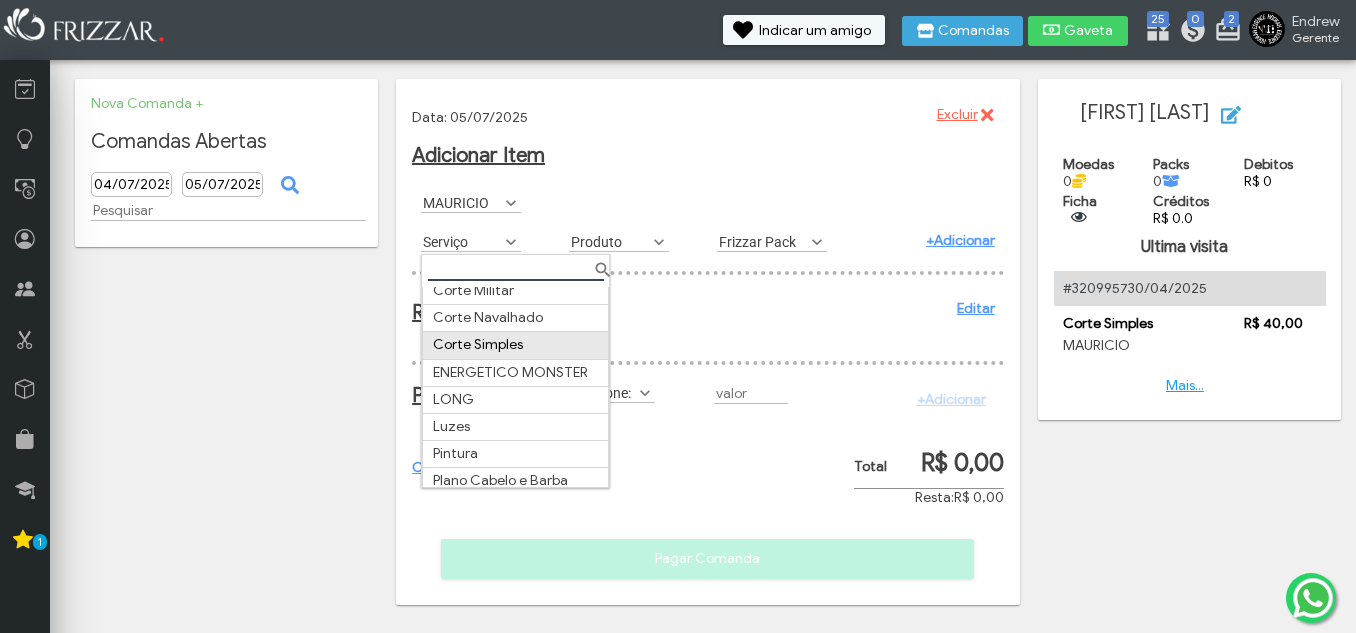click on "Corte Simples" at bounding box center (516, 345) 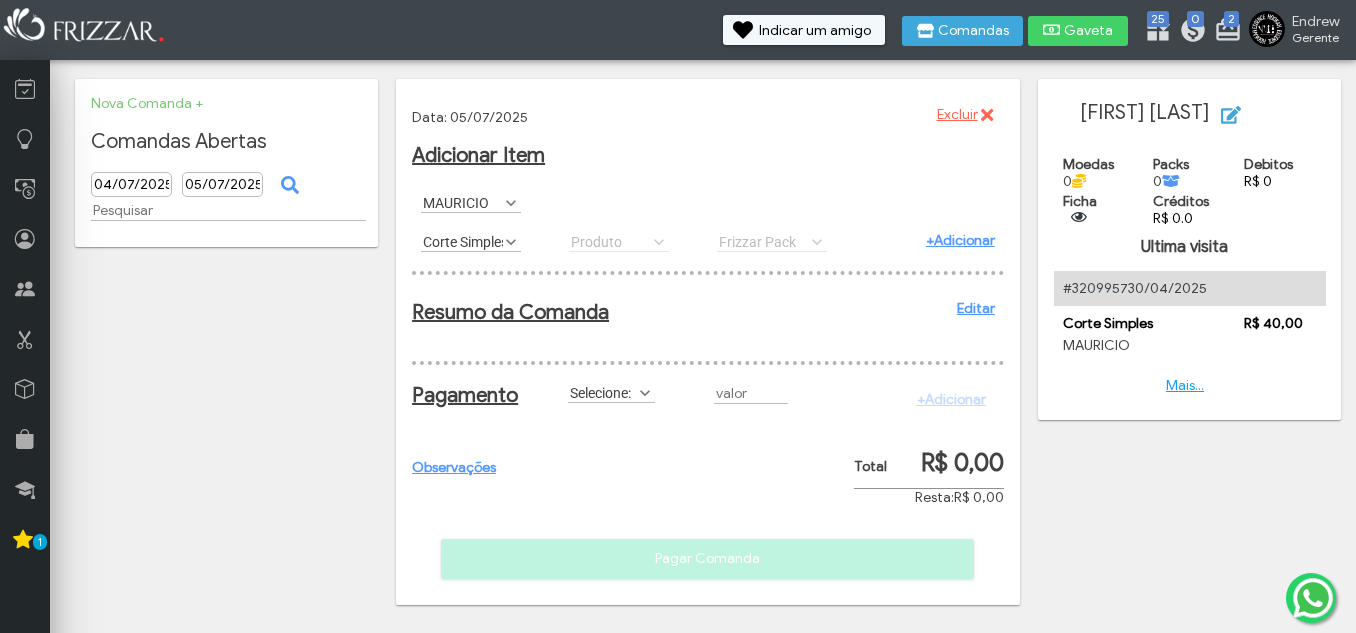 click on "+Adicionar" at bounding box center [960, 240] 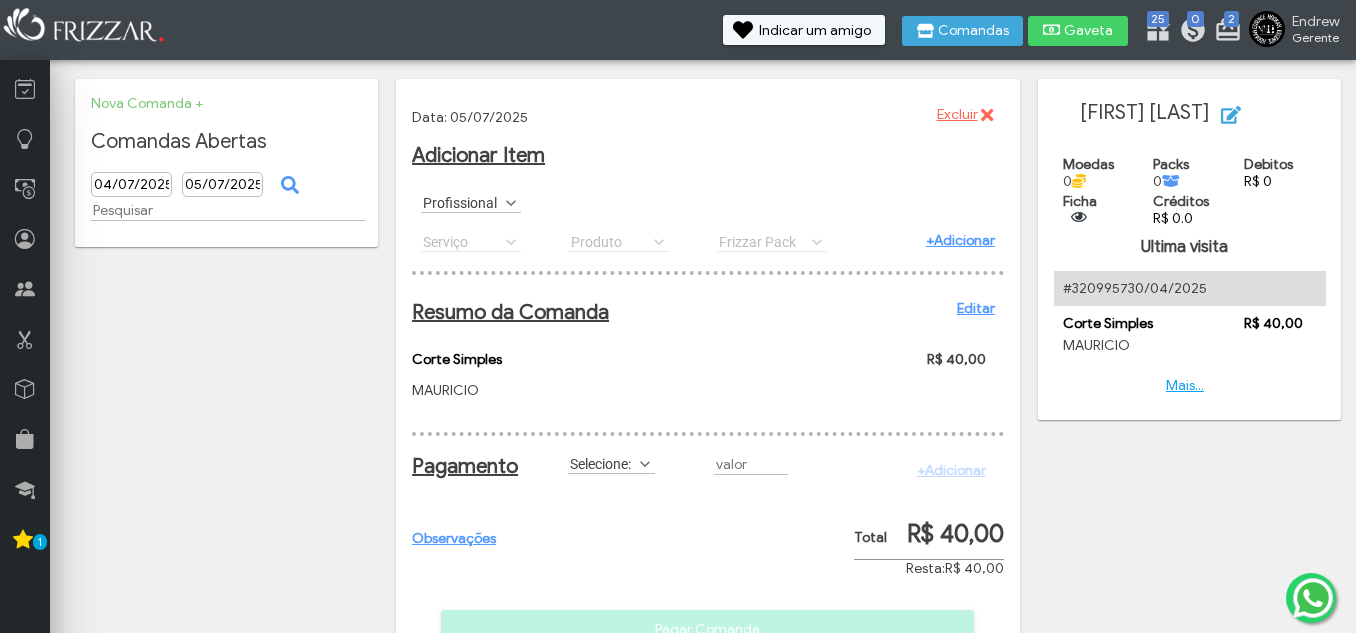 click on "Profissional" at bounding box center [462, 202] 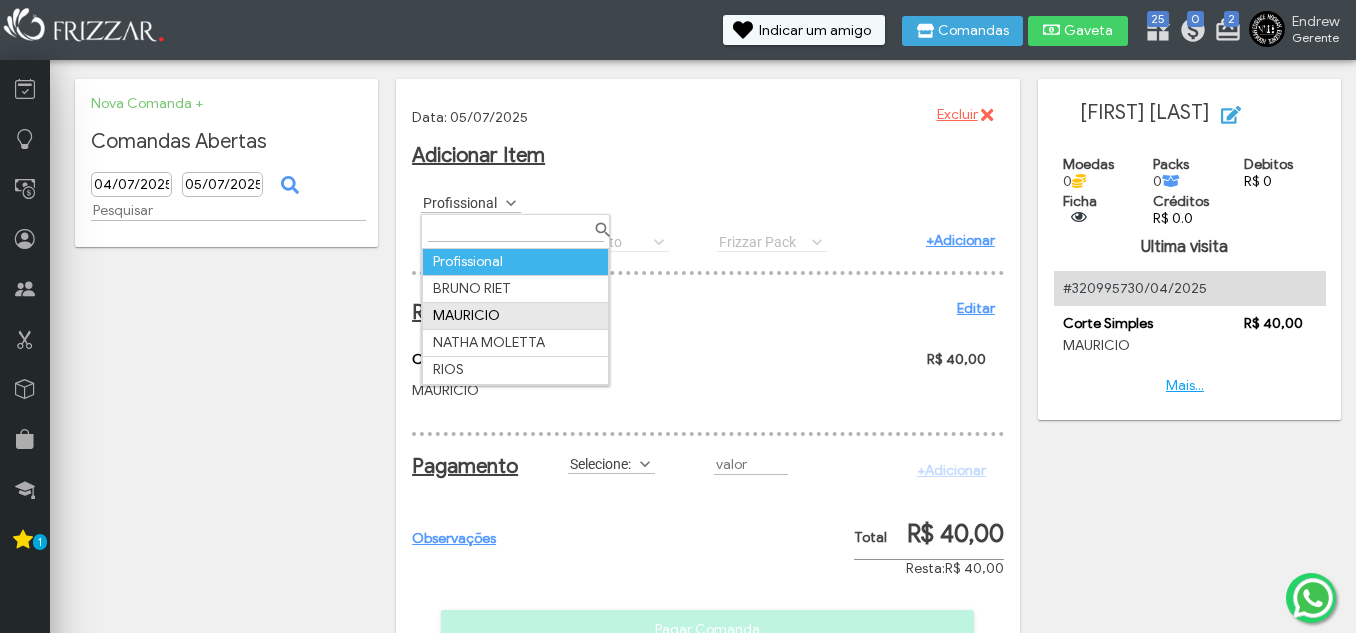 click on "MAURICIO" at bounding box center [516, 315] 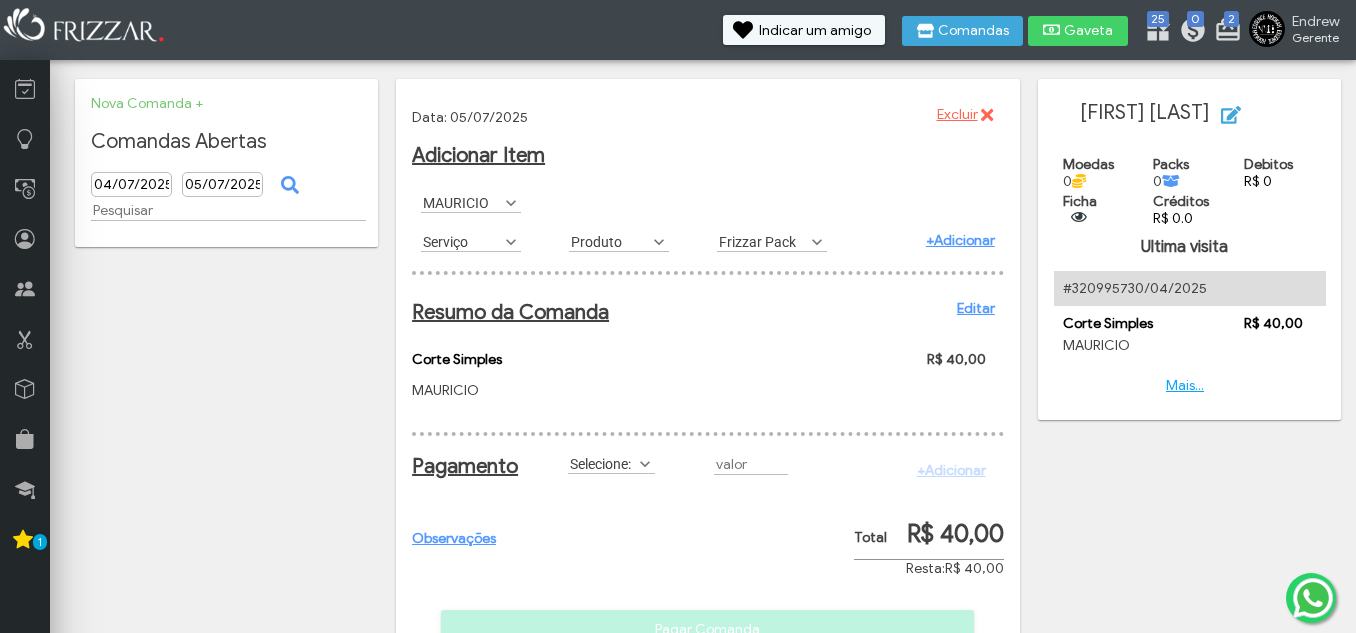 scroll, scrollTop: 11, scrollLeft: 89, axis: both 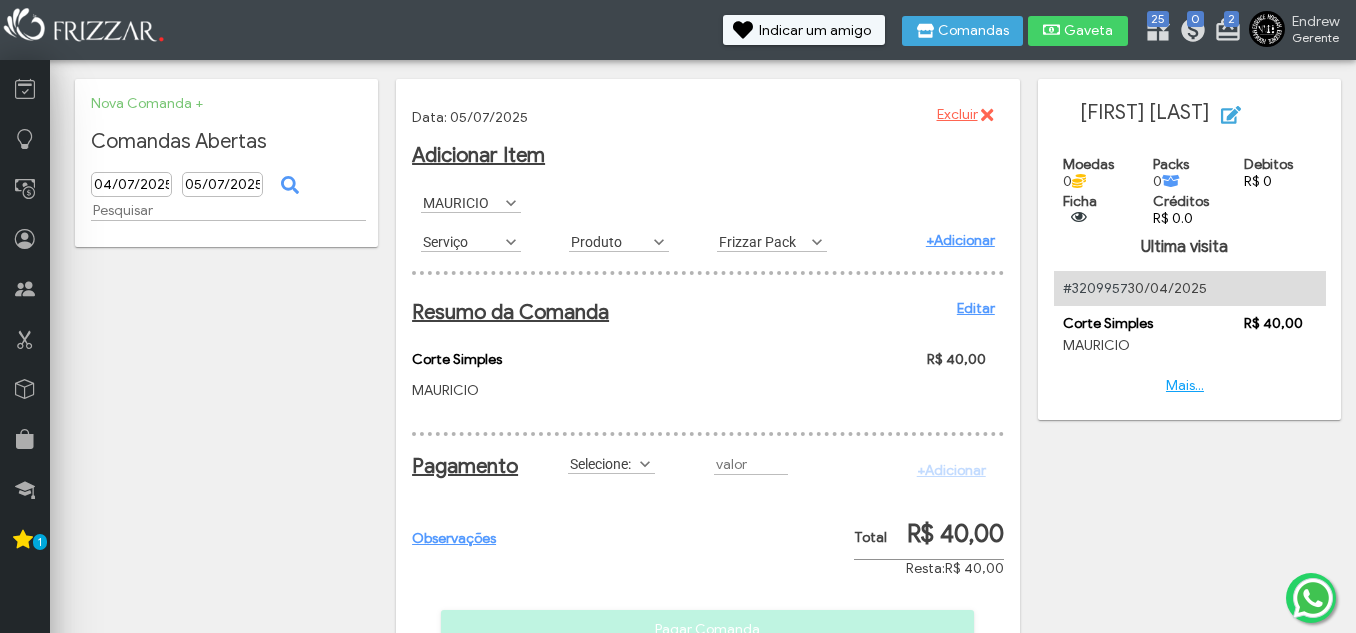 click on "Serviço" at bounding box center [462, 241] 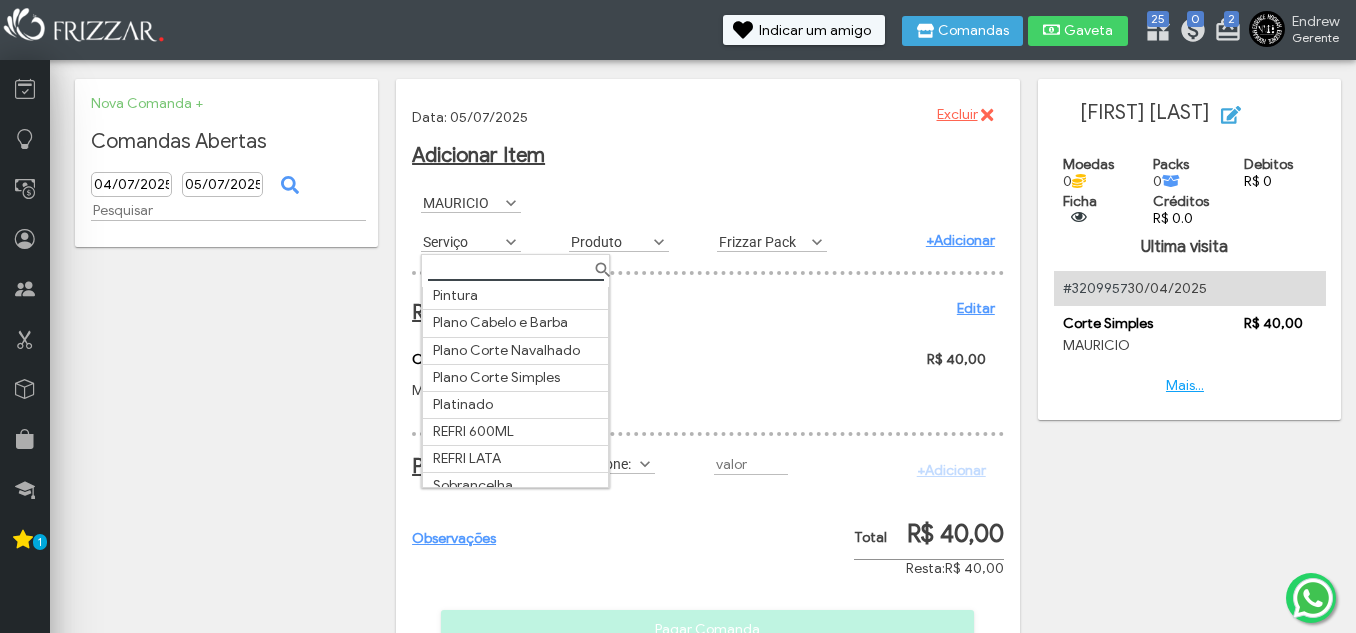 scroll, scrollTop: 372, scrollLeft: 0, axis: vertical 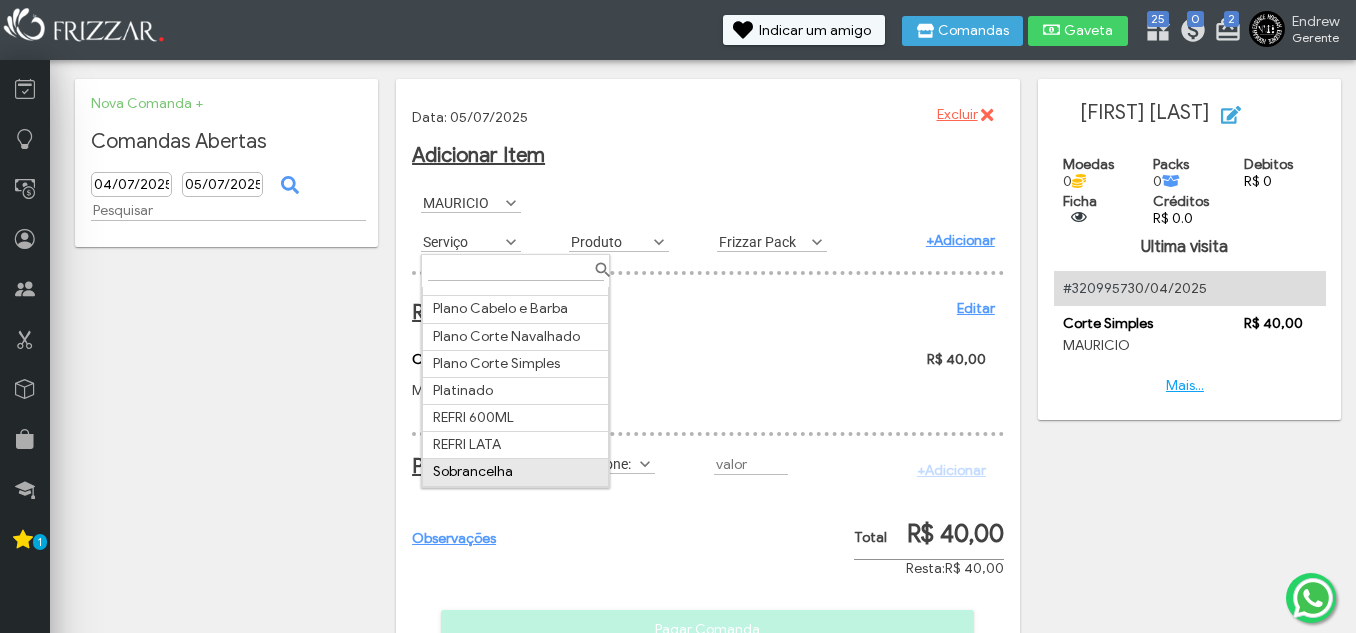 click on "Sobrancelha" at bounding box center (516, 472) 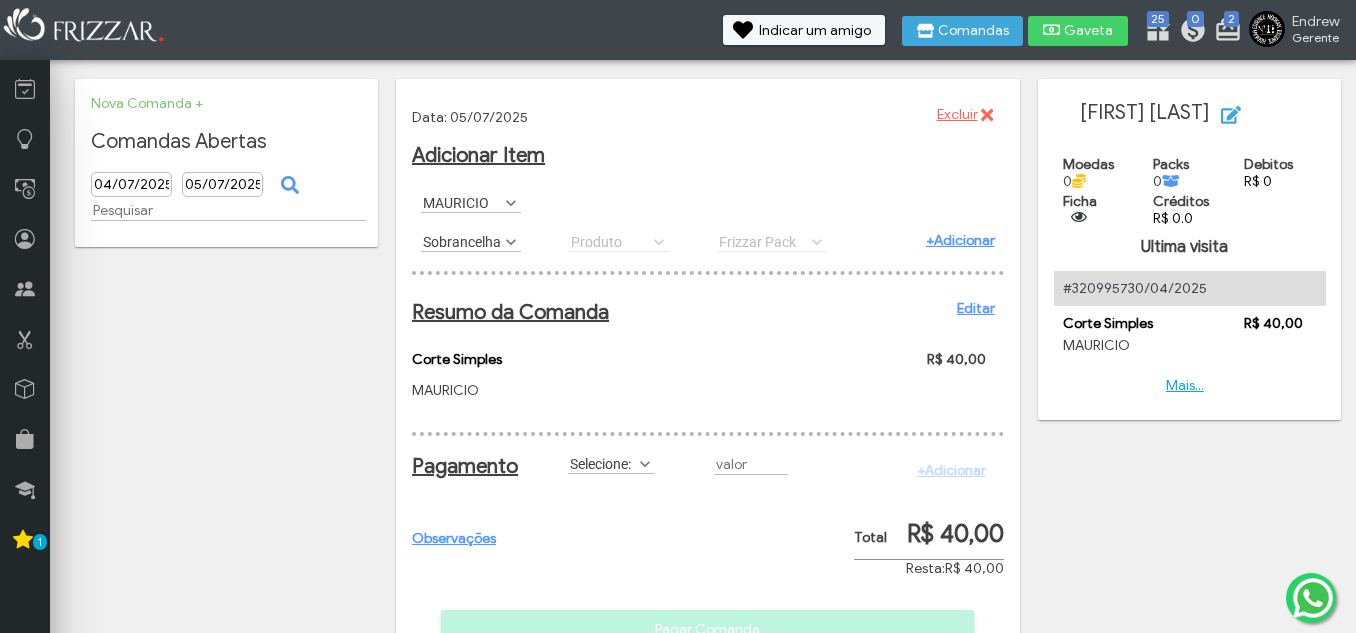 click on "+Adicionar" at bounding box center (930, 241) 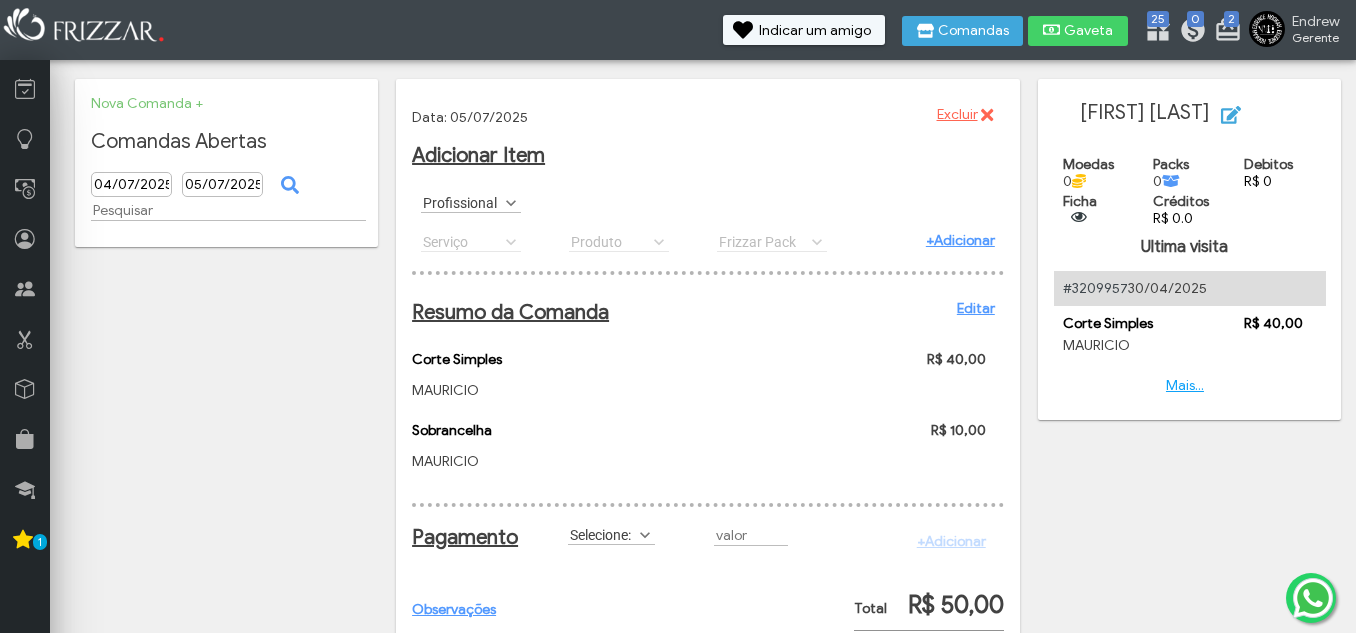 scroll, scrollTop: 156, scrollLeft: 0, axis: vertical 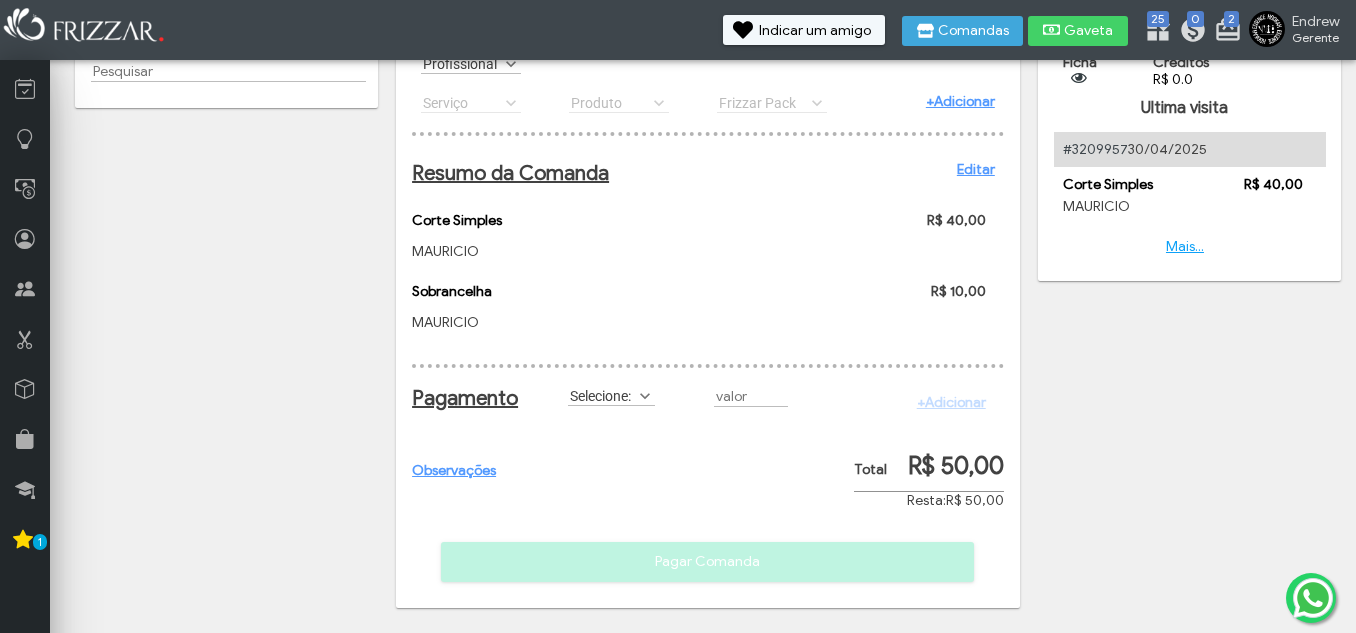 click at bounding box center (645, 396) 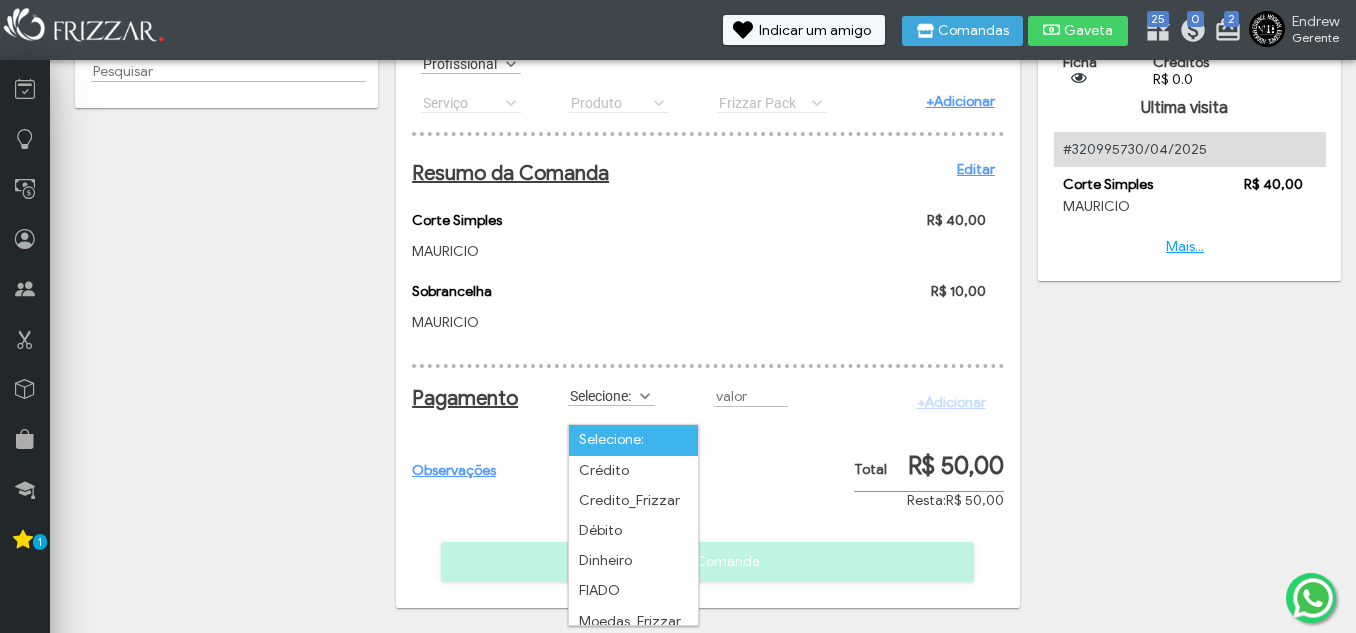 scroll, scrollTop: 11, scrollLeft: 89, axis: both 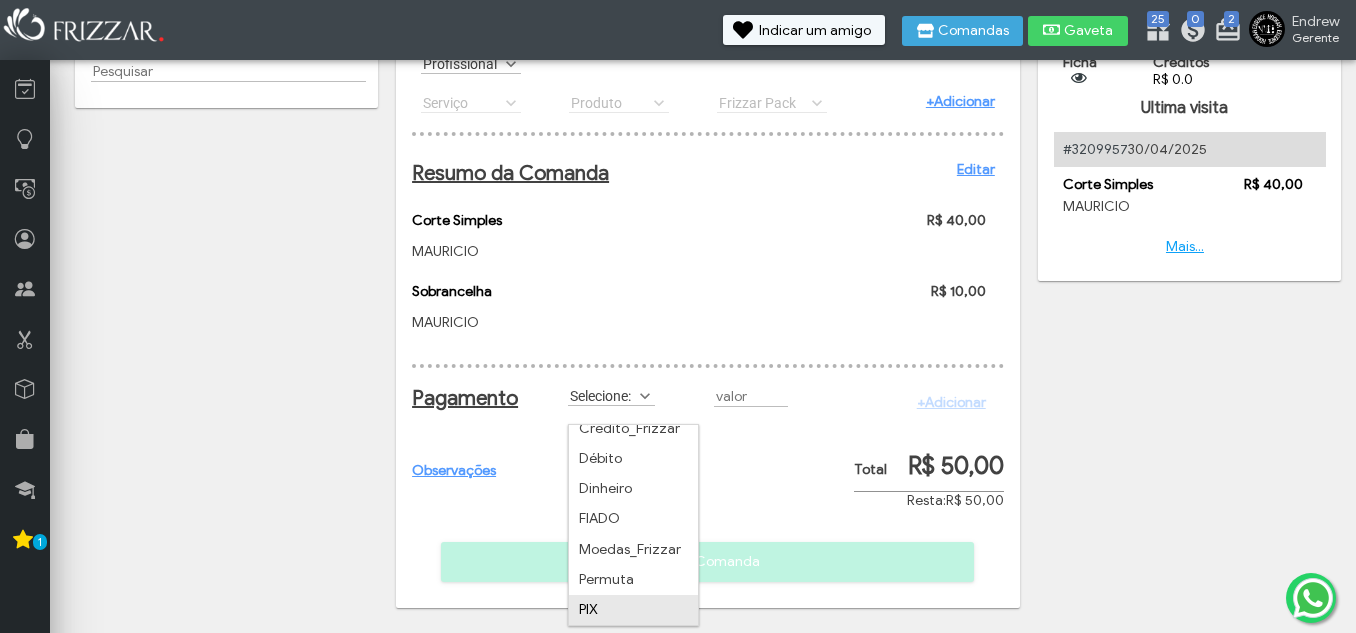 click on "PIX" at bounding box center (633, 610) 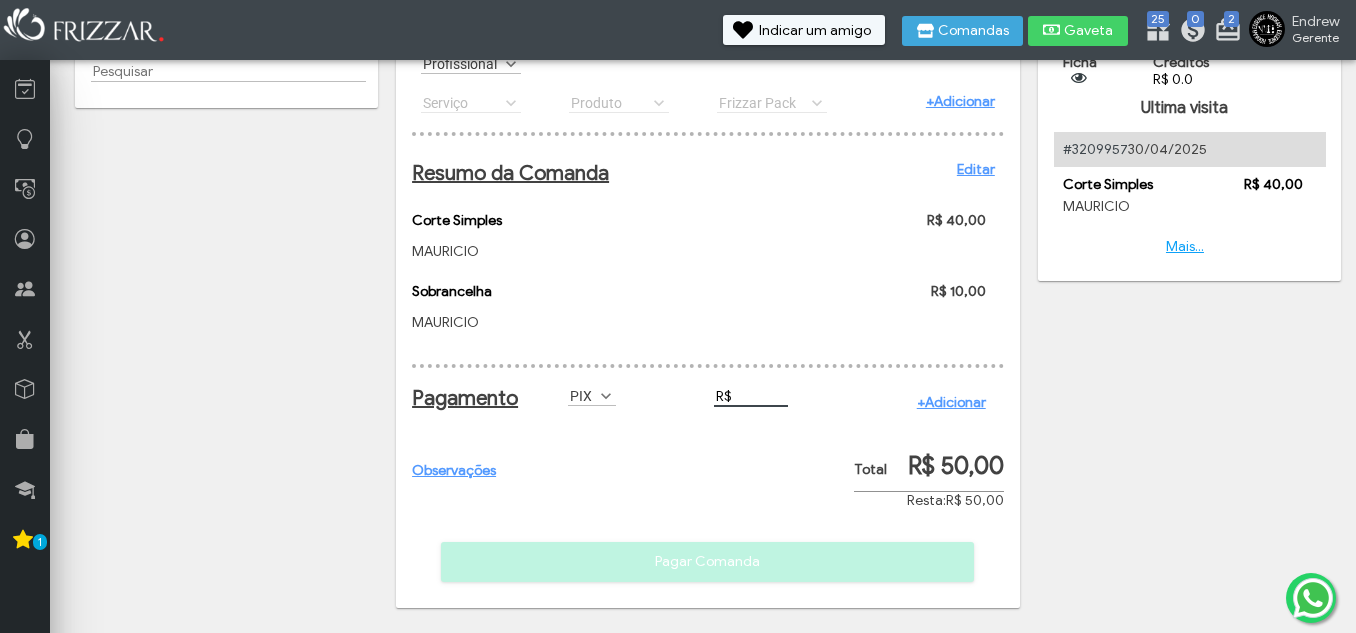 click on "R$" at bounding box center (751, 396) 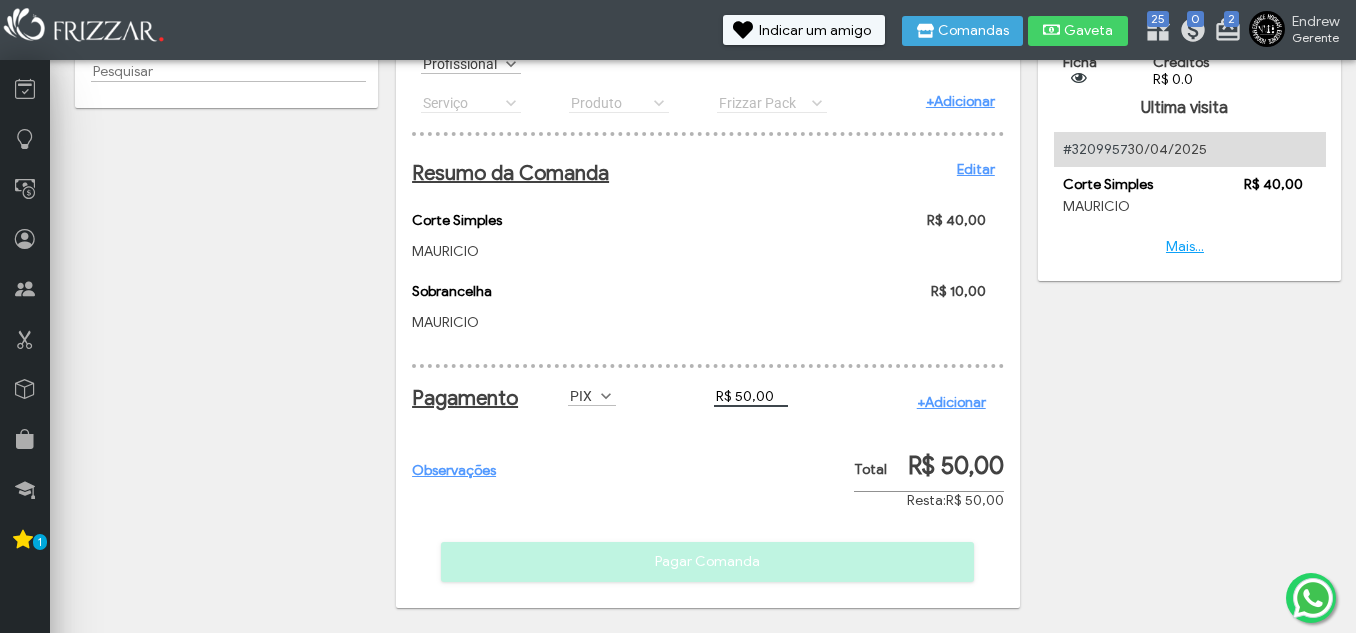 click on "+Adicionar" at bounding box center (951, 402) 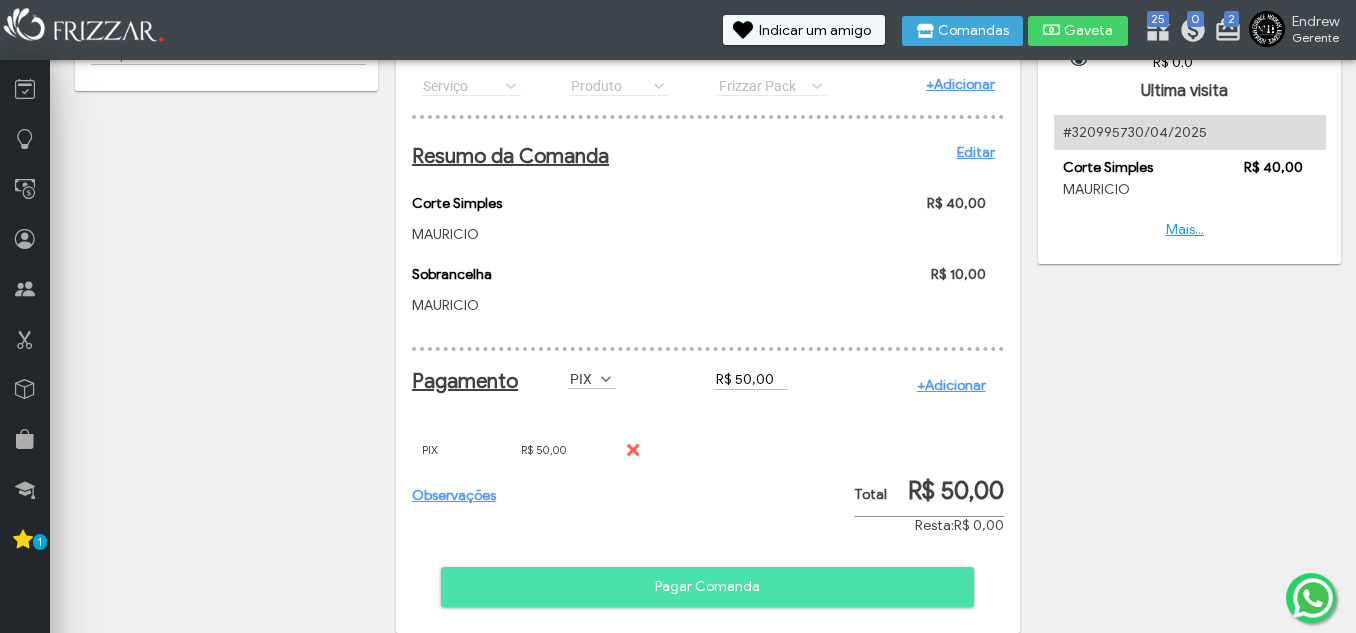 click on "Pagar Comanda" at bounding box center [707, 587] 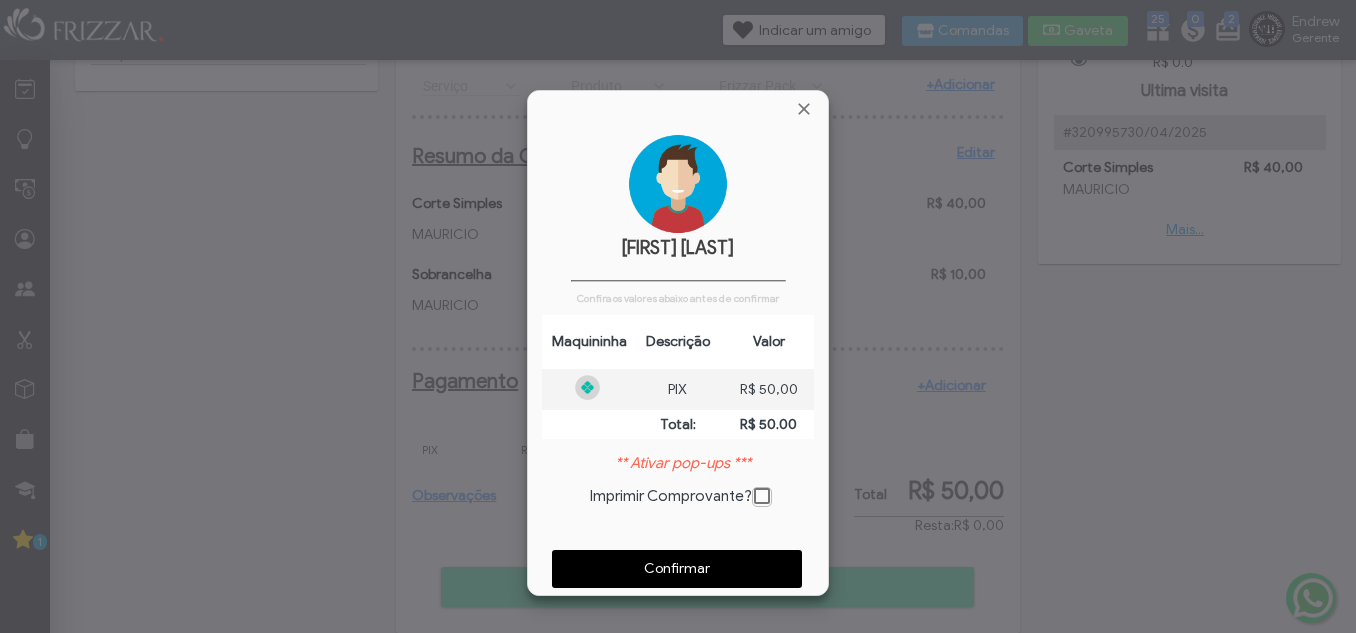 scroll, scrollTop: 10, scrollLeft: 11, axis: both 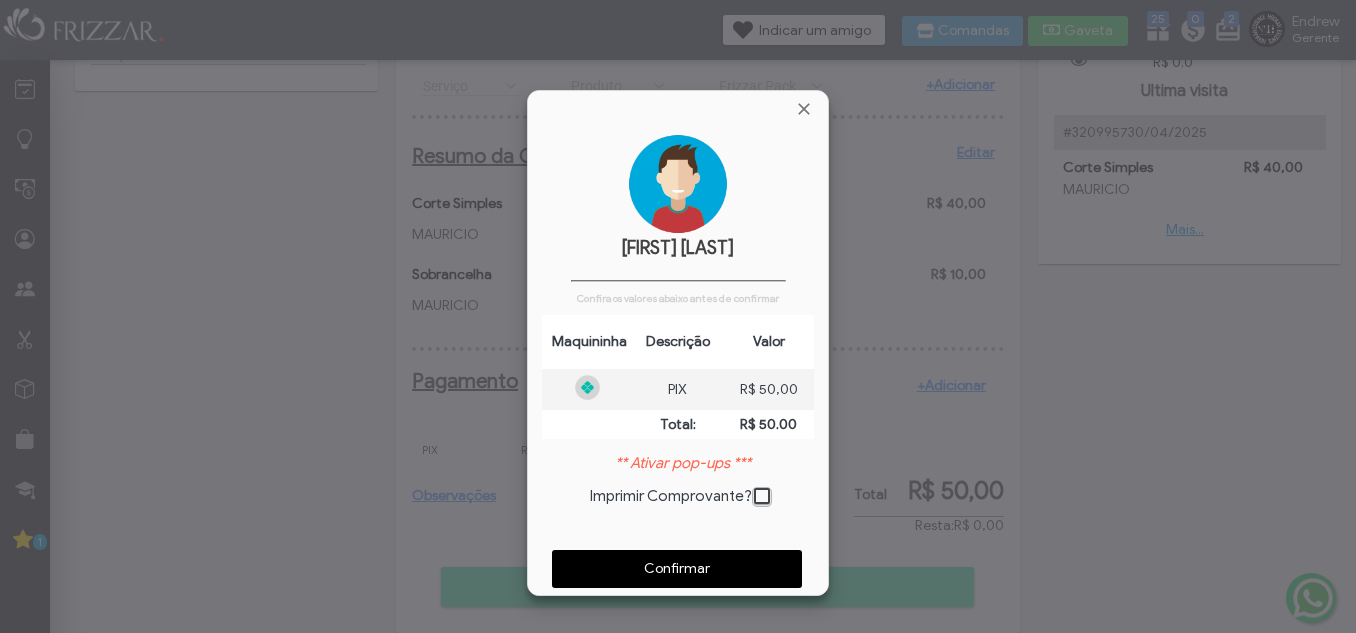 click on "Confirmar" at bounding box center [677, 569] 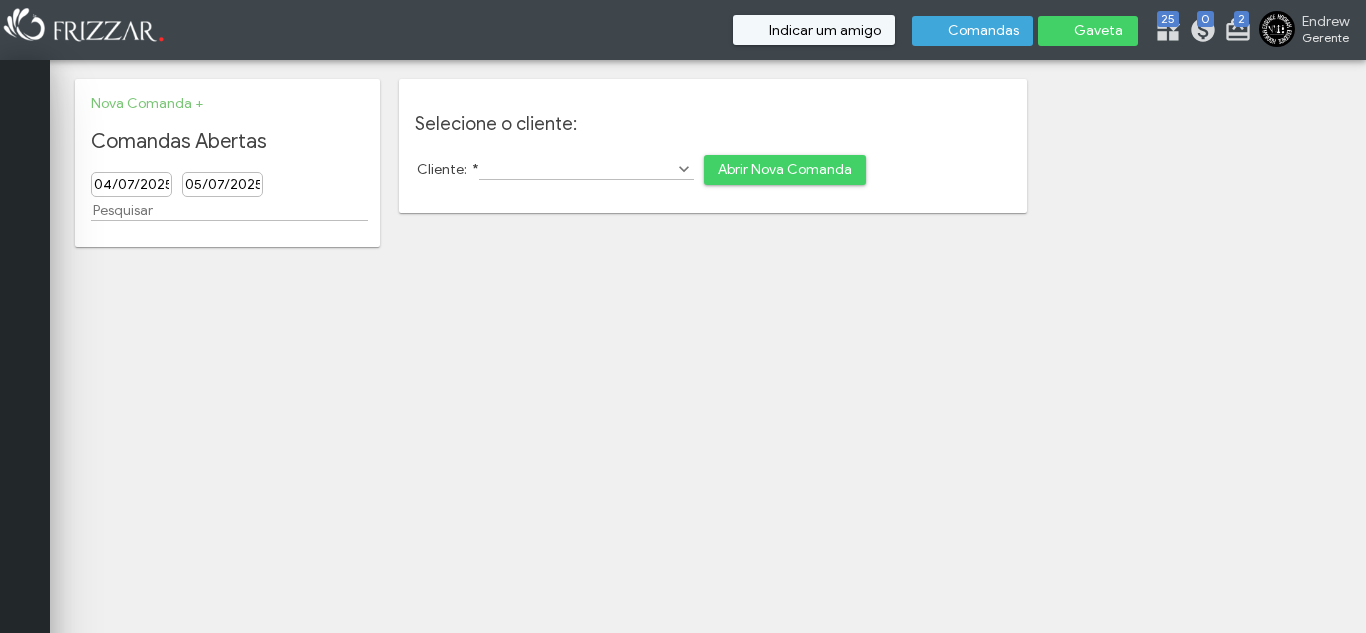 scroll, scrollTop: 0, scrollLeft: 0, axis: both 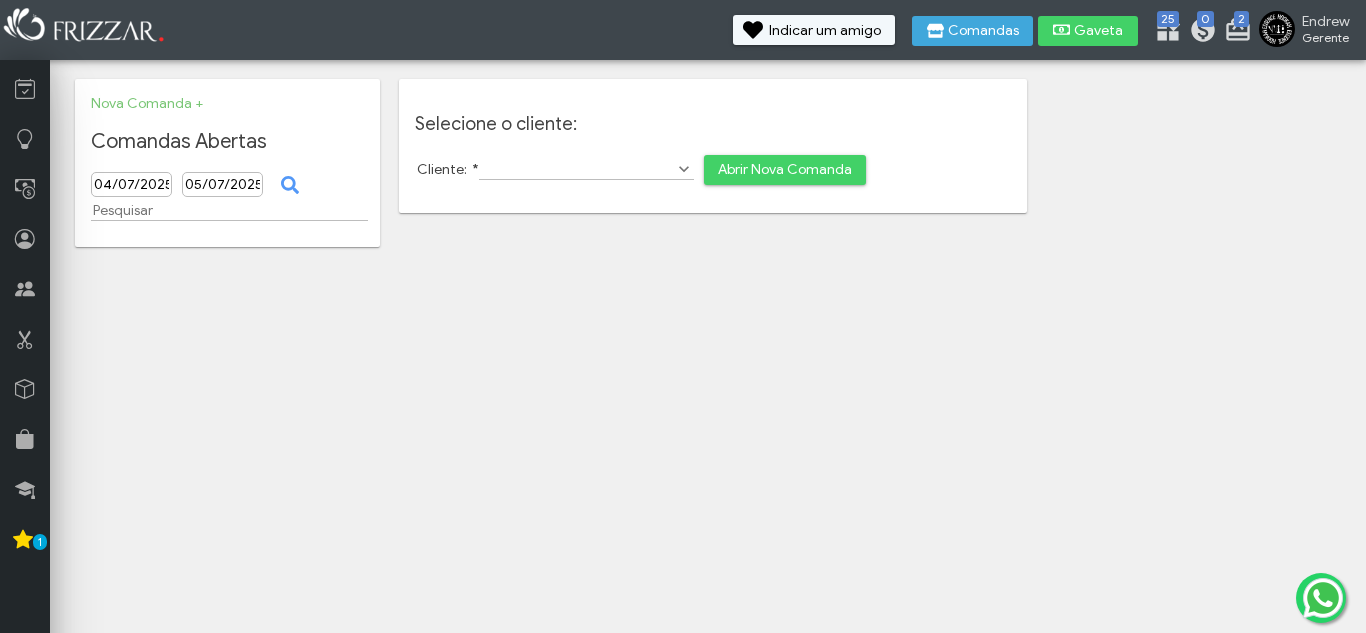 drag, startPoint x: 501, startPoint y: 380, endPoint x: 509, endPoint y: 389, distance: 12.0415945 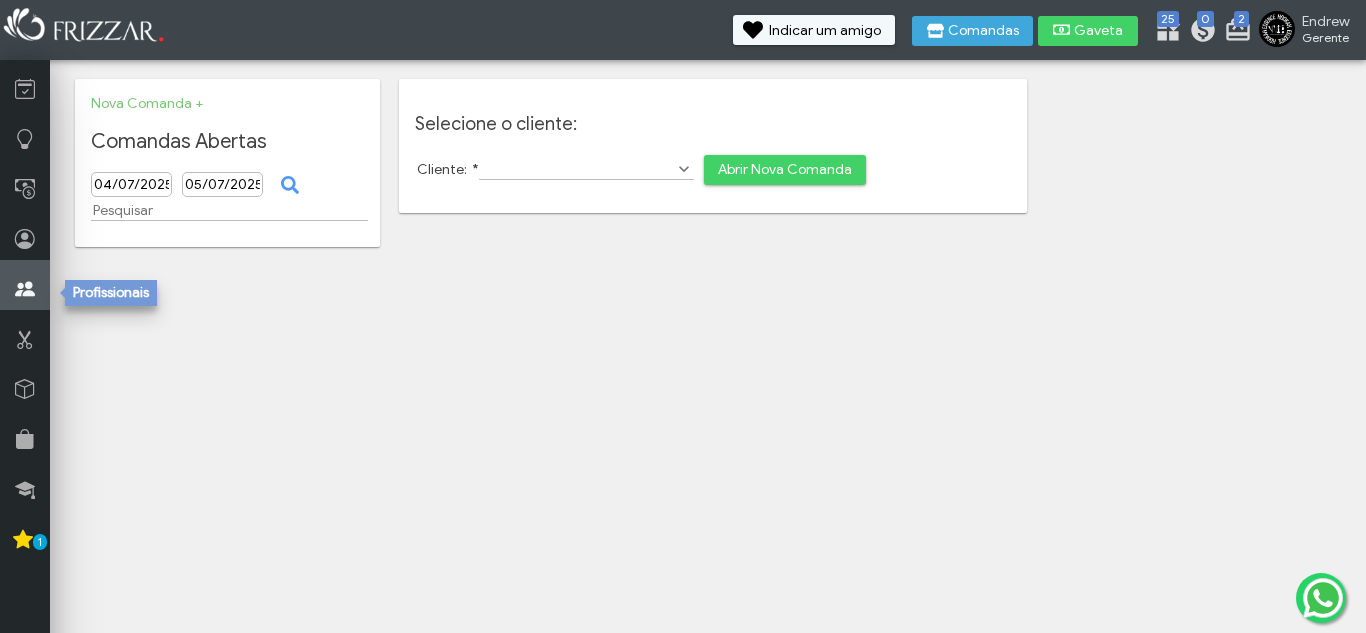 click at bounding box center (25, 285) 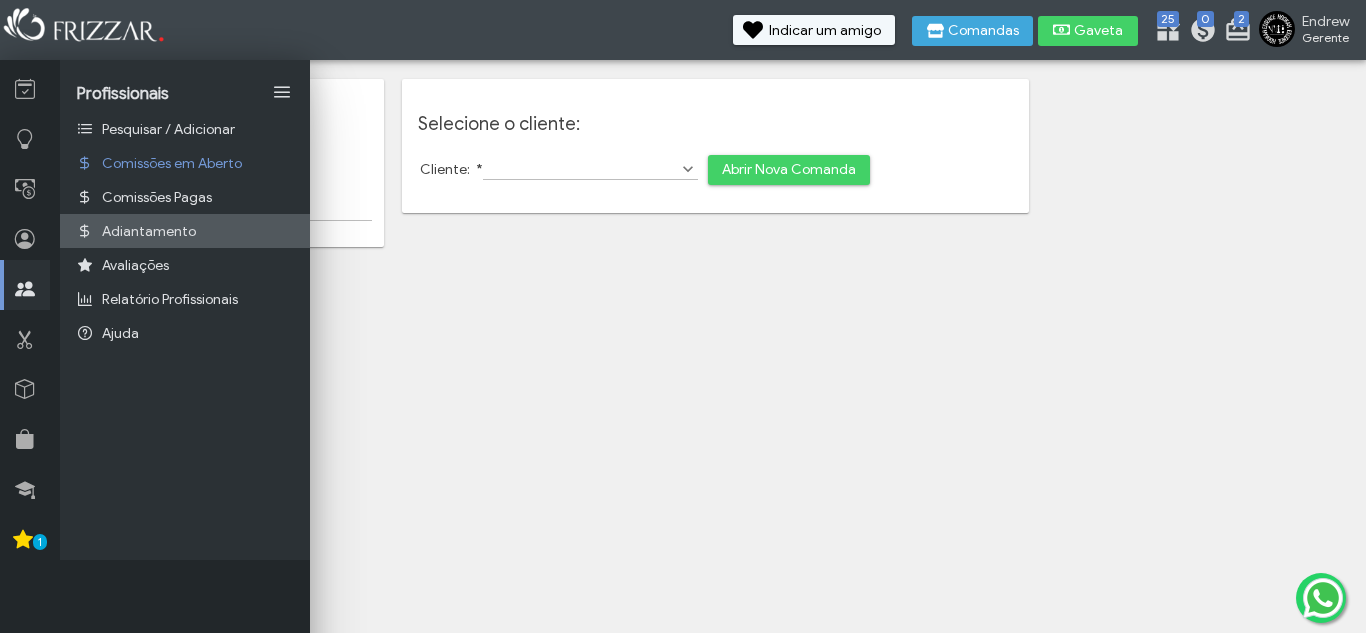 click on "Adiantamento" at bounding box center [149, 231] 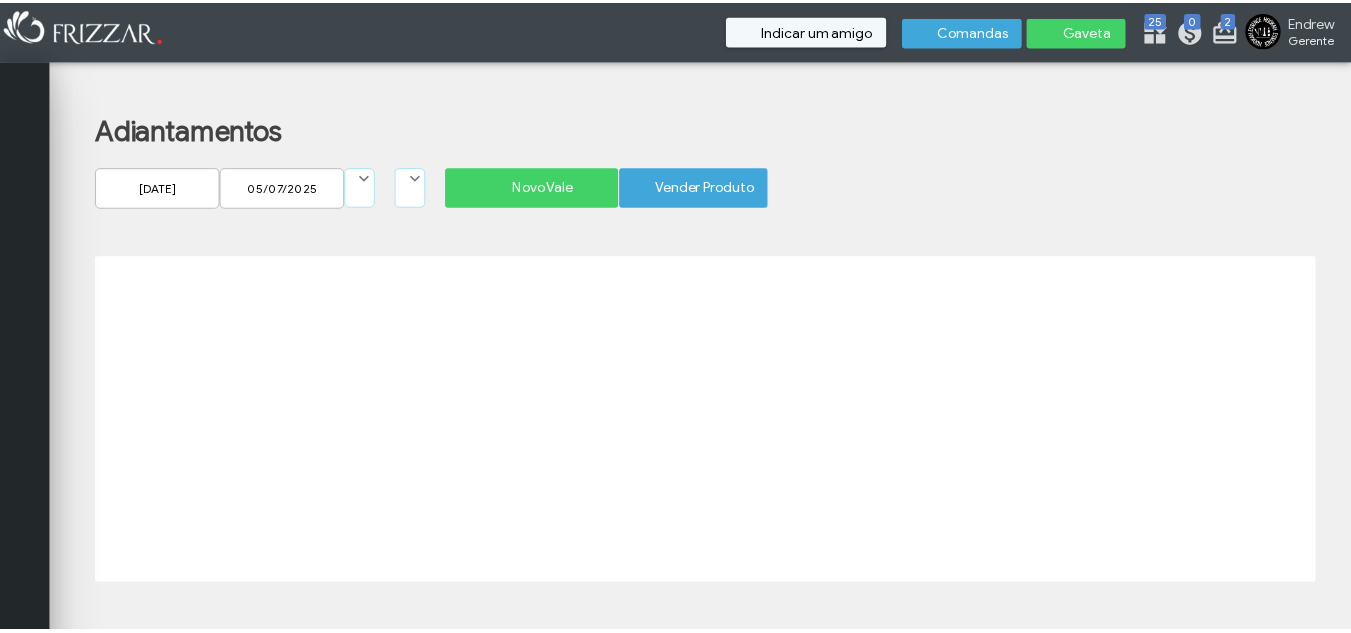 scroll, scrollTop: 0, scrollLeft: 0, axis: both 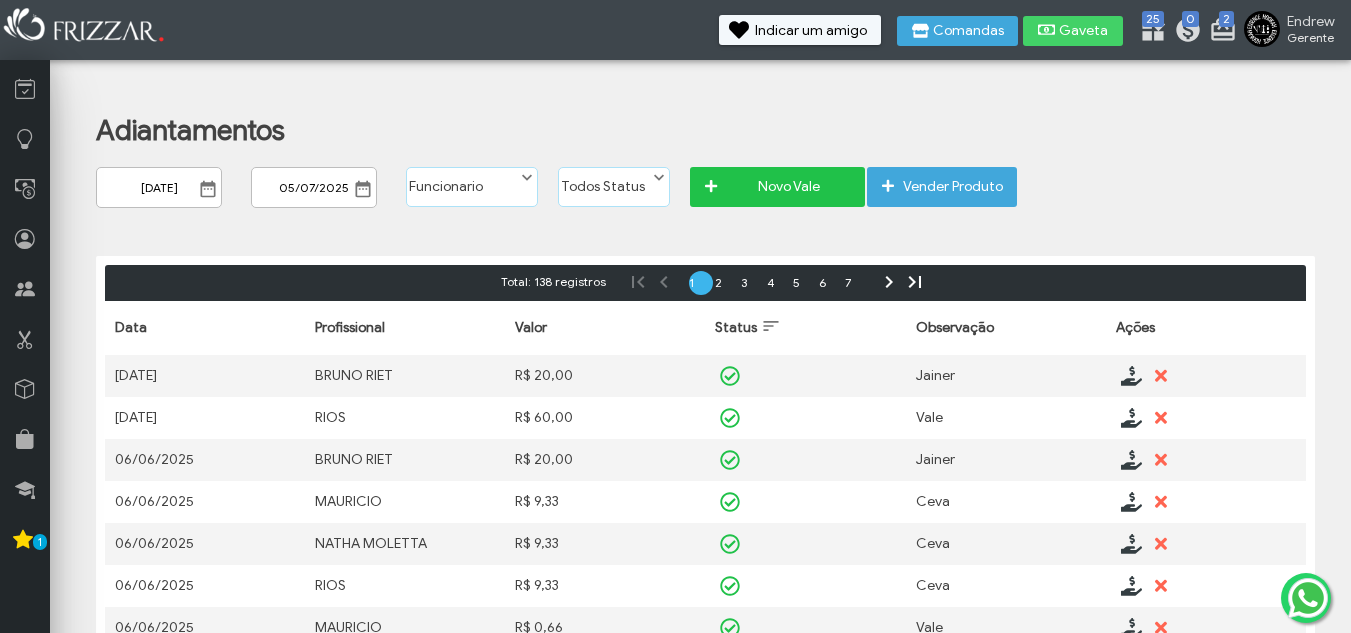 click on "Novo Vale" at bounding box center (788, 187) 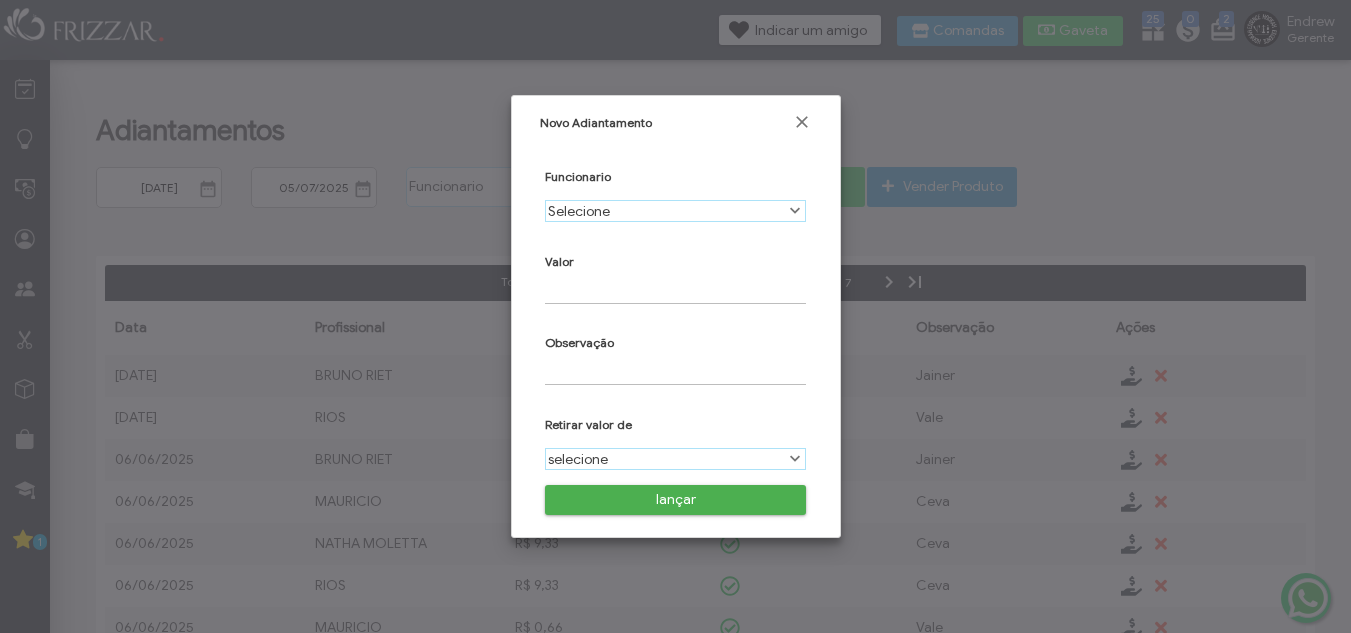 scroll, scrollTop: 11, scrollLeft: 89, axis: both 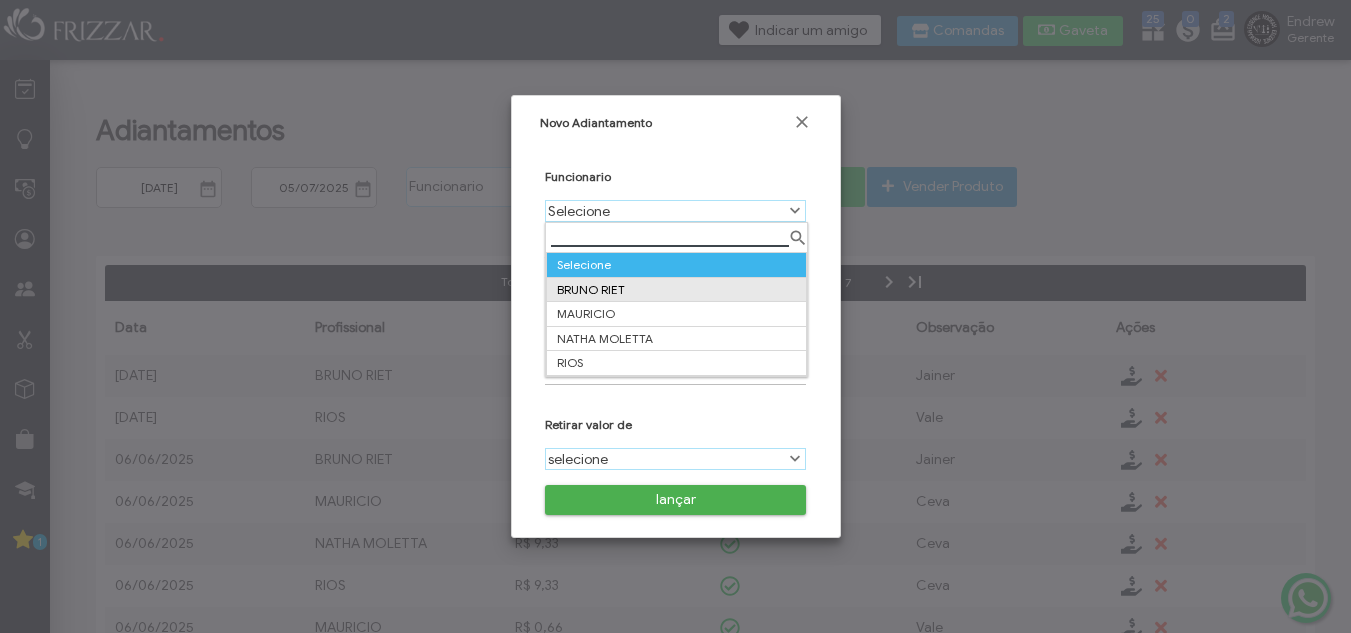 click on "BRUNO RIET" at bounding box center [676, 289] 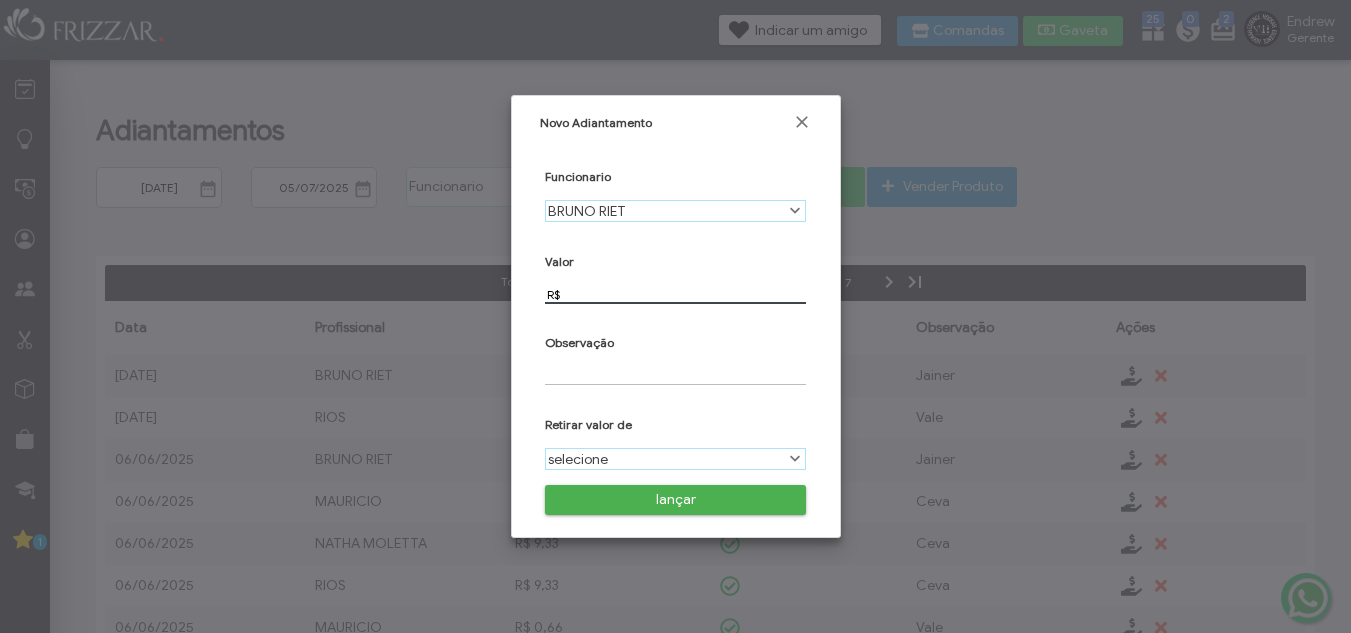 click on "R$" at bounding box center [675, 294] 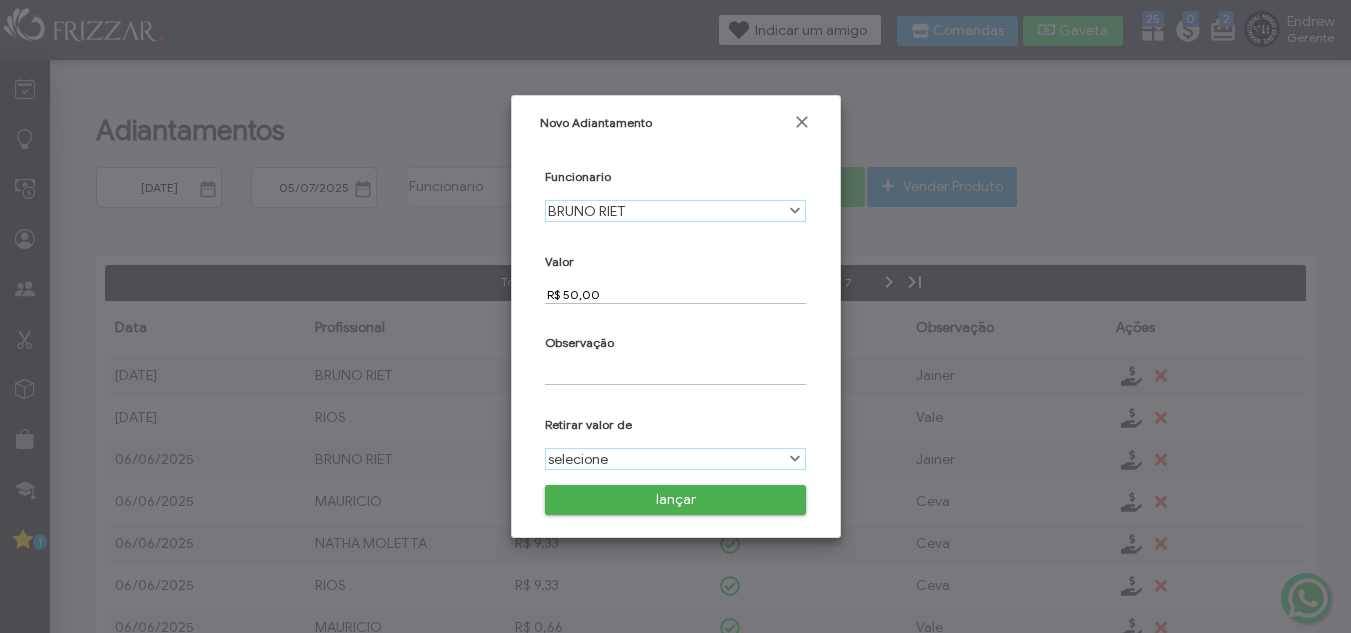 drag, startPoint x: 624, startPoint y: 363, endPoint x: 630, endPoint y: 383, distance: 20.880613 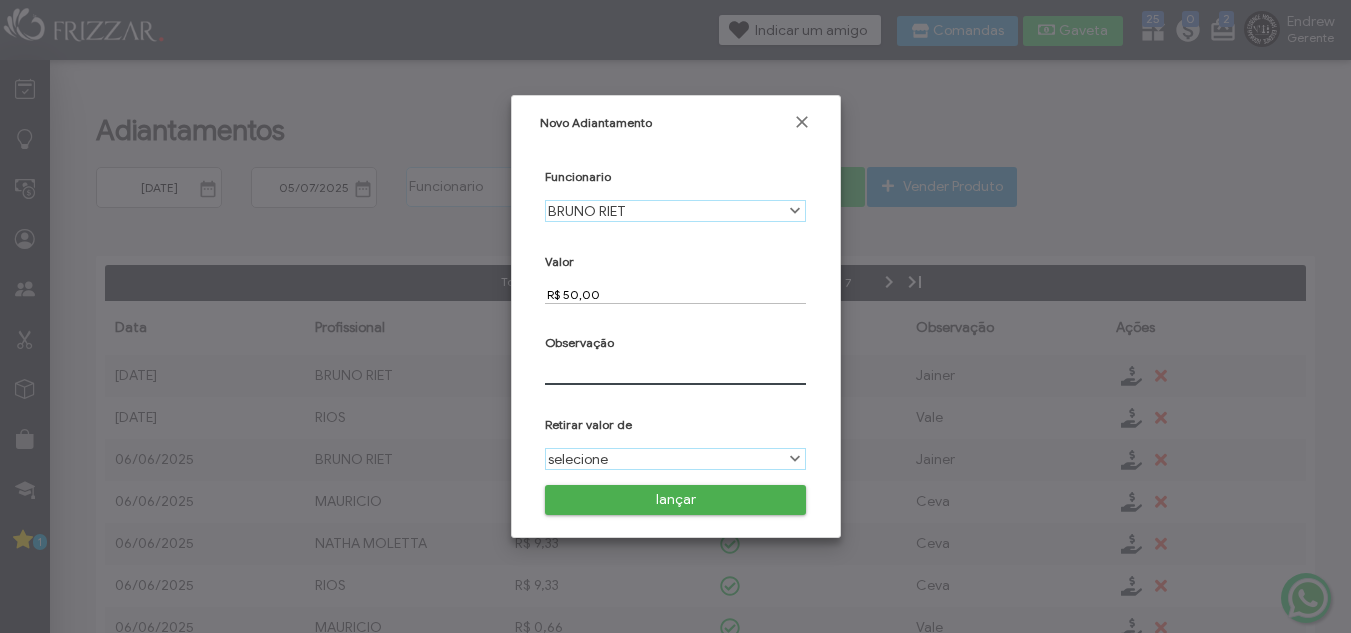 type on "VALE" 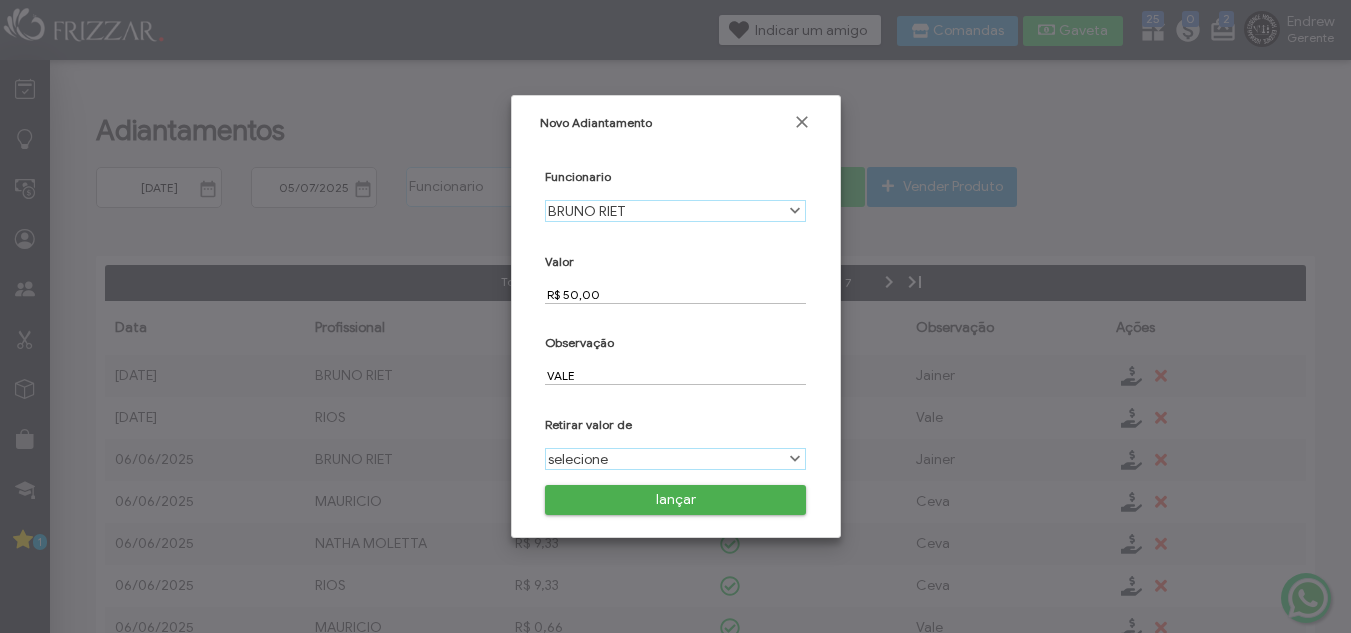click on "selecione" at bounding box center [664, 459] 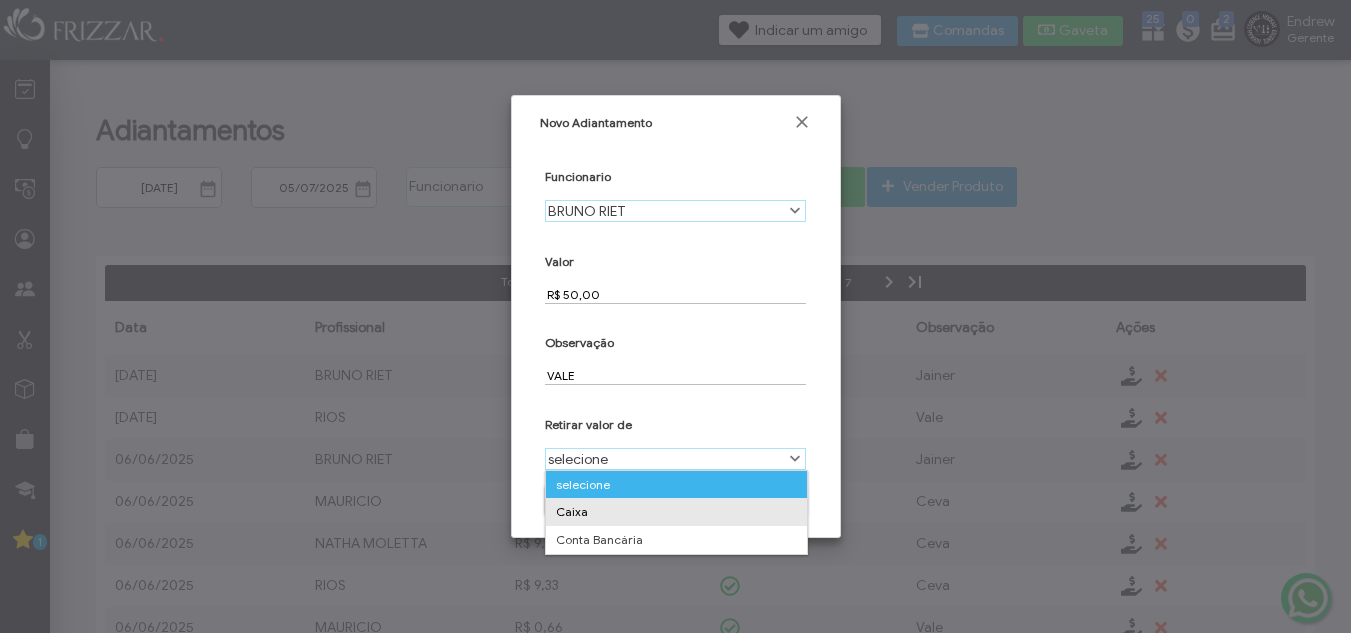 click on "Caixa" at bounding box center [676, 512] 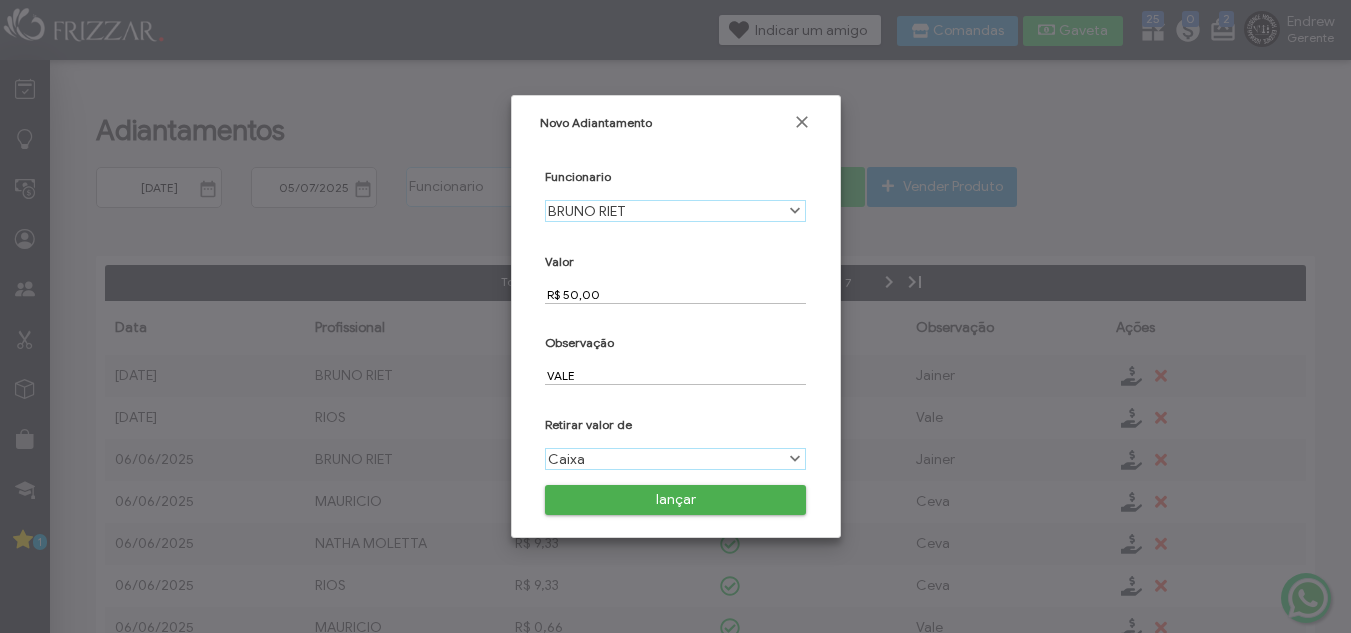 scroll, scrollTop: 11, scrollLeft: 89, axis: both 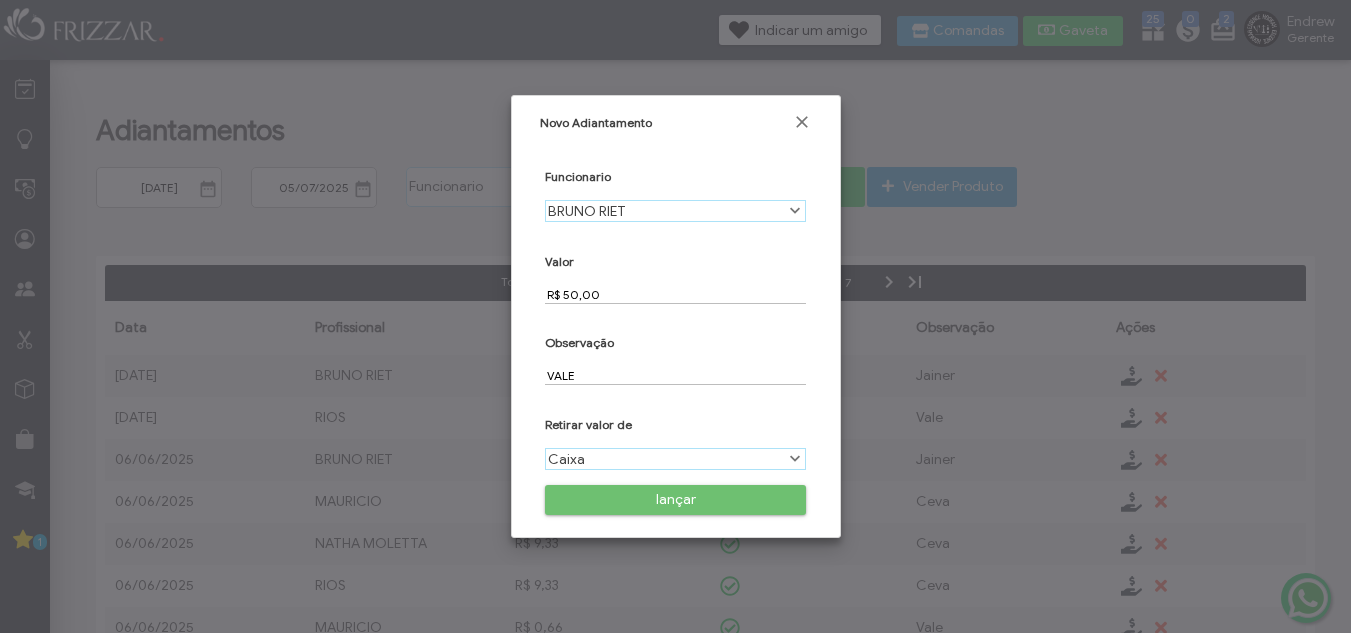 click on "lançar" at bounding box center [675, 500] 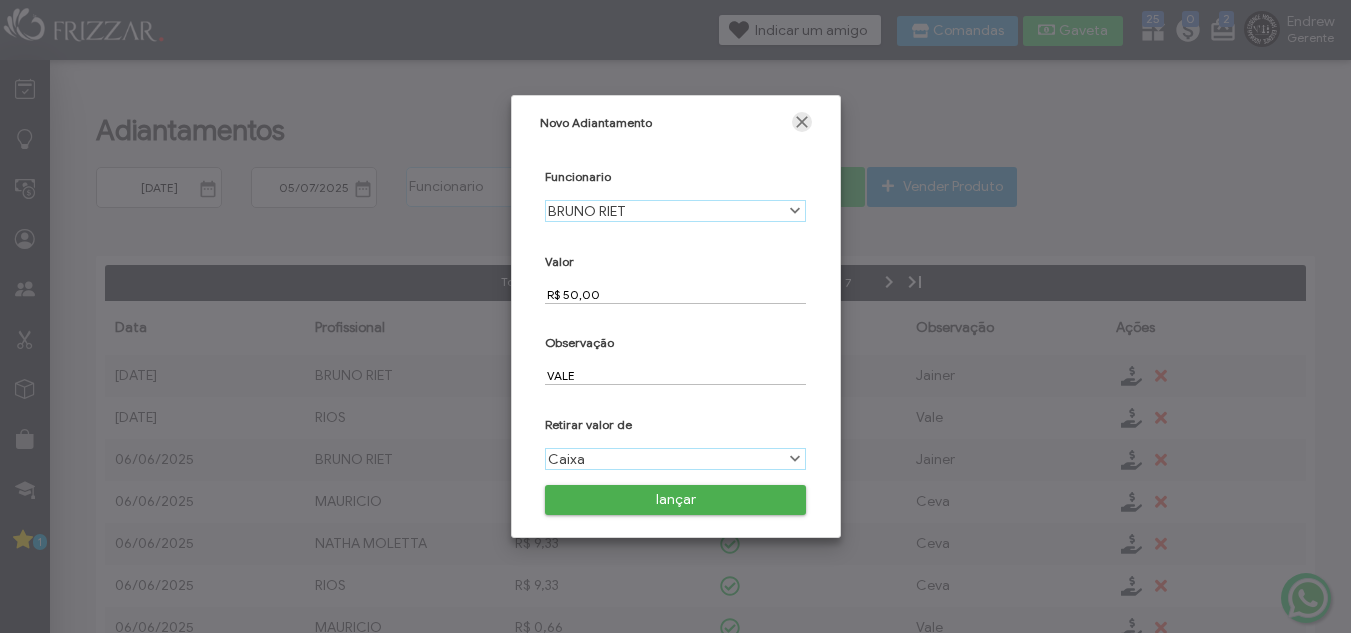 click at bounding box center (802, 122) 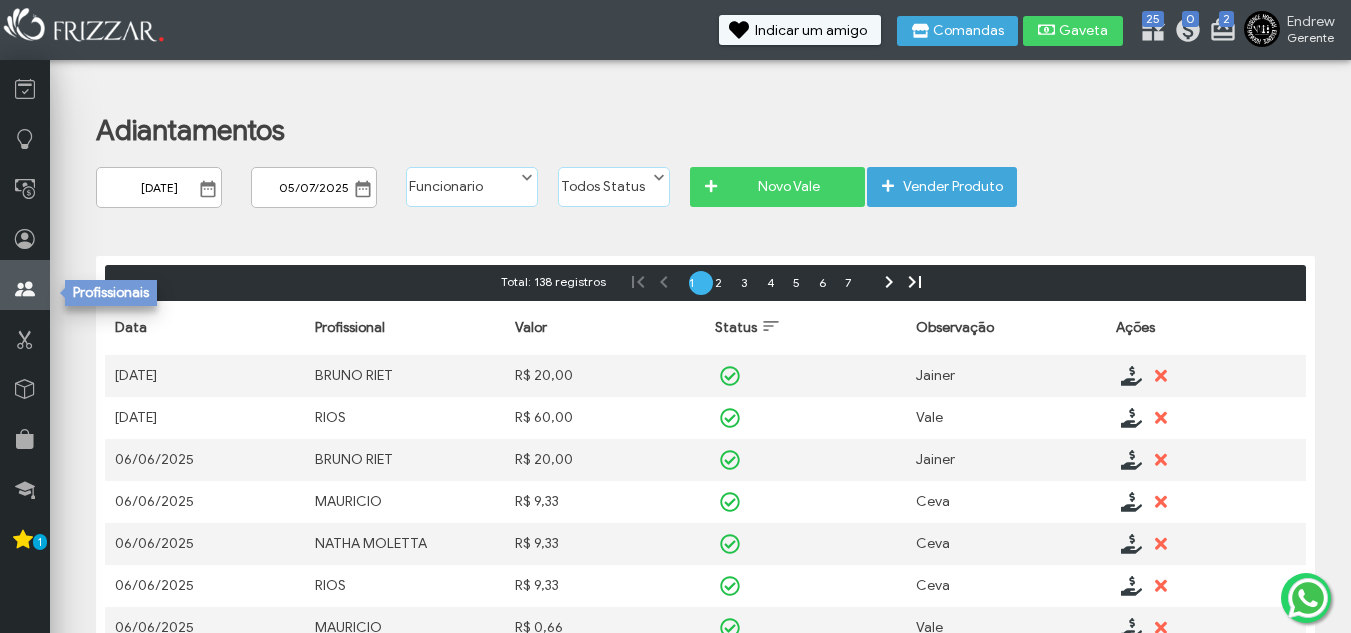 click at bounding box center [25, 289] 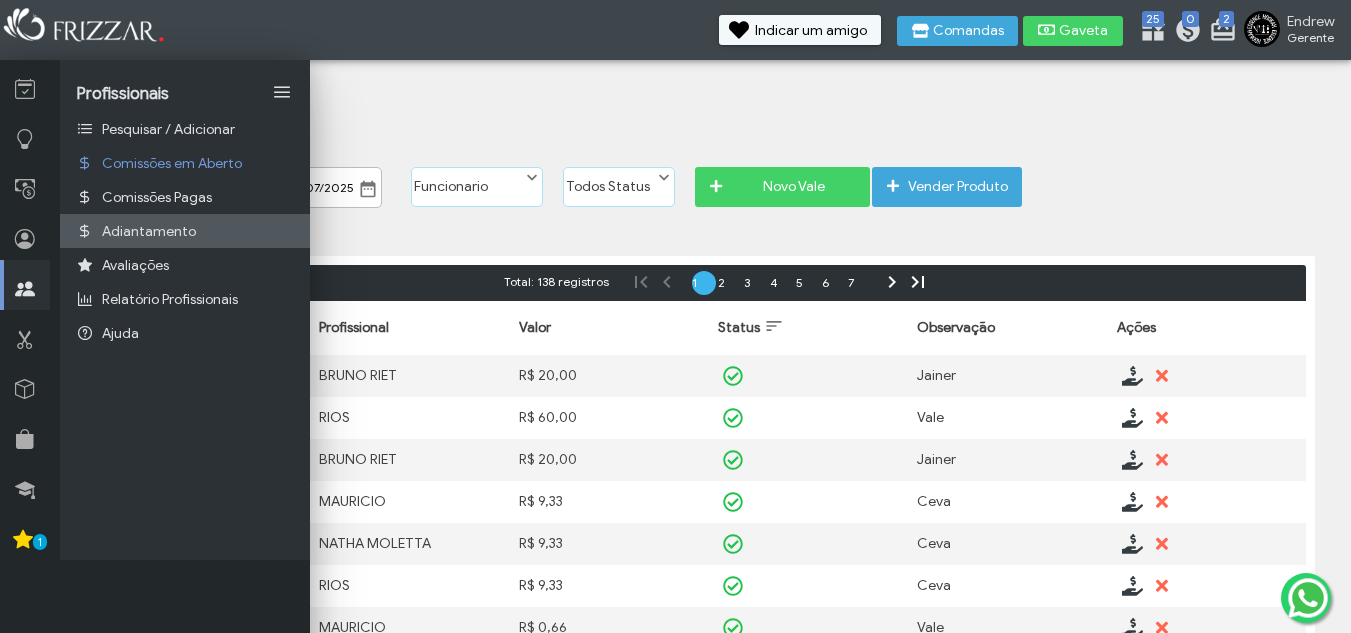 click on "Adiantamento" at bounding box center (185, 231) 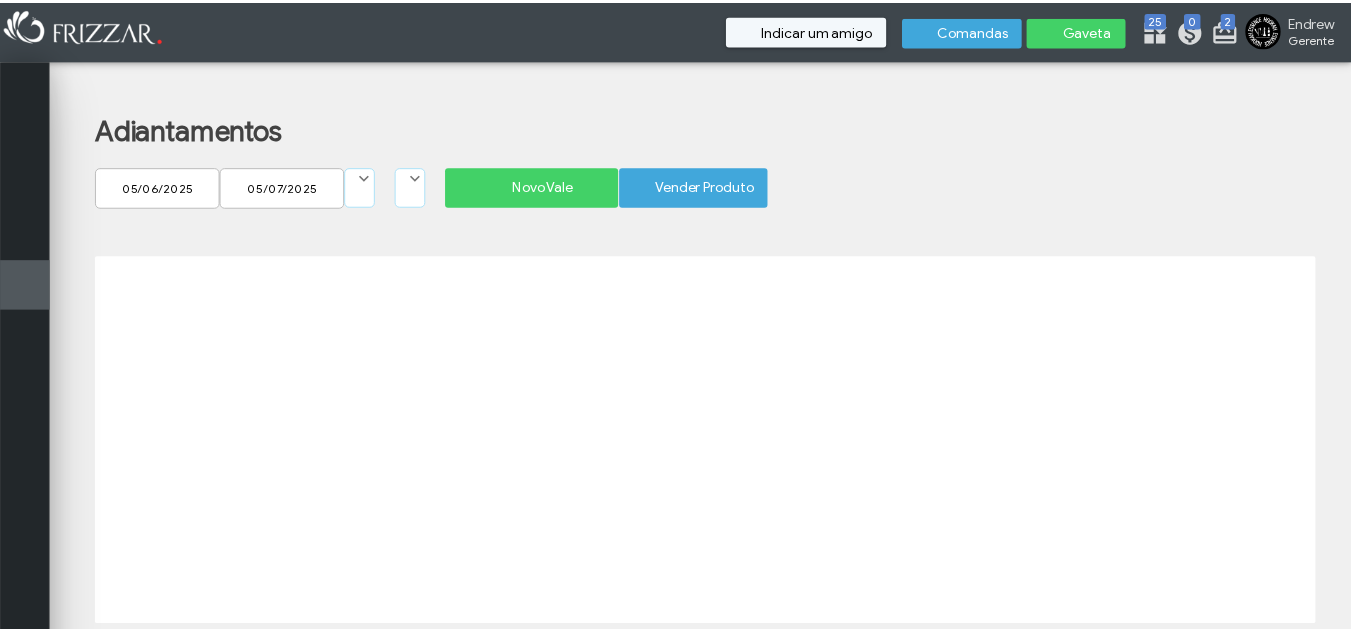 scroll, scrollTop: 0, scrollLeft: 0, axis: both 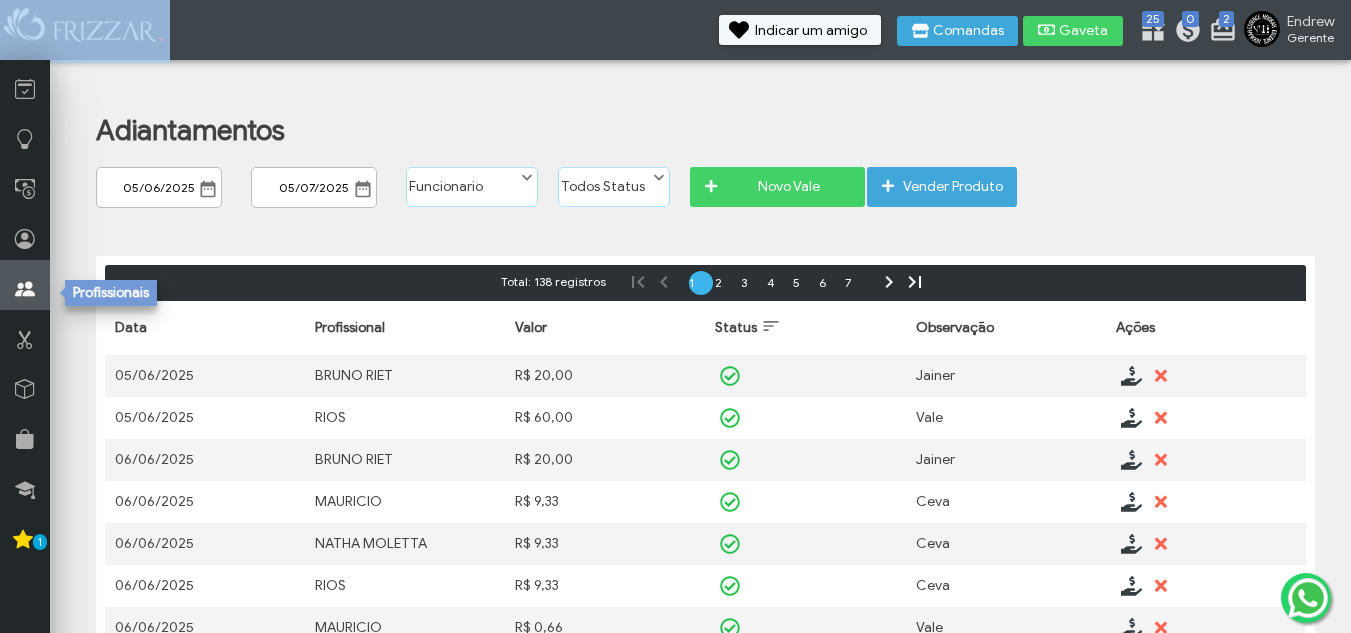 click at bounding box center [25, 285] 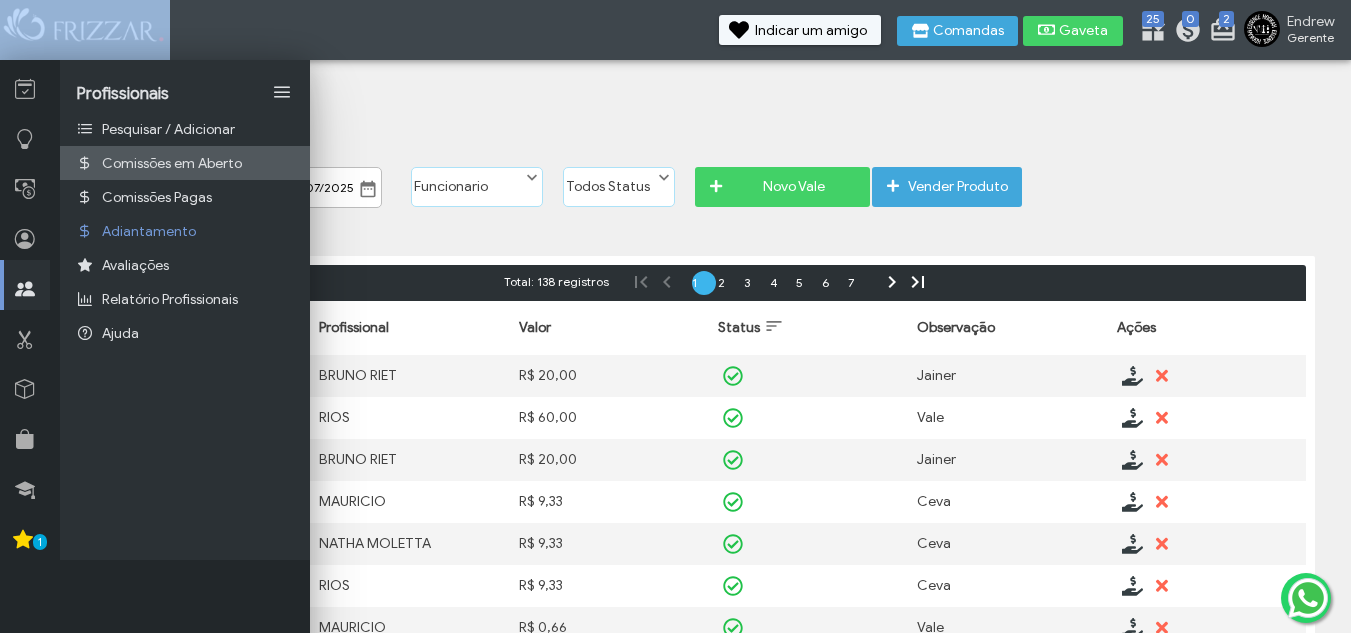 click on "Comissões em Aberto" at bounding box center [185, 163] 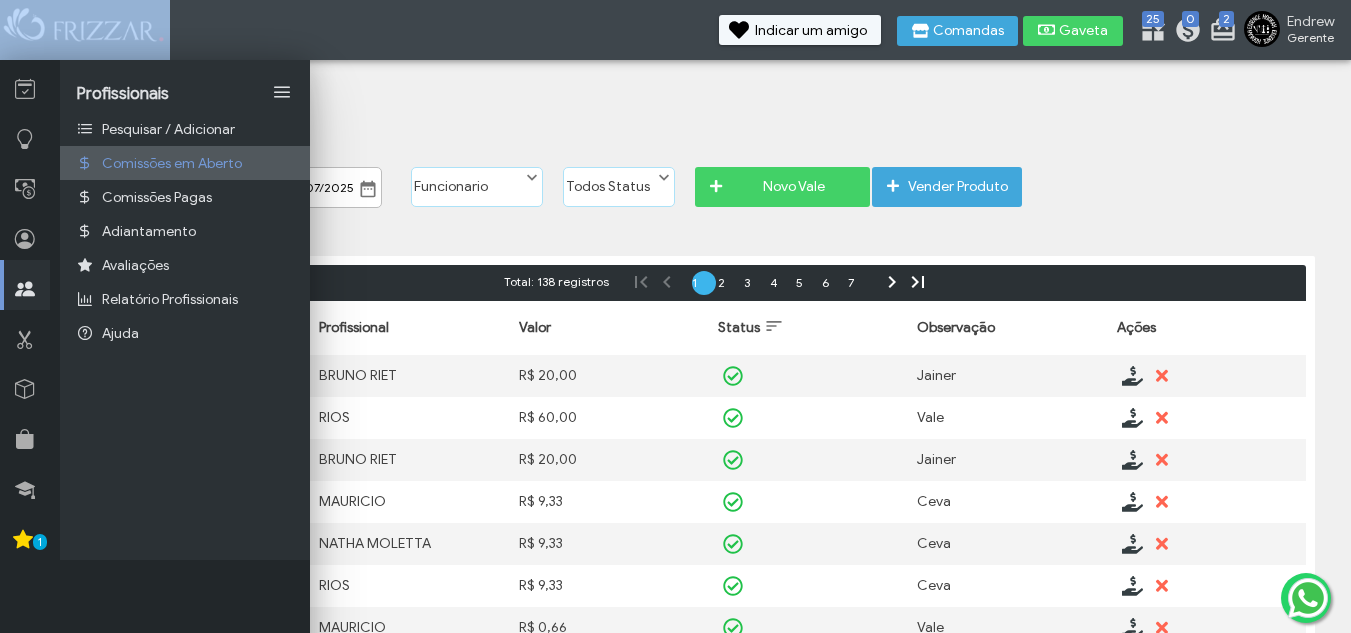 click on "Comissões em Aberto" at bounding box center (172, 163) 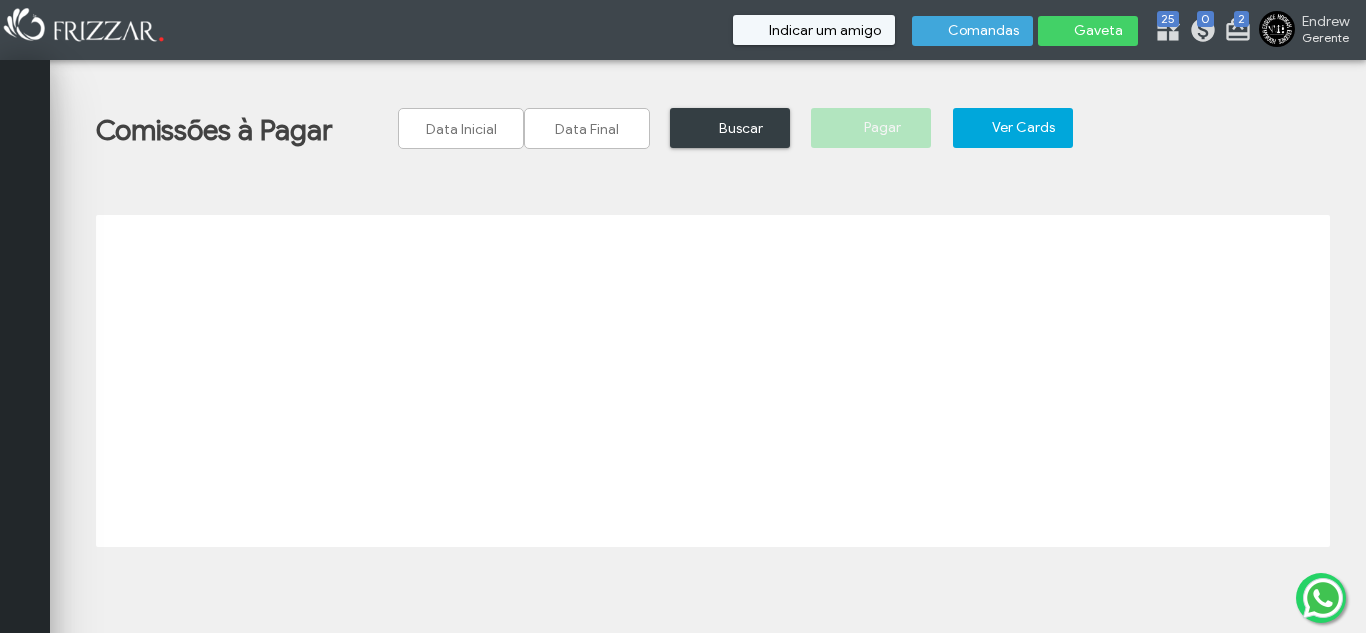 scroll, scrollTop: 0, scrollLeft: 0, axis: both 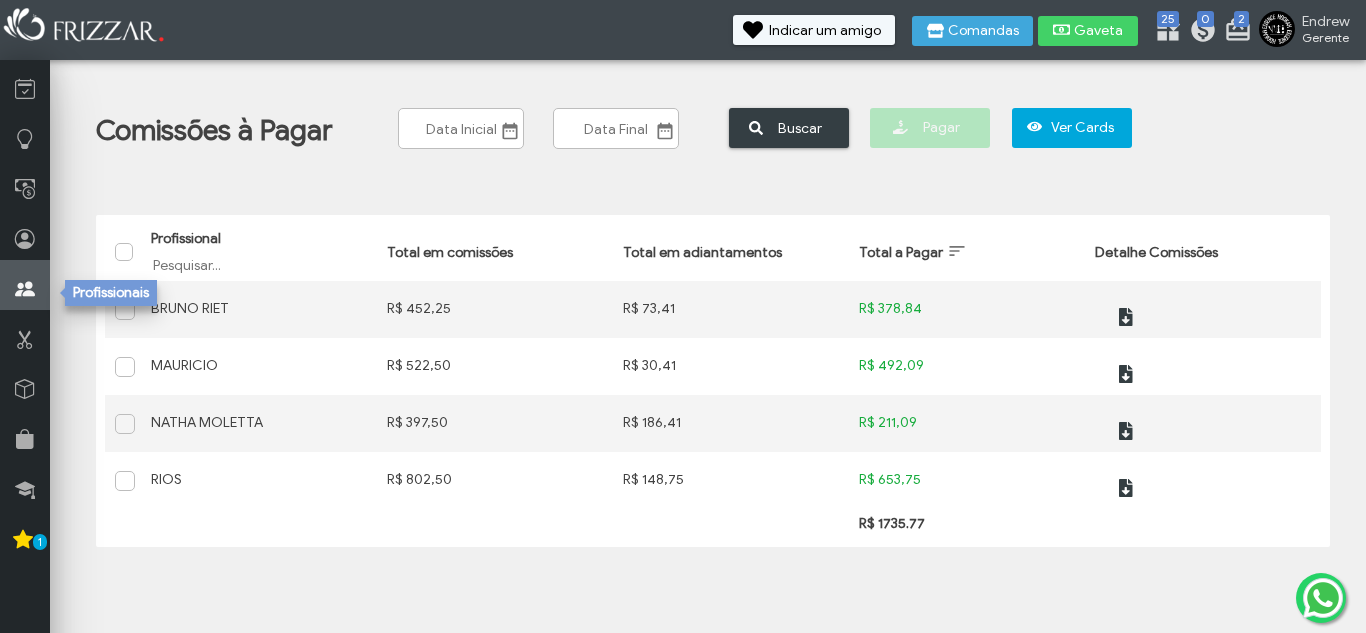 click at bounding box center [25, 285] 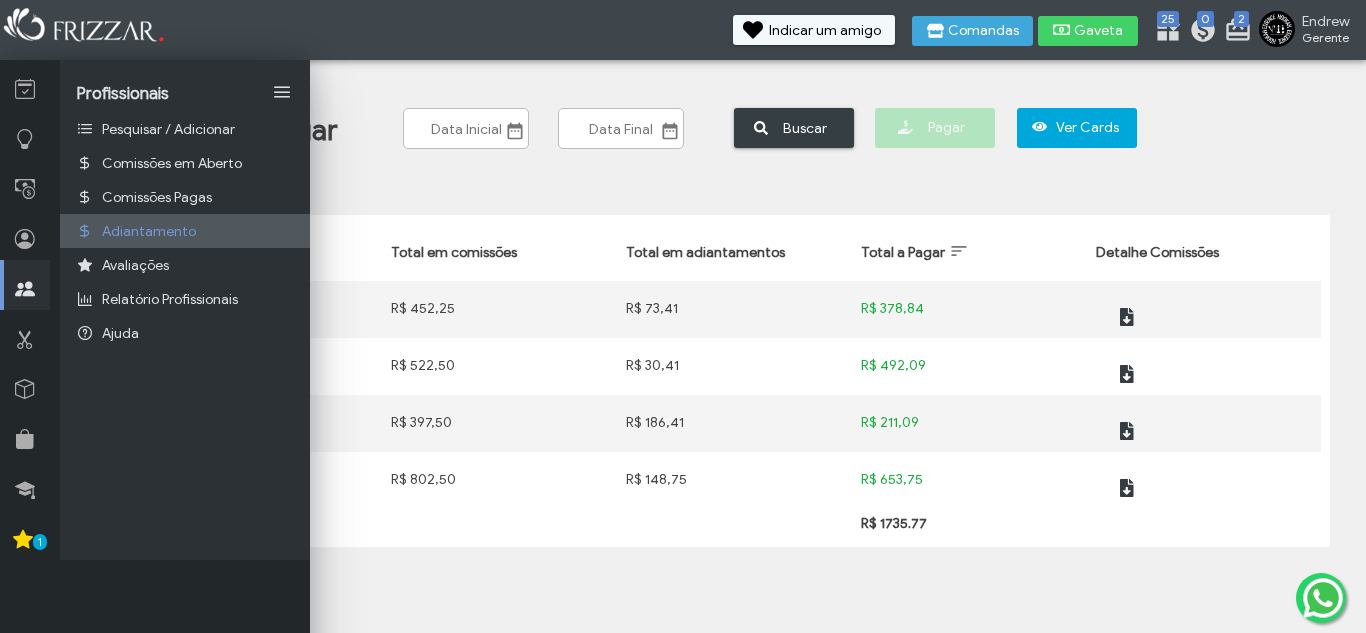 click on "Adiantamento" at bounding box center (185, 231) 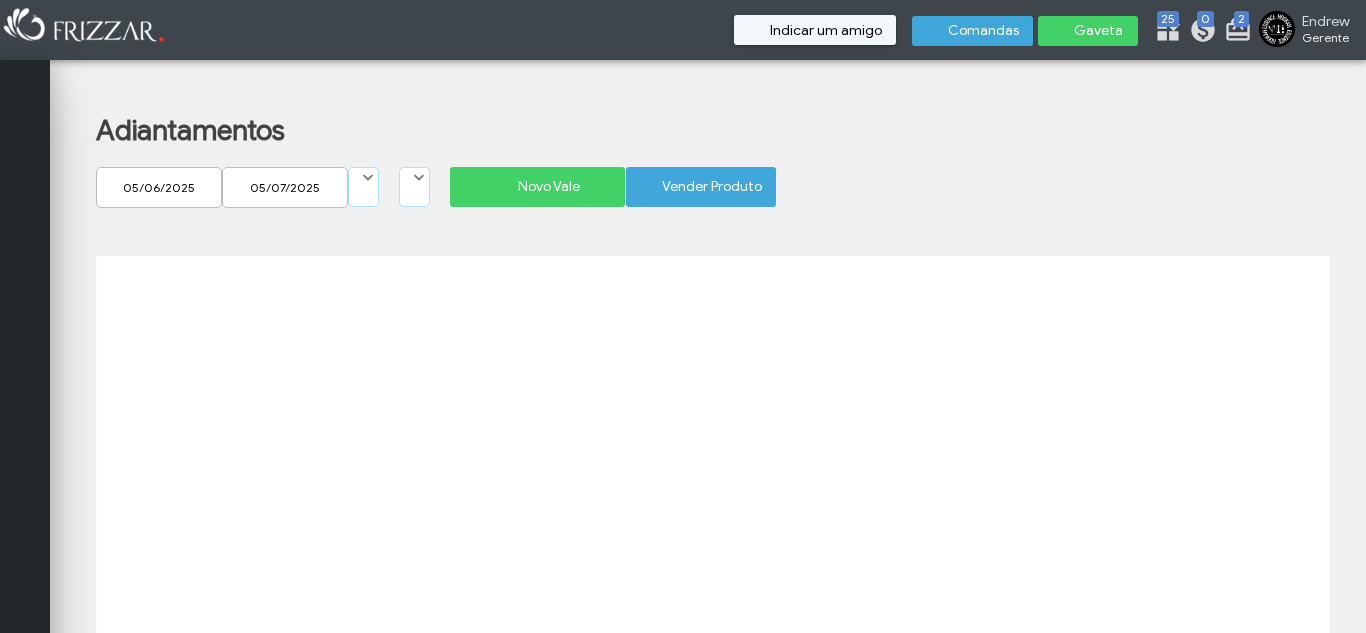 click on "Novo Vale" at bounding box center (548, 187) 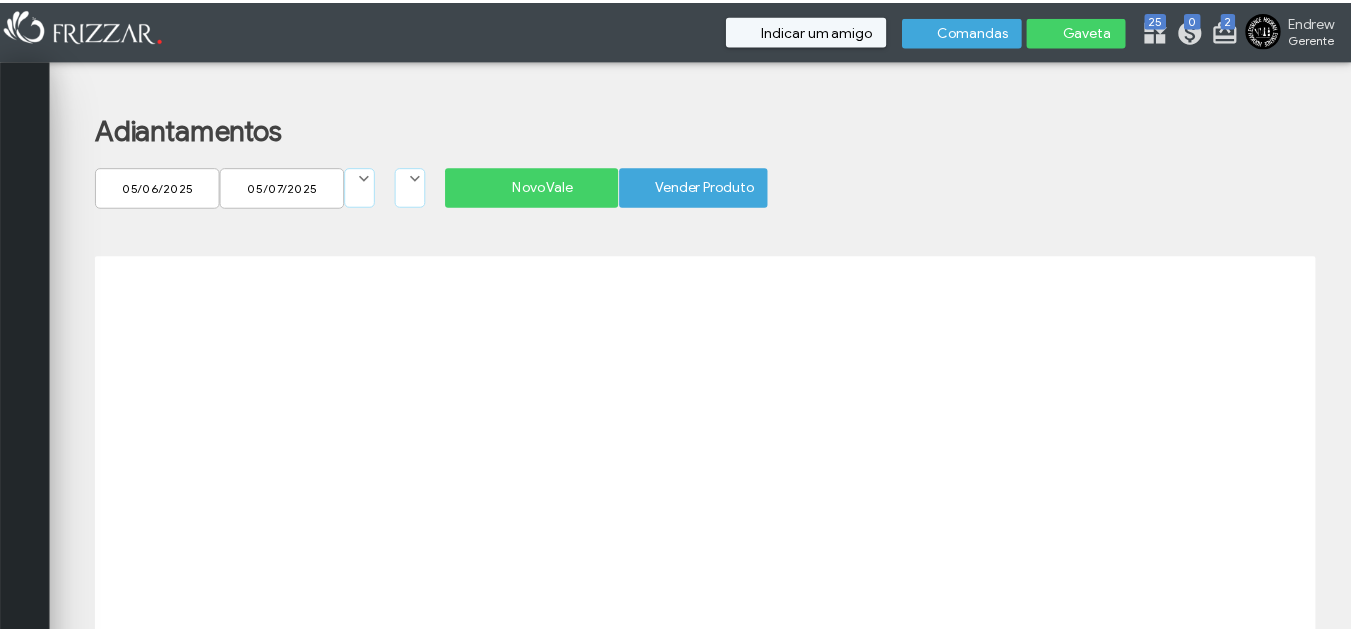 scroll, scrollTop: 0, scrollLeft: 0, axis: both 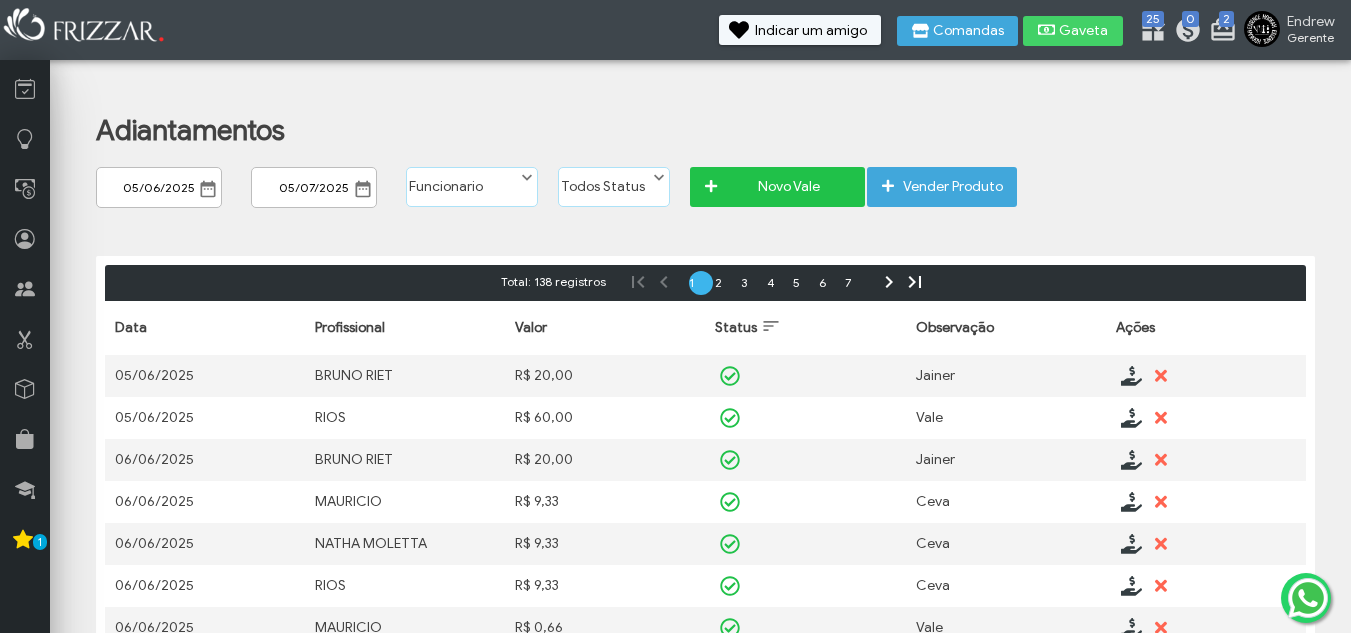 click on "Novo Vale" at bounding box center (788, 187) 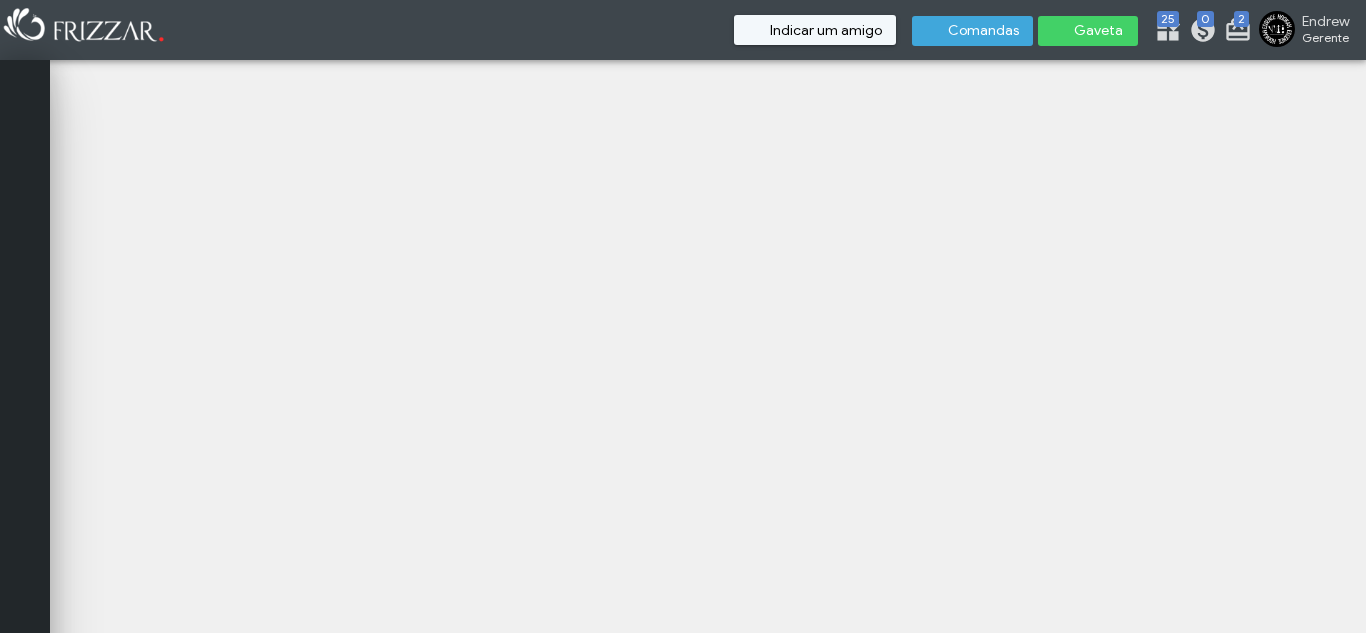 scroll, scrollTop: 0, scrollLeft: 0, axis: both 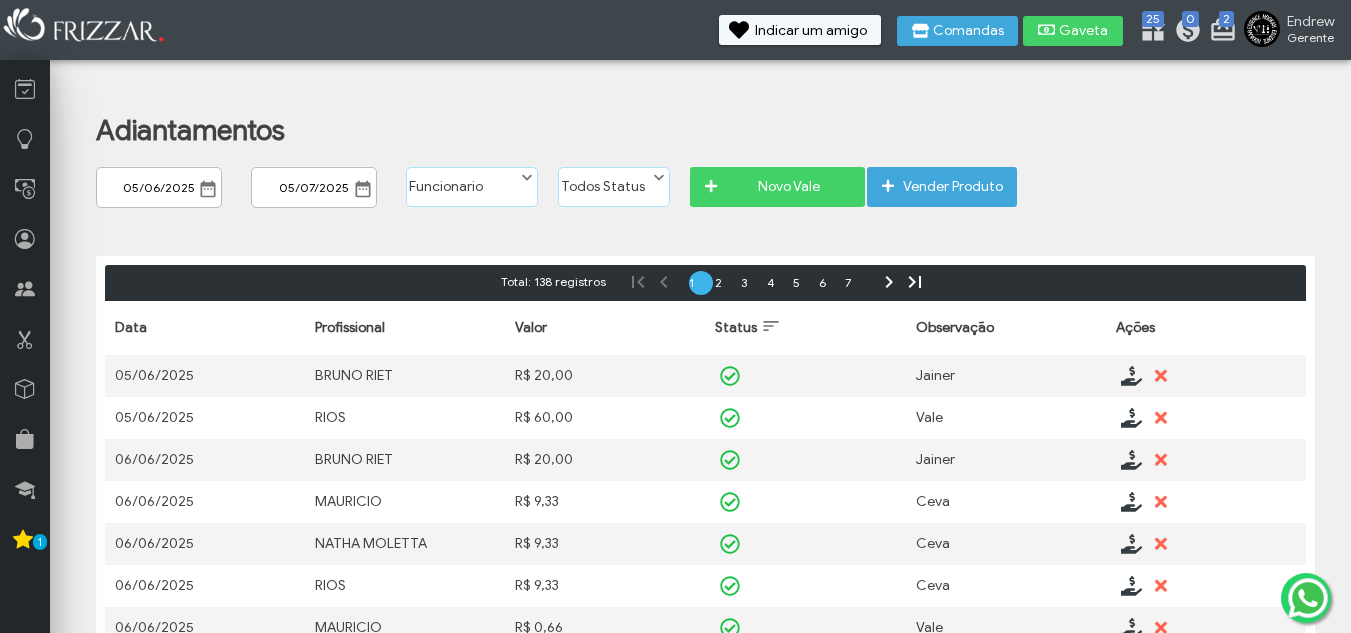 drag, startPoint x: 2, startPoint y: 296, endPoint x: 306, endPoint y: 82, distance: 371.76874 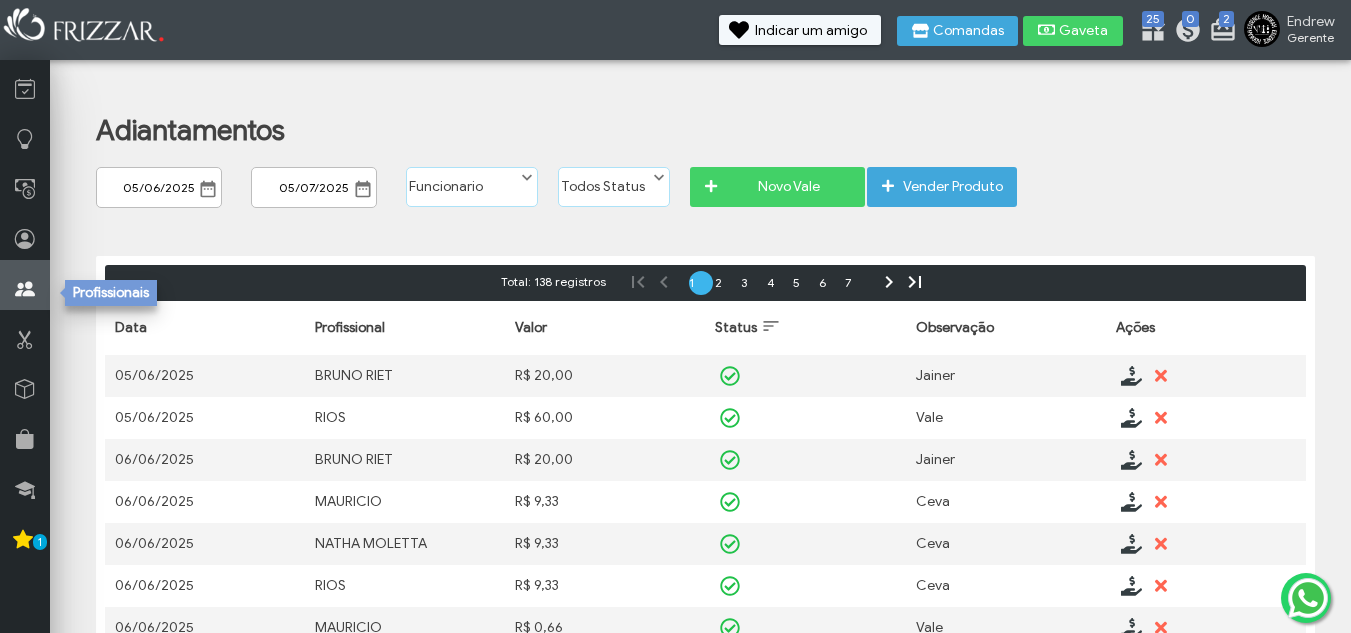 click at bounding box center [25, 289] 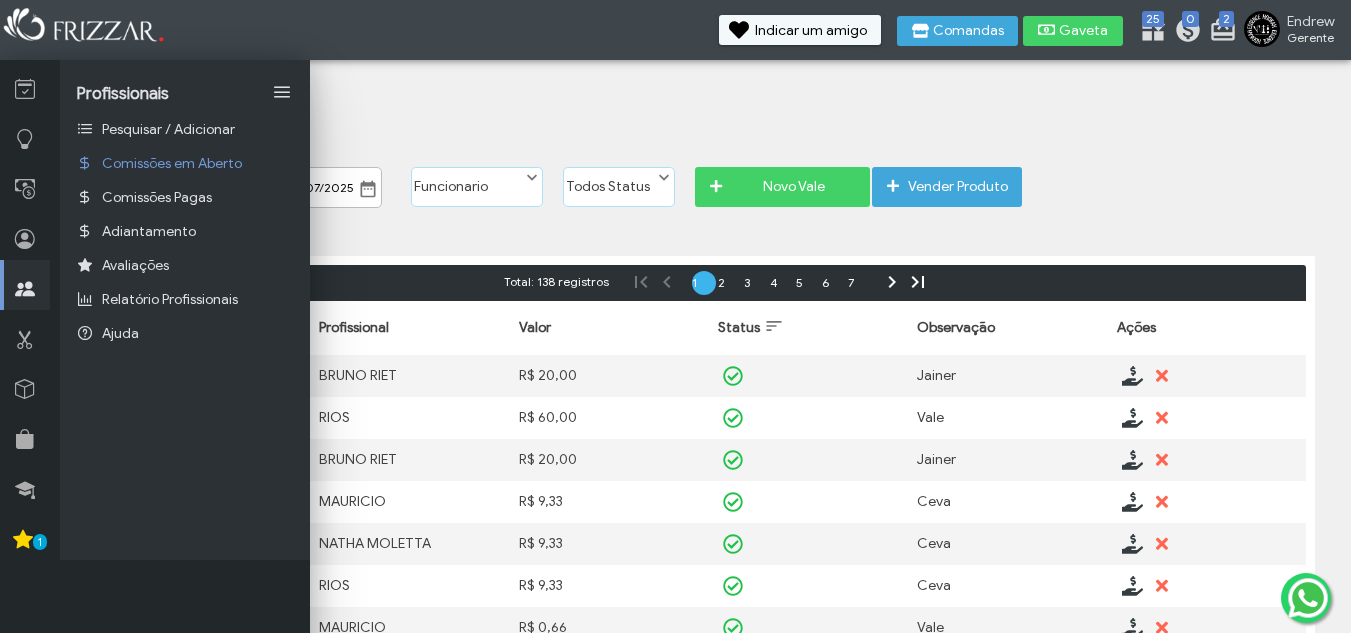 drag, startPoint x: 138, startPoint y: 194, endPoint x: 325, endPoint y: 102, distance: 208.40585 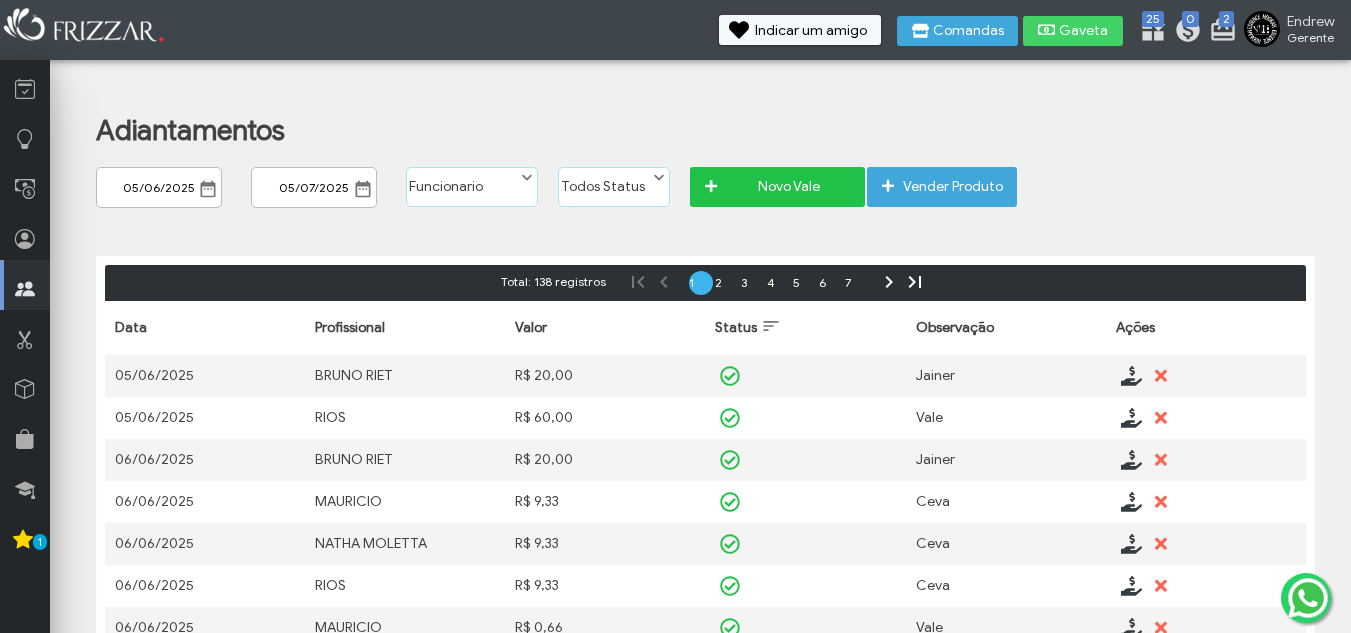 click on "Novo Vale" at bounding box center (788, 187) 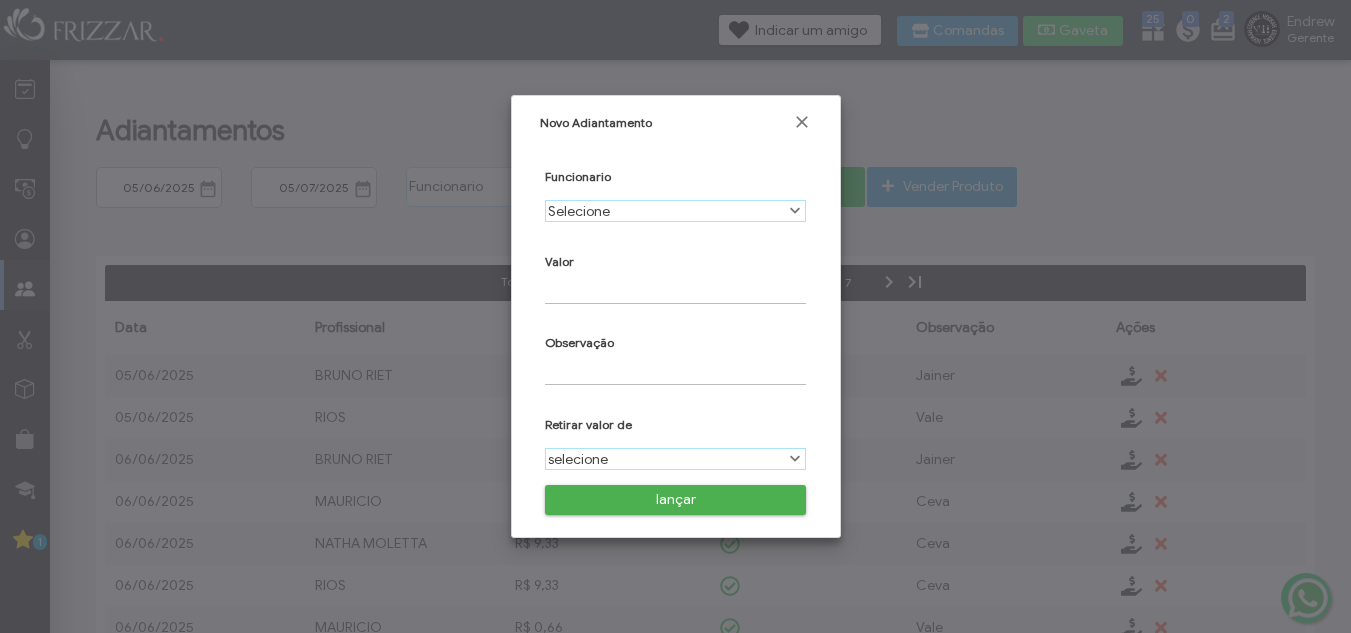 scroll, scrollTop: 11, scrollLeft: 89, axis: both 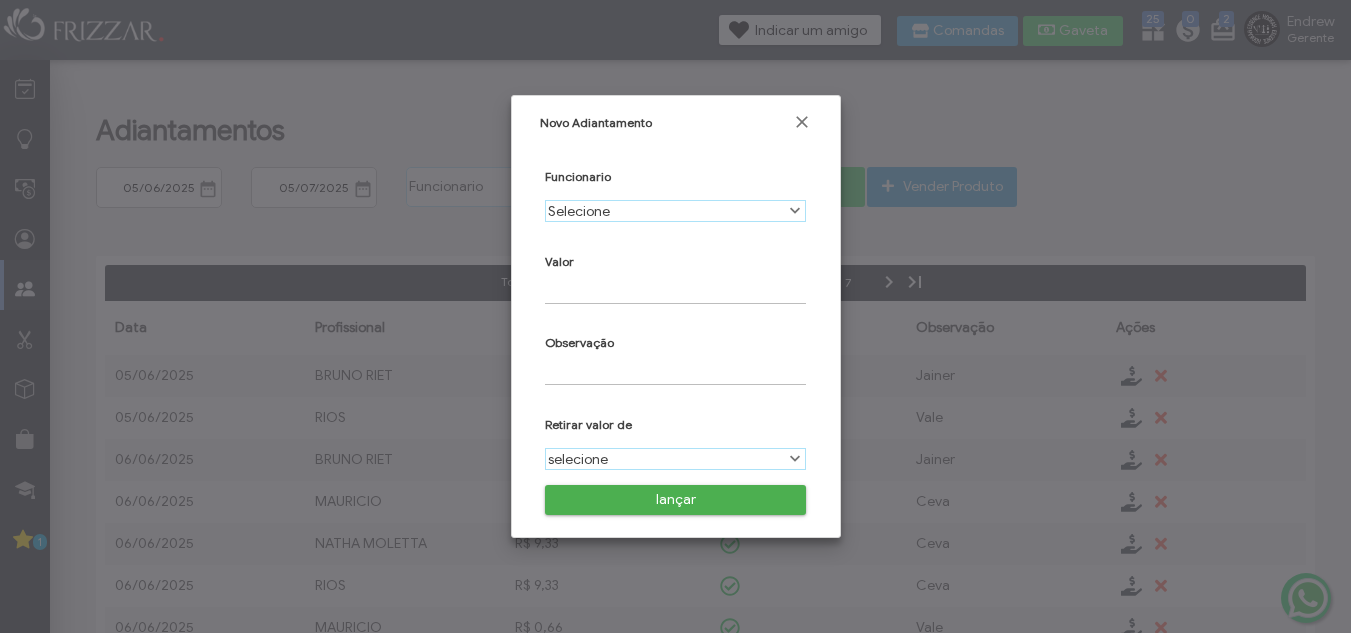 click on "Selecione" at bounding box center (664, 211) 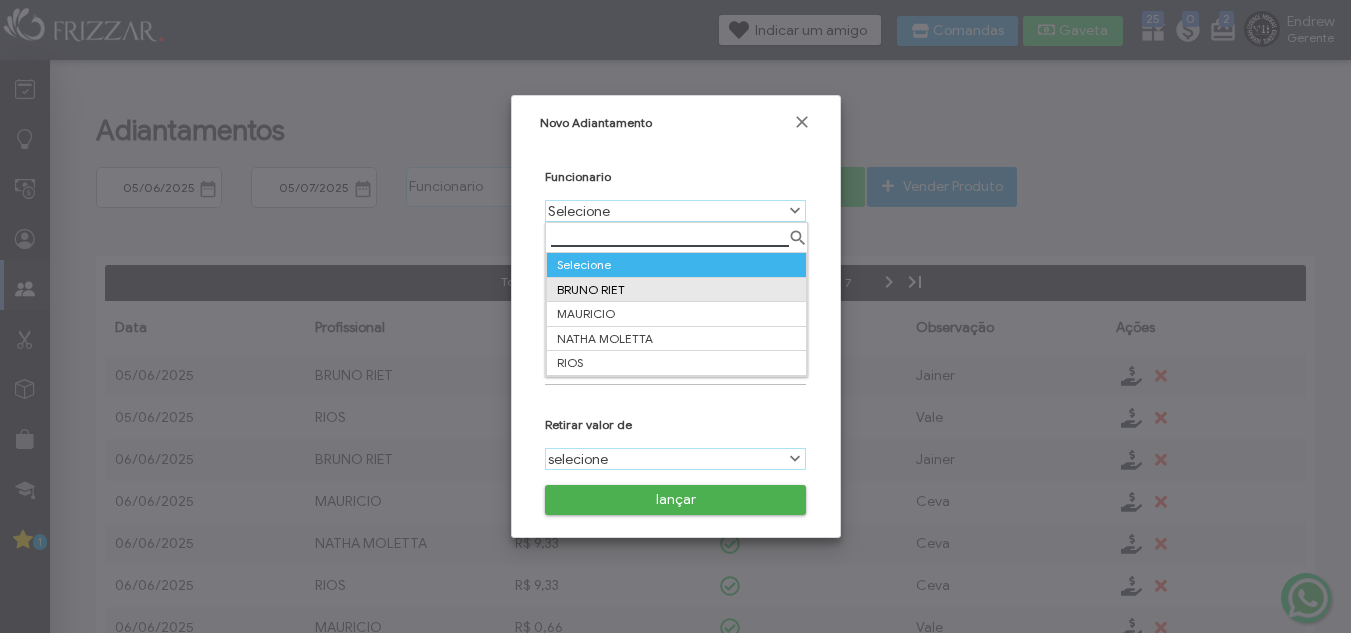 click on "BRUNO RIET" at bounding box center [676, 289] 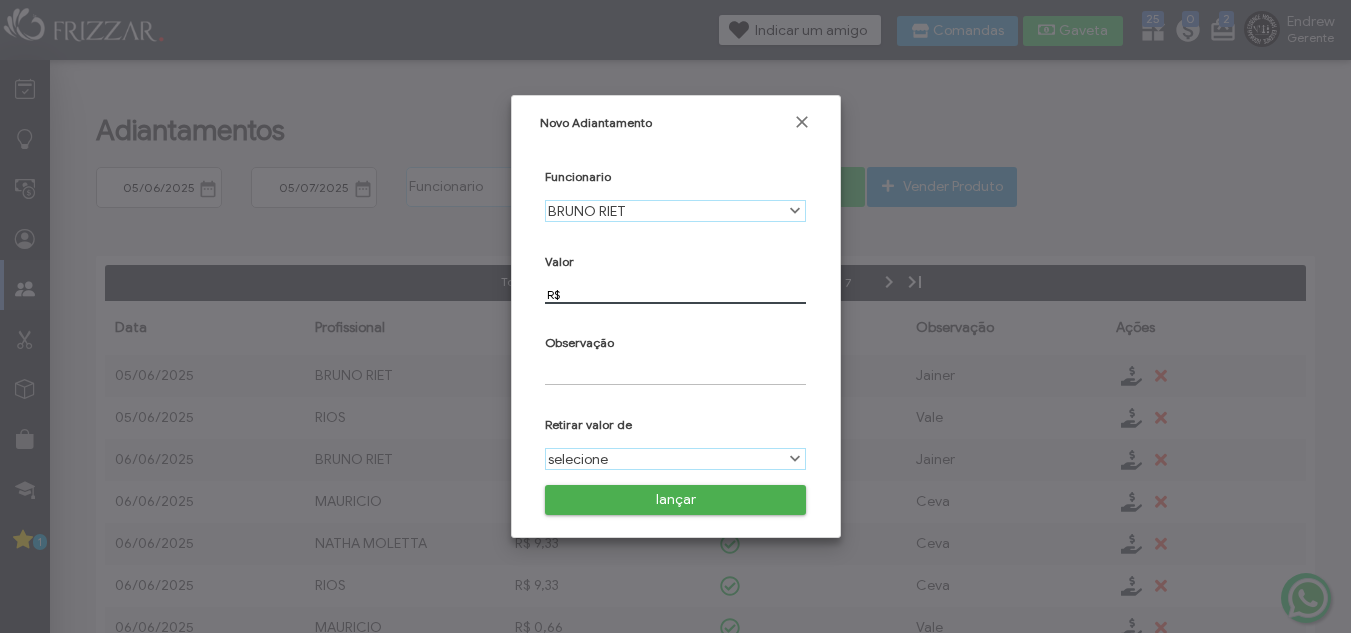 click on "R$" at bounding box center (675, 294) 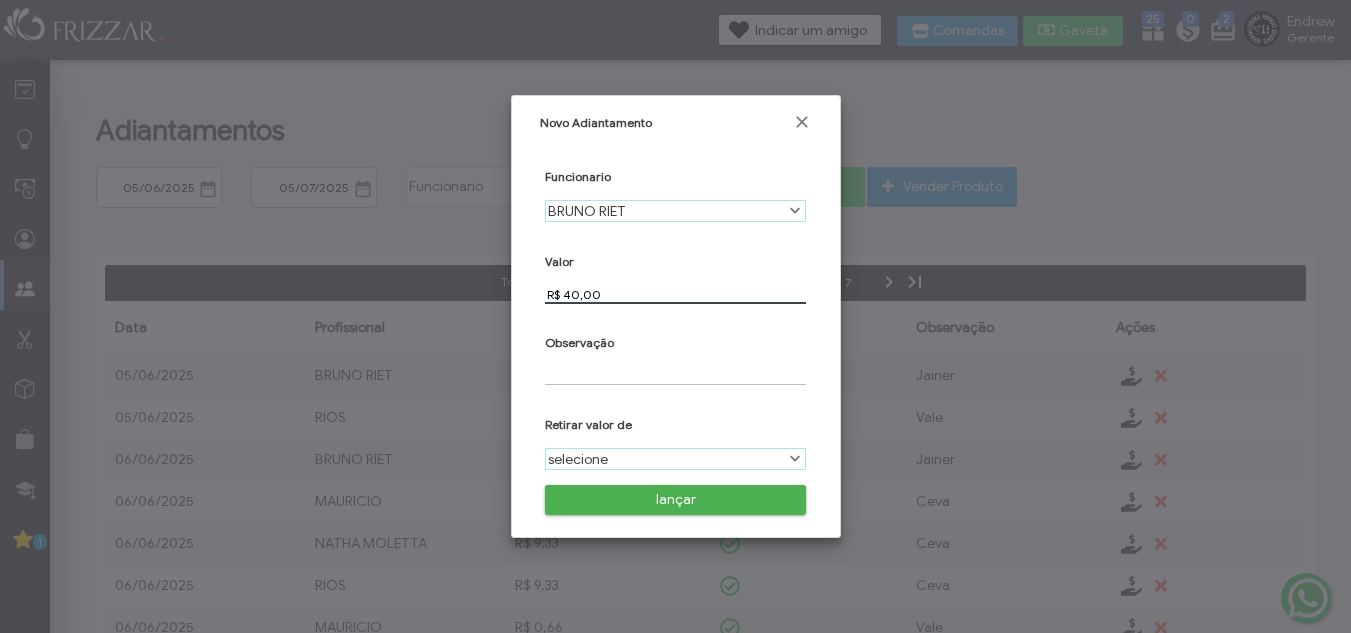 click at bounding box center [675, 375] 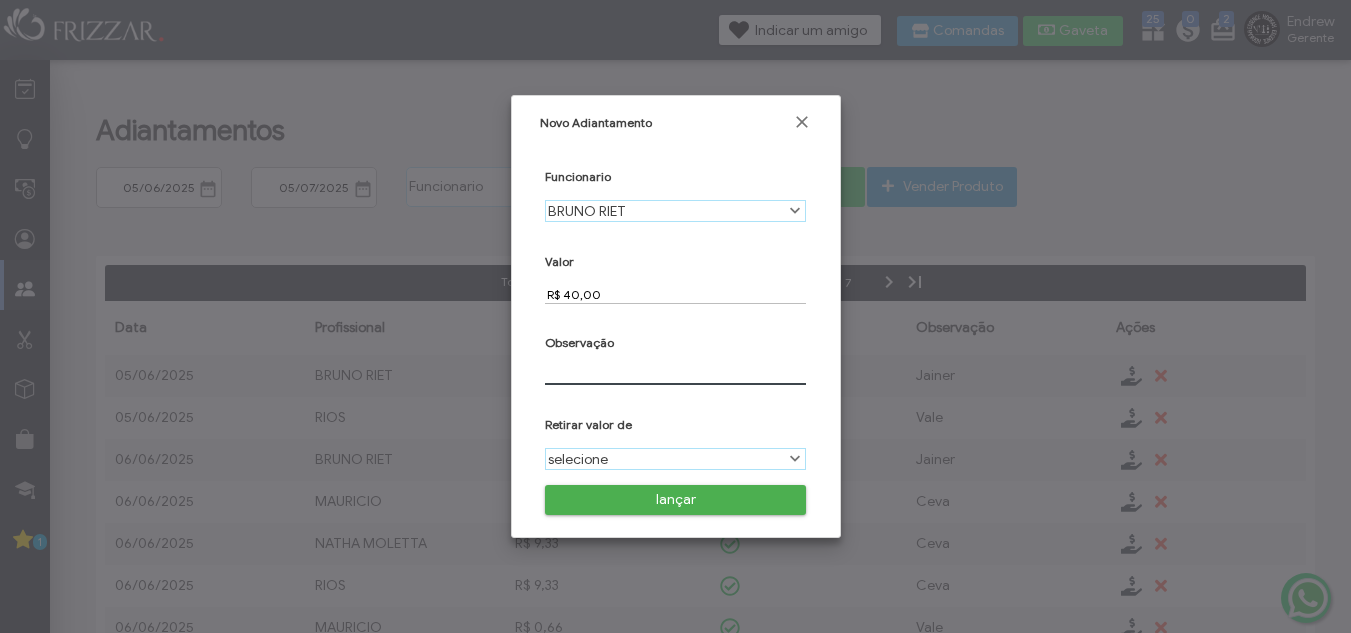 type on "VALE" 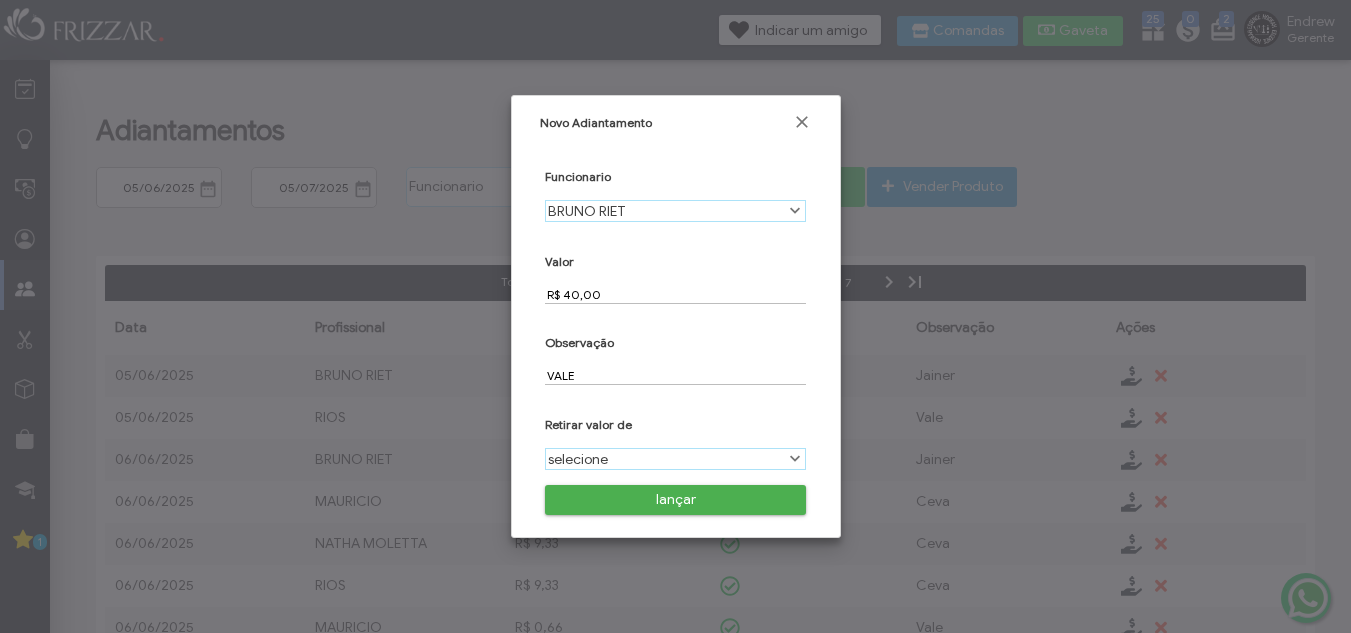 click on "Retirar valor de selecione Caixa Conta Bancária selecione" at bounding box center [676, 435] 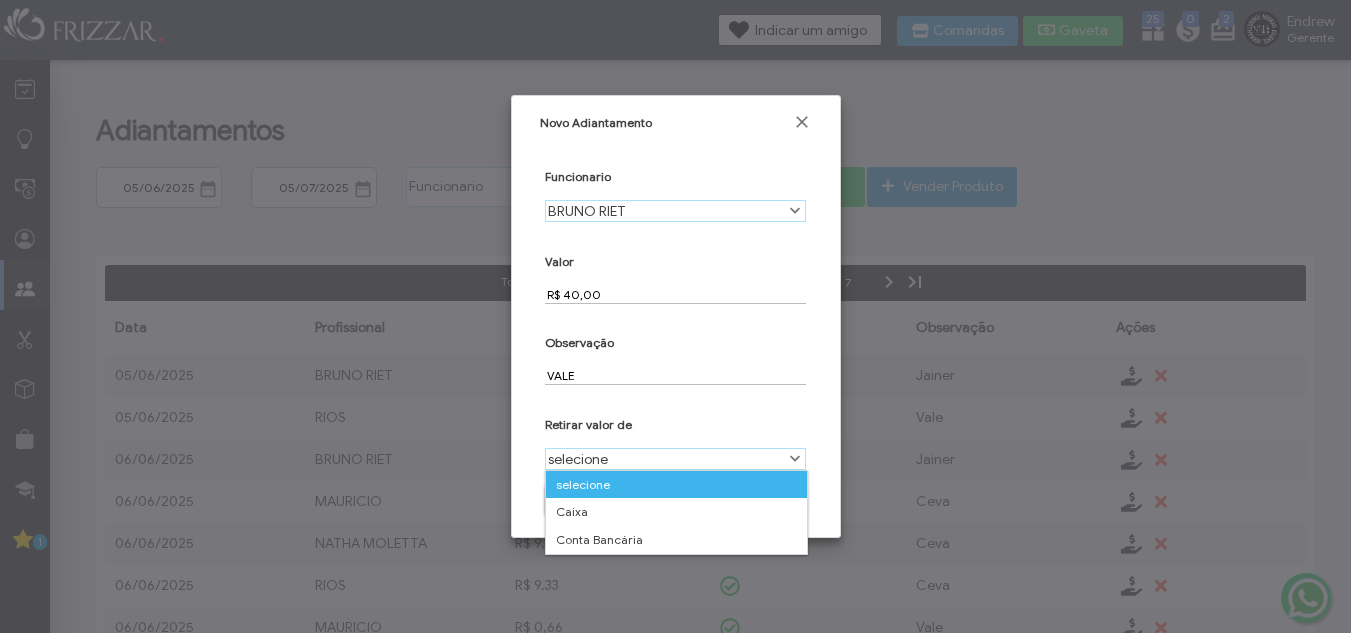 scroll, scrollTop: 11, scrollLeft: 89, axis: both 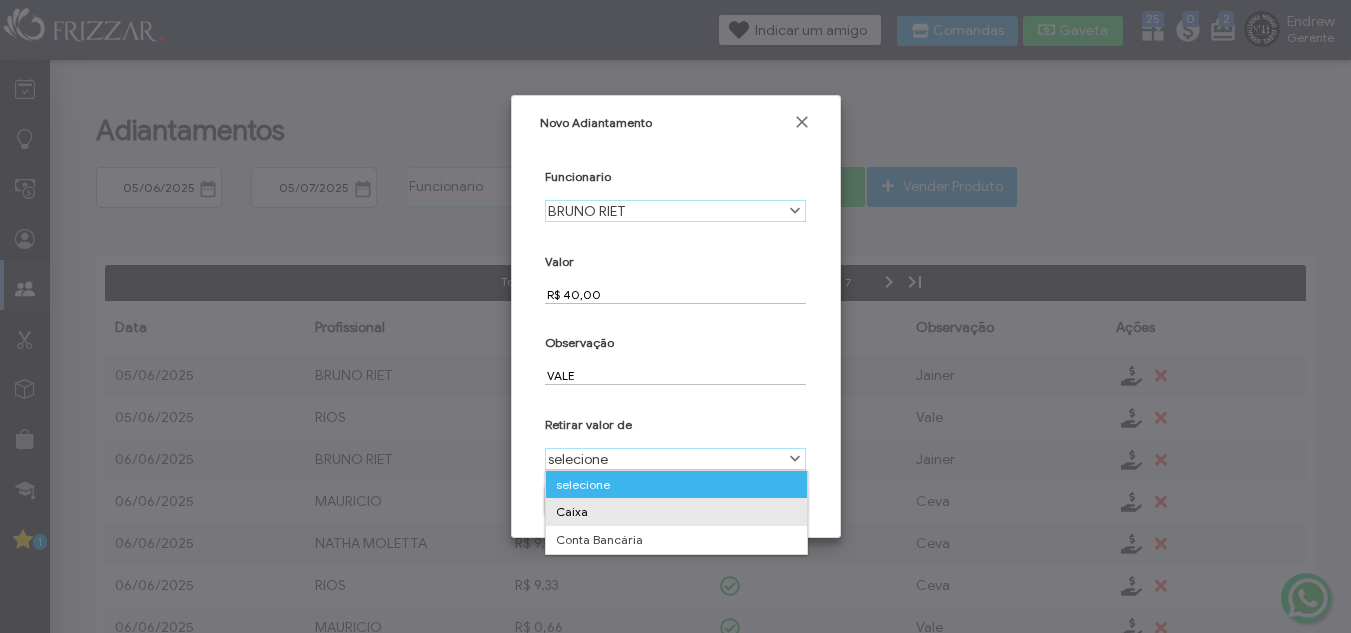 click on "Caixa" at bounding box center [676, 512] 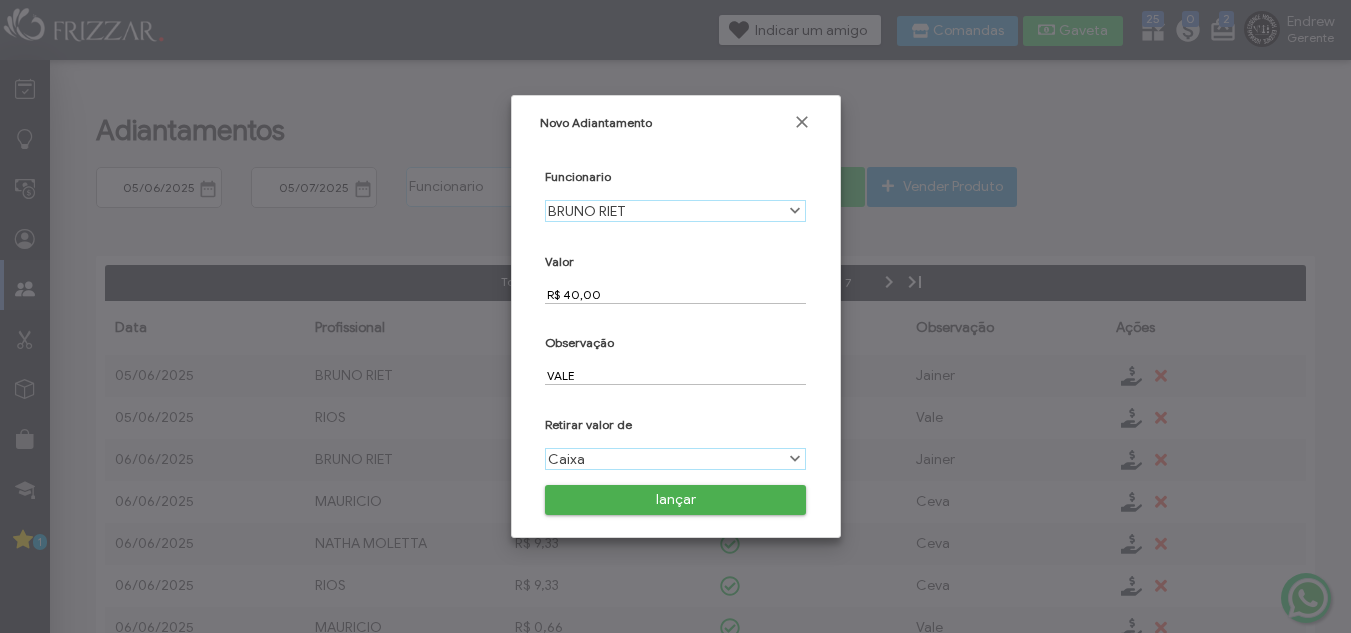 scroll, scrollTop: 11, scrollLeft: 89, axis: both 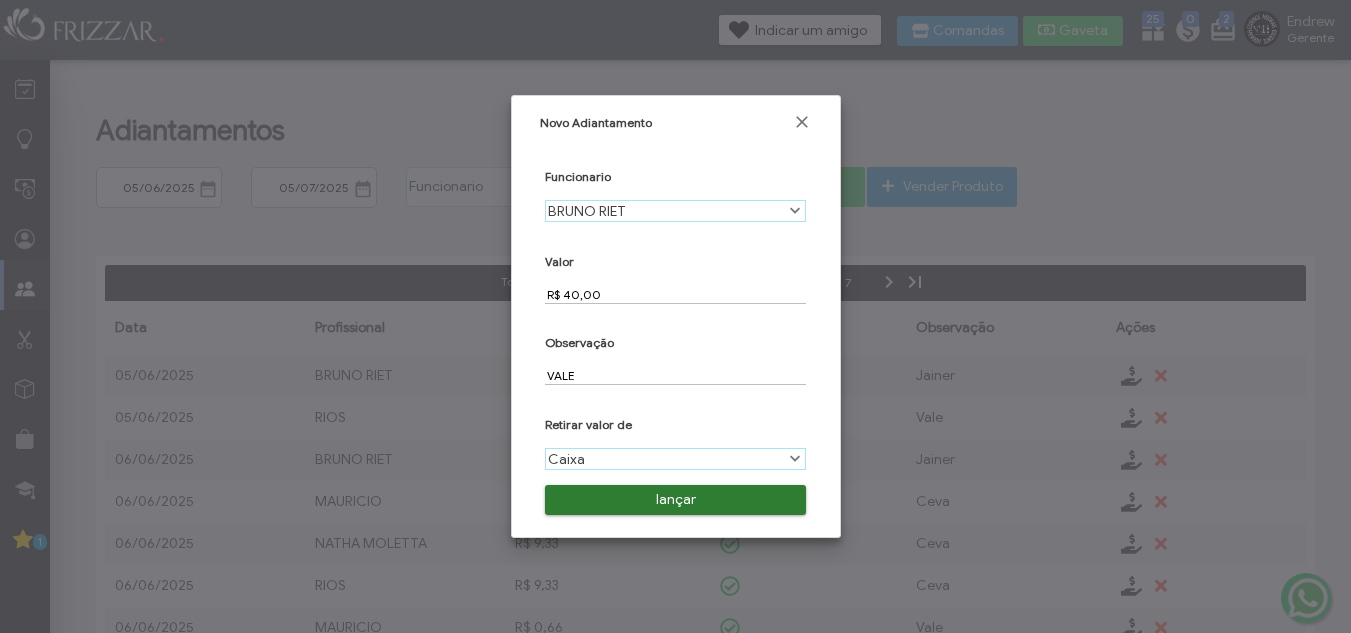 click on "lançar" at bounding box center (675, 500) 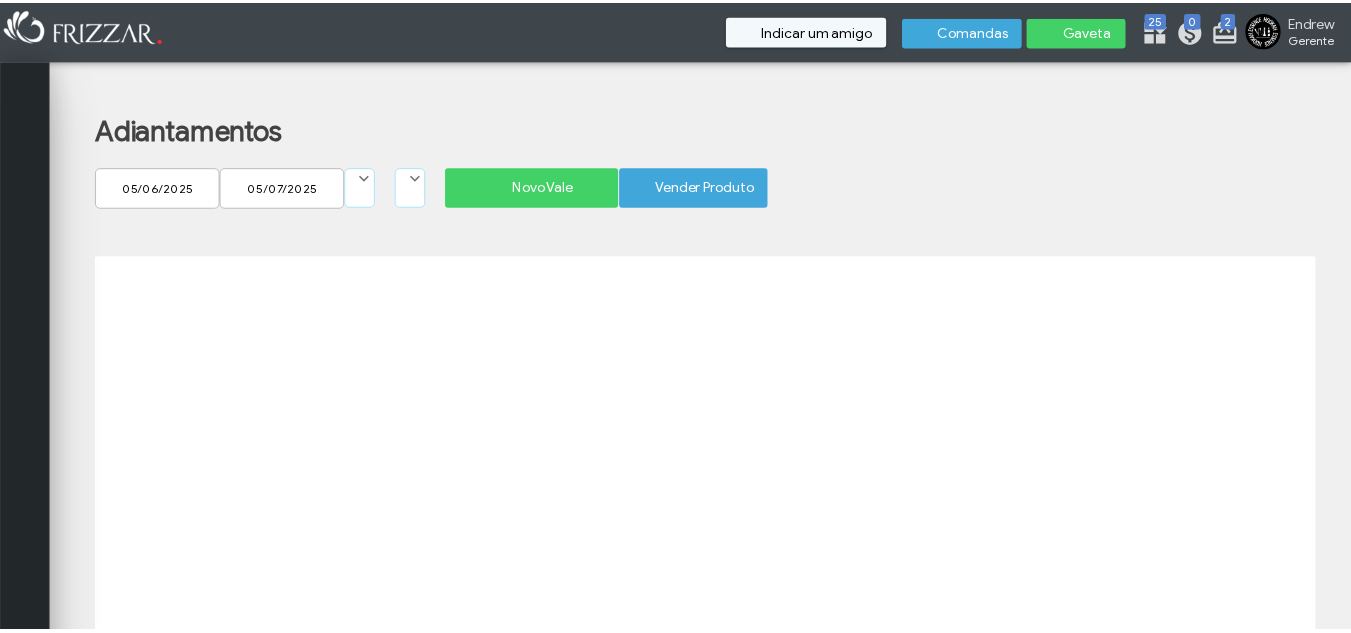 scroll, scrollTop: 0, scrollLeft: 0, axis: both 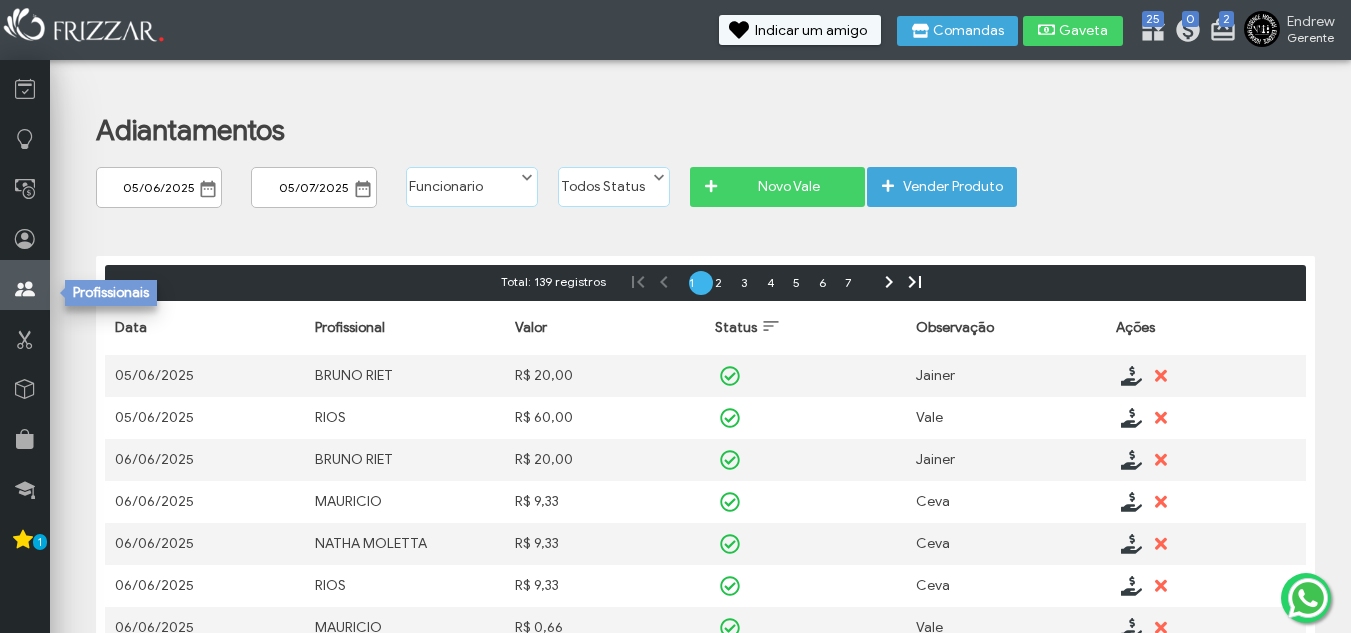 click at bounding box center [25, 285] 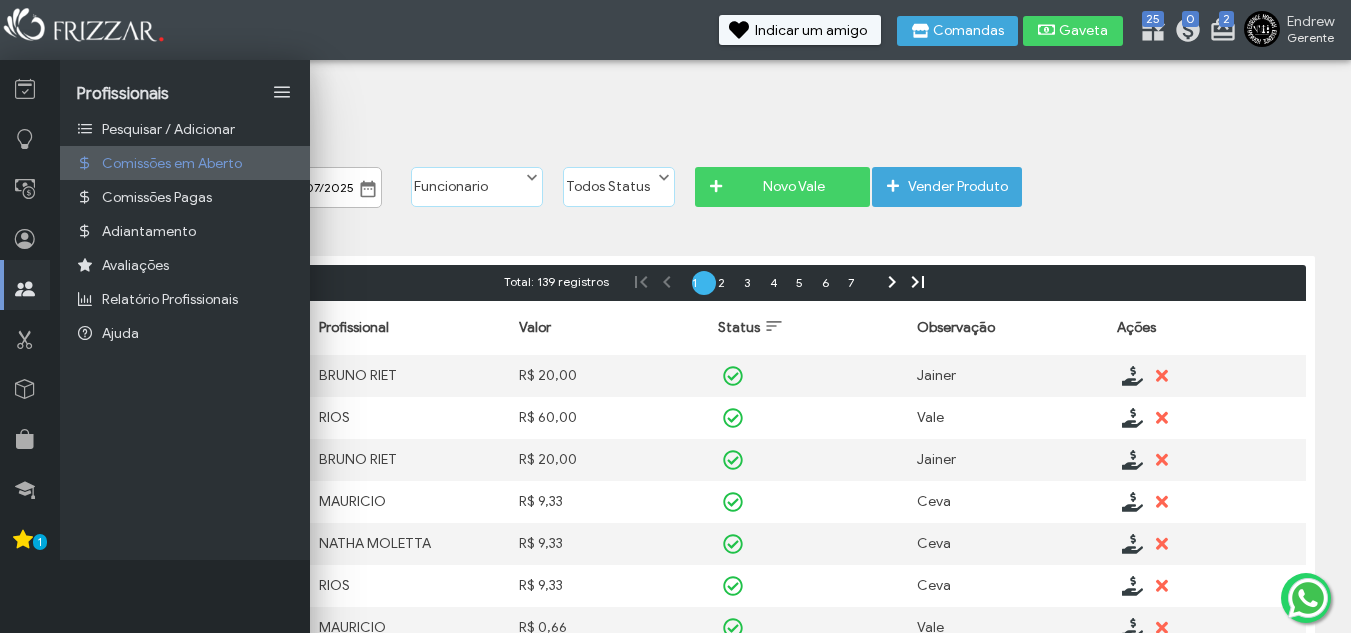 click on "Comissões em Aberto" at bounding box center (172, 163) 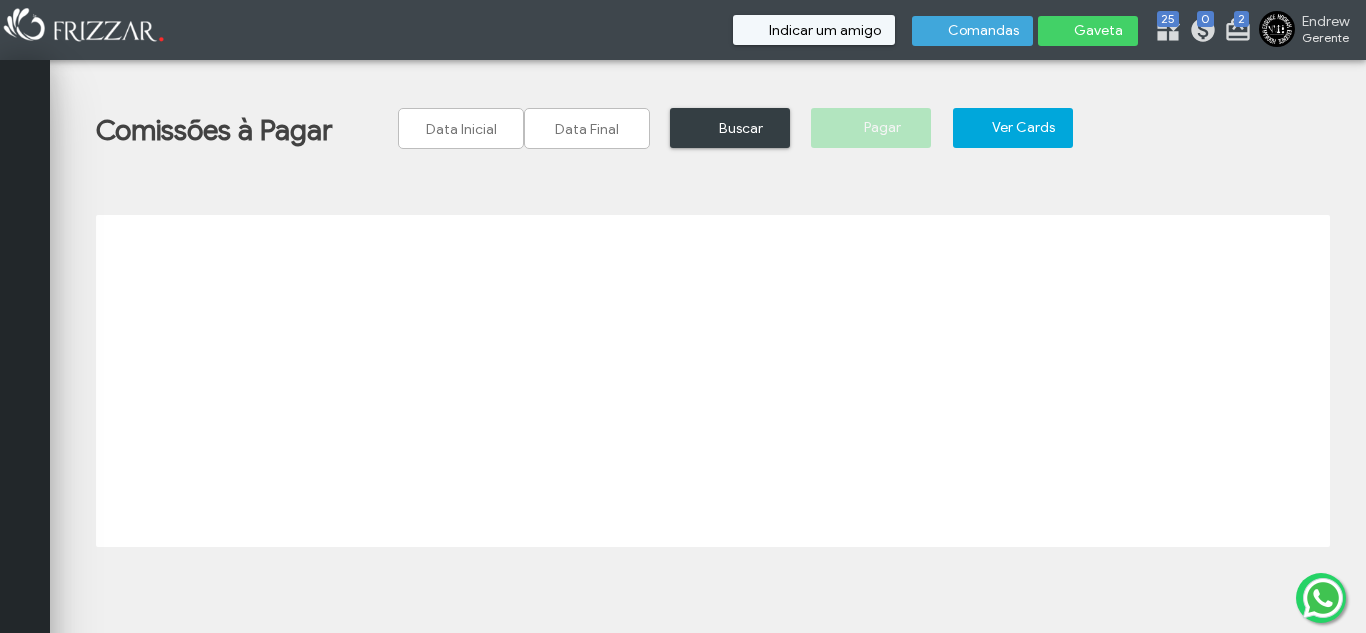 scroll, scrollTop: 0, scrollLeft: 0, axis: both 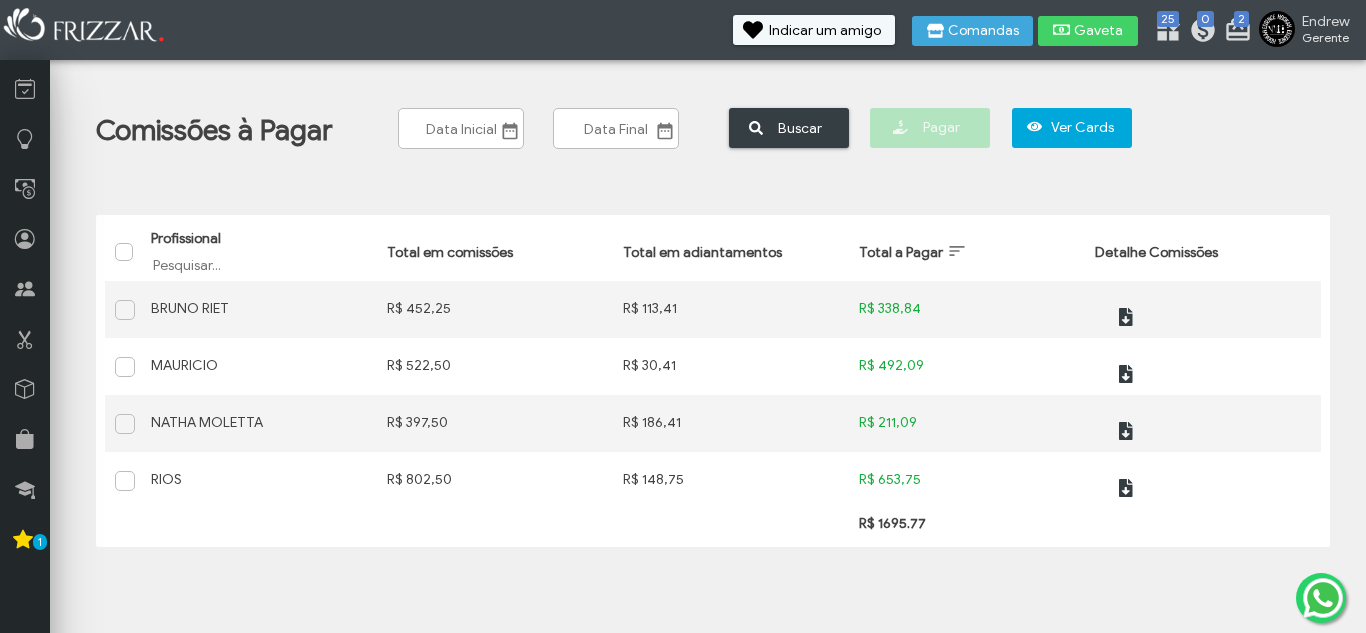 drag, startPoint x: 1029, startPoint y: 76, endPoint x: 1055, endPoint y: 81, distance: 26.476404 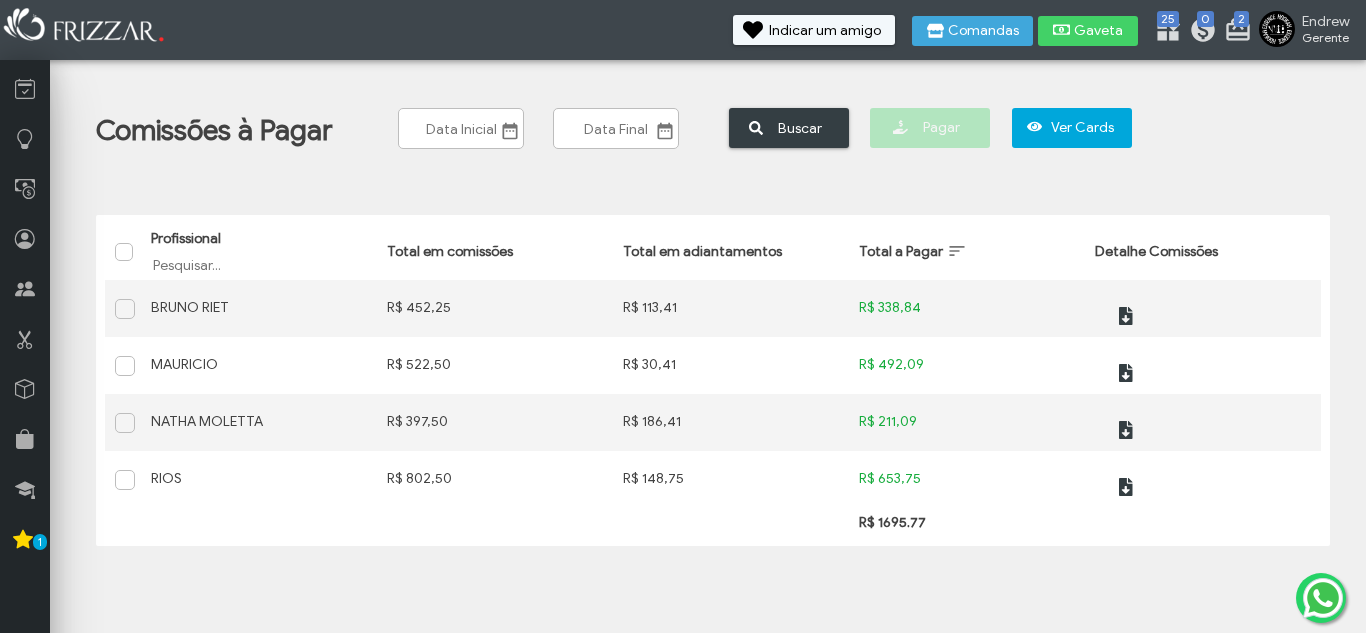 drag, startPoint x: 151, startPoint y: 257, endPoint x: 156, endPoint y: 271, distance: 14.866069 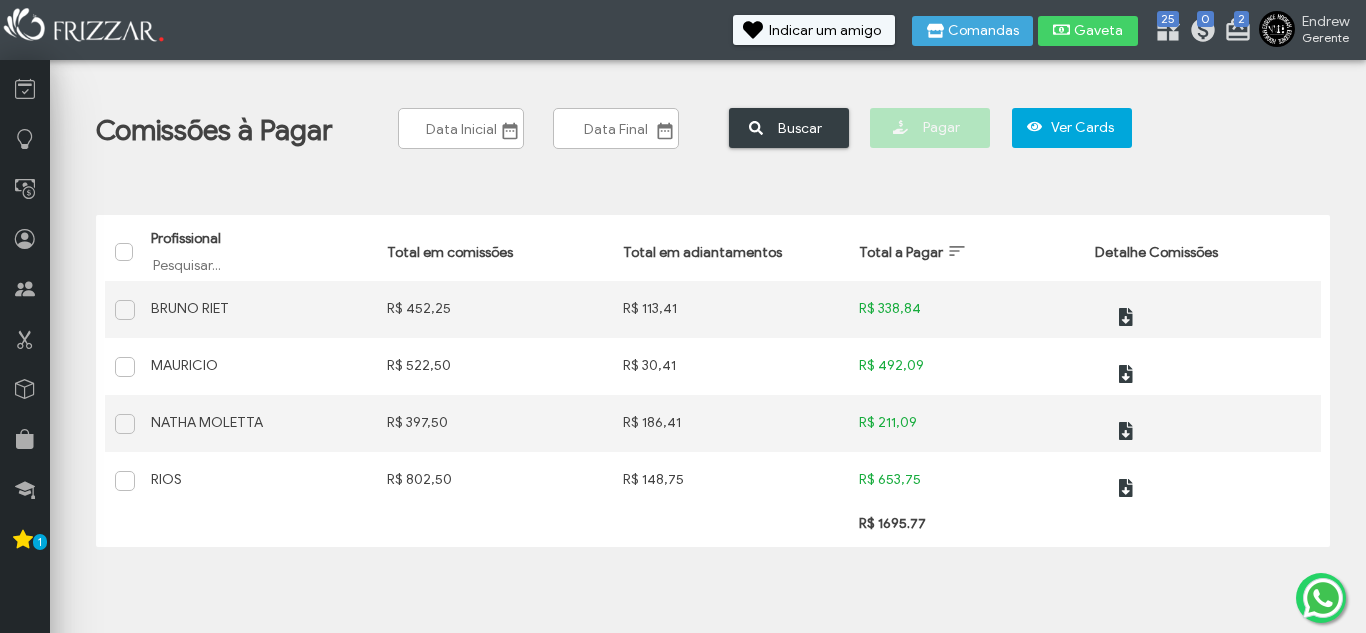 drag, startPoint x: 216, startPoint y: 153, endPoint x: 232, endPoint y: 132, distance: 26.400757 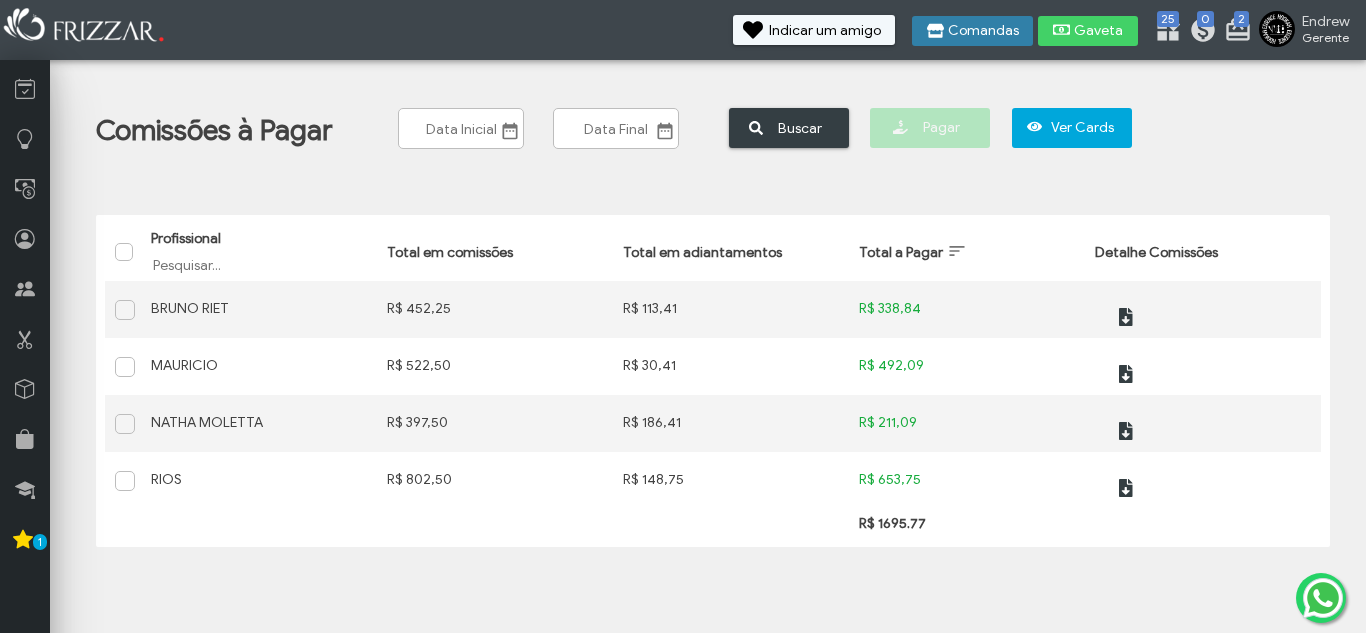 click on "Comandas" at bounding box center [983, 31] 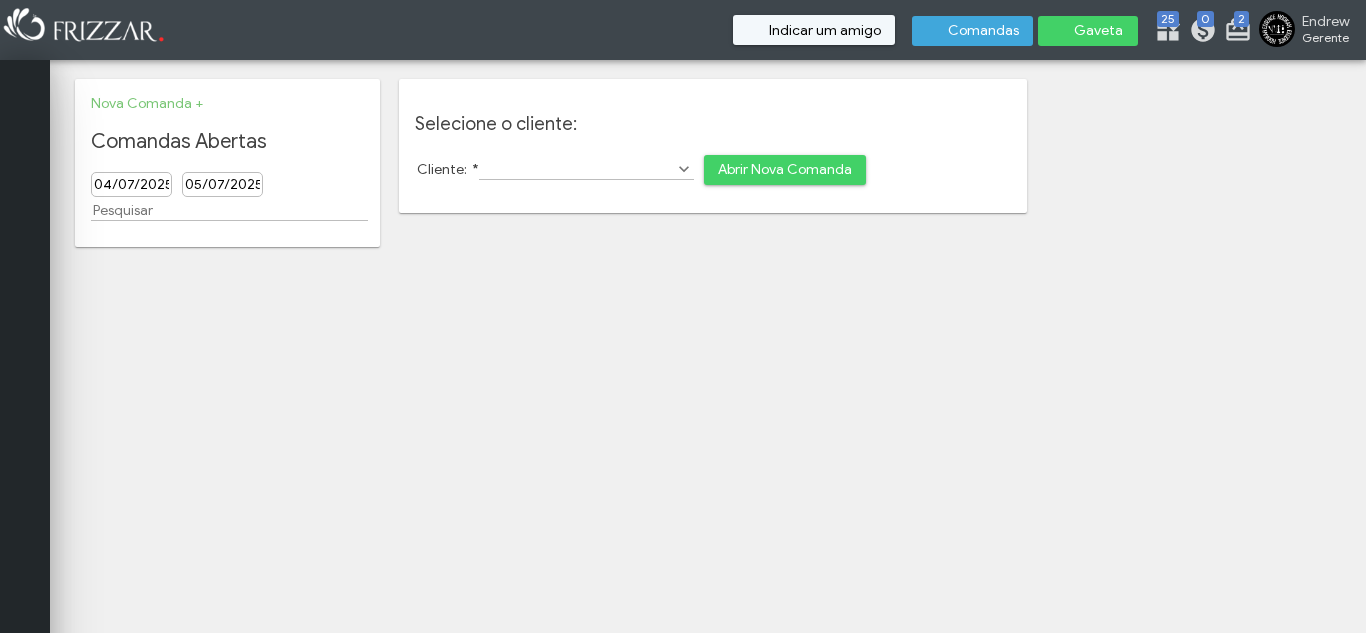 scroll, scrollTop: 0, scrollLeft: 0, axis: both 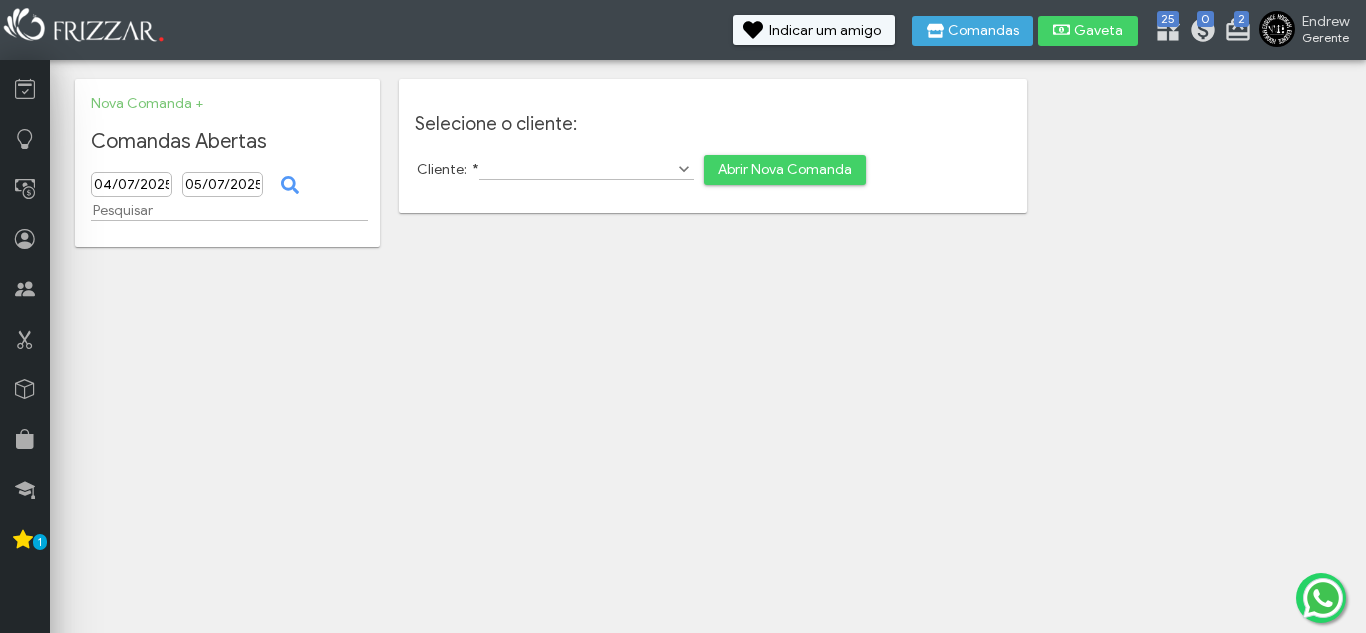 click on "Cliente: *   Abrir Nova Comanda" at bounding box center (713, 170) 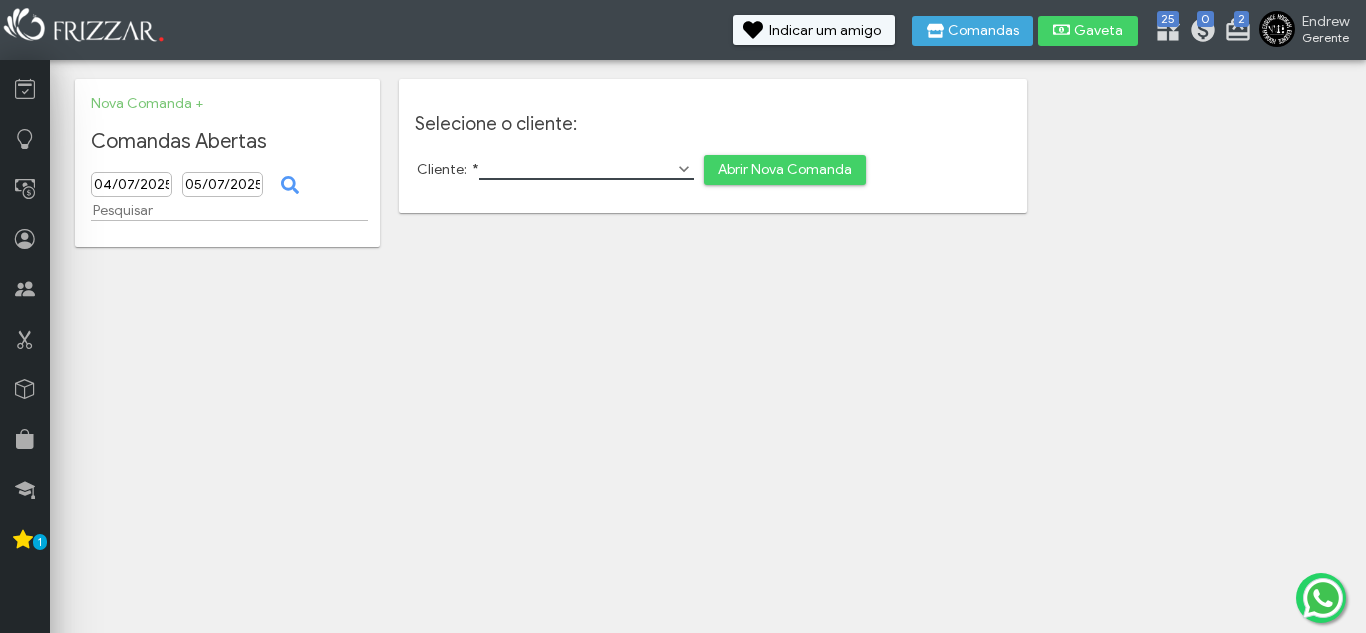 click on "Cliente: *" at bounding box center [586, 169] 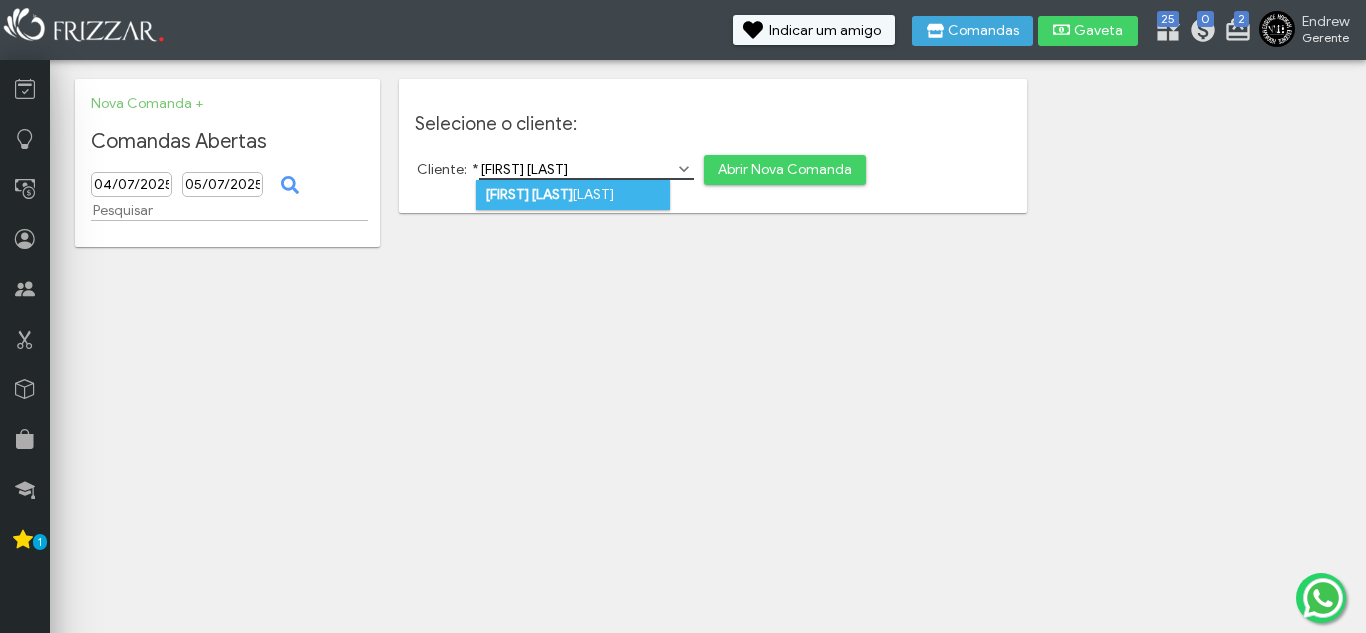 type on "rodrigo math" 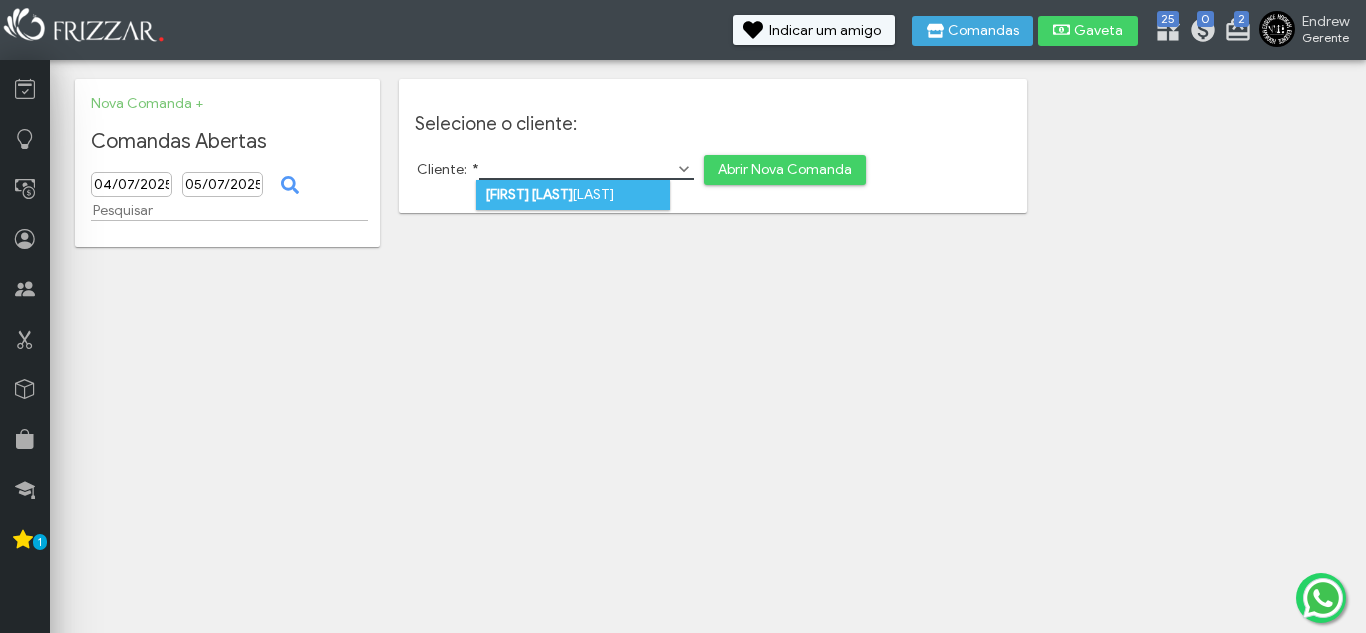 click on "Rodrigo   math eus" at bounding box center [573, 195] 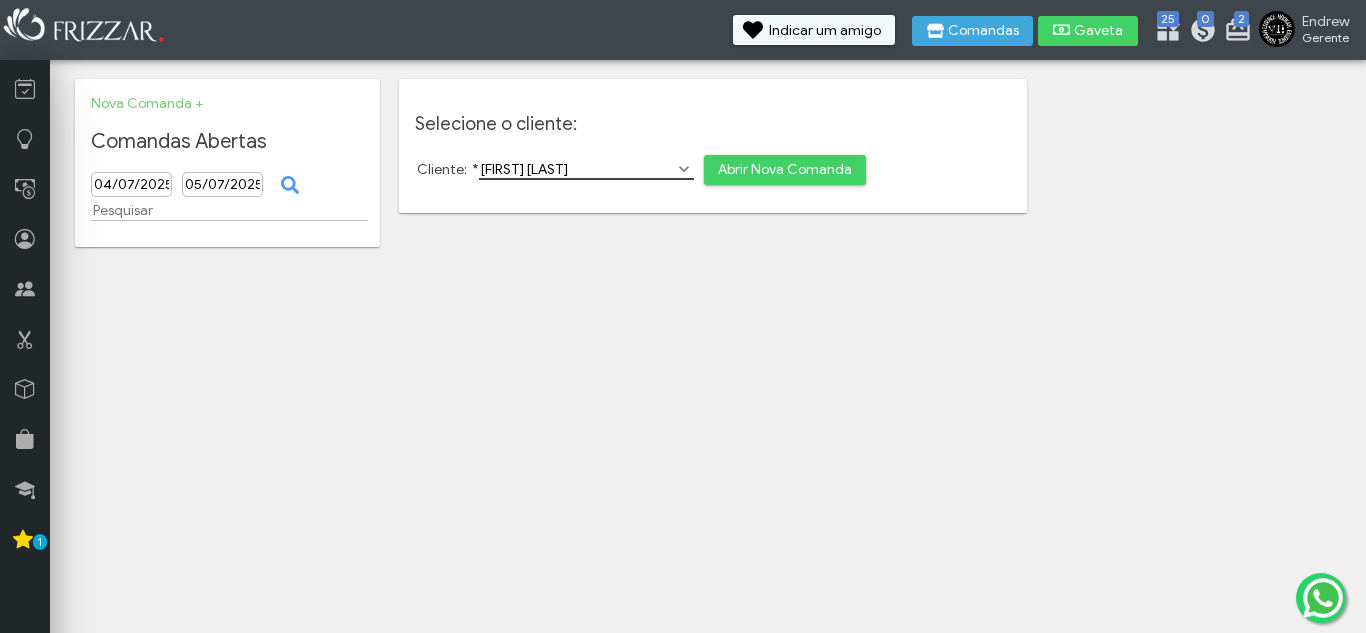 click on "Abrir Nova Comanda" at bounding box center [785, 170] 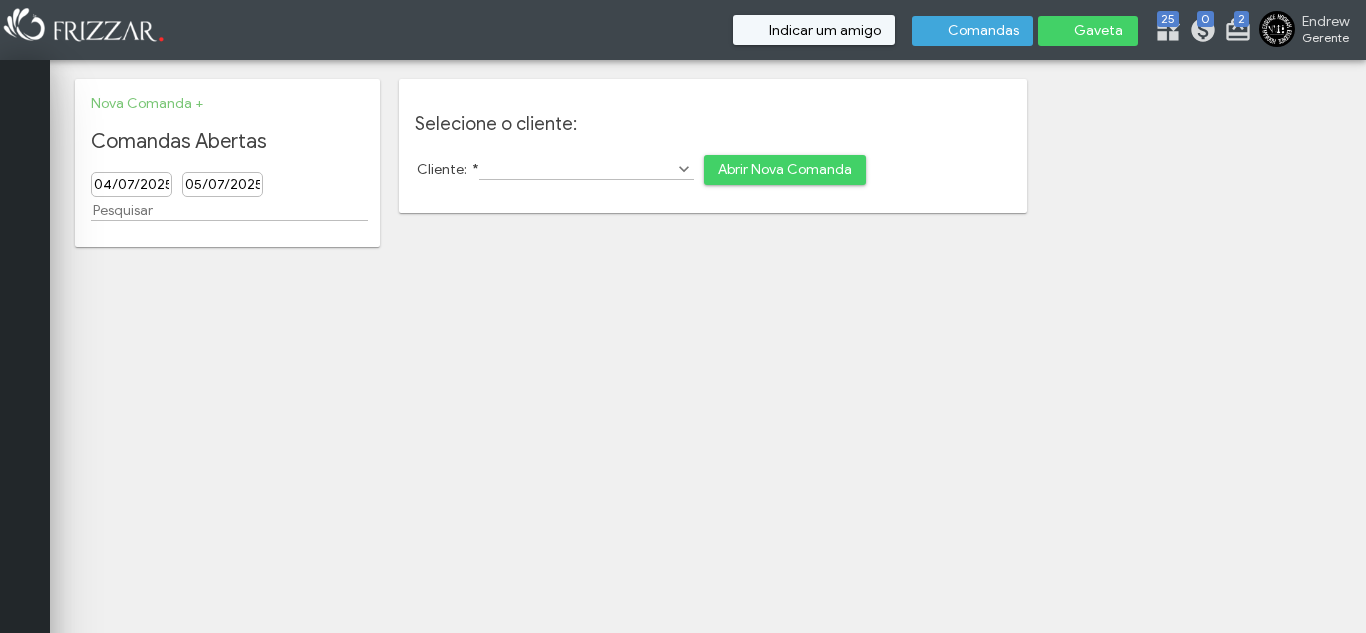 scroll, scrollTop: 0, scrollLeft: 0, axis: both 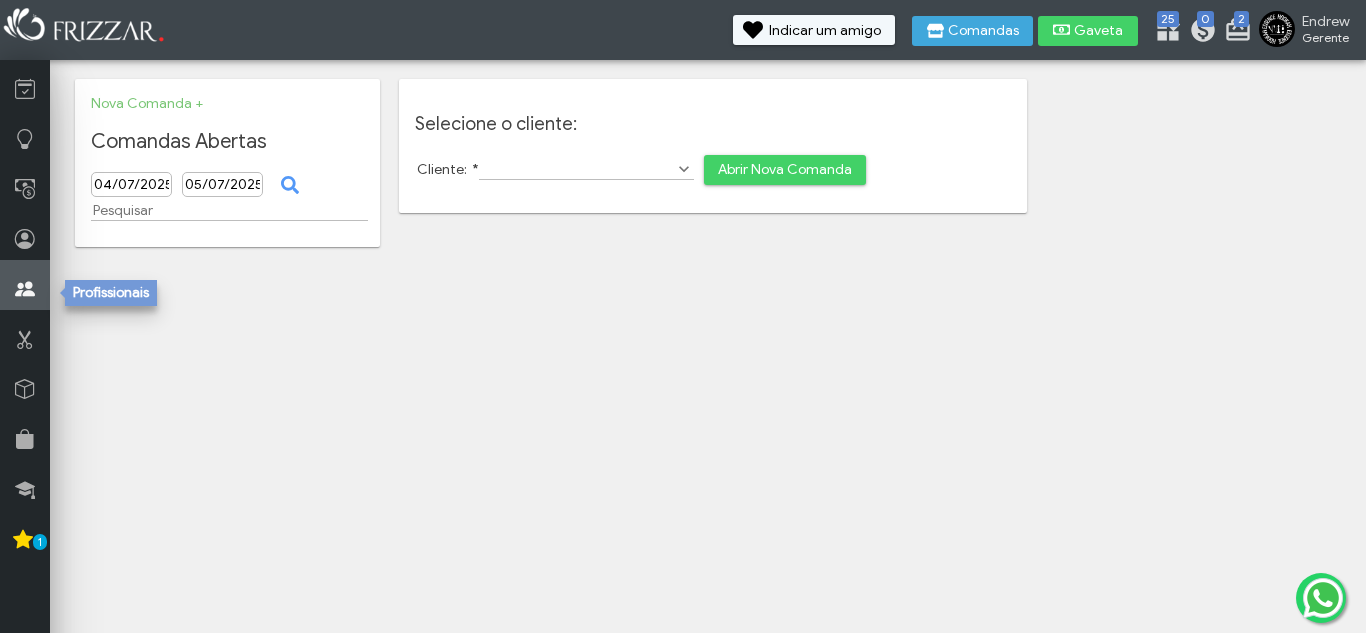 click at bounding box center (25, 289) 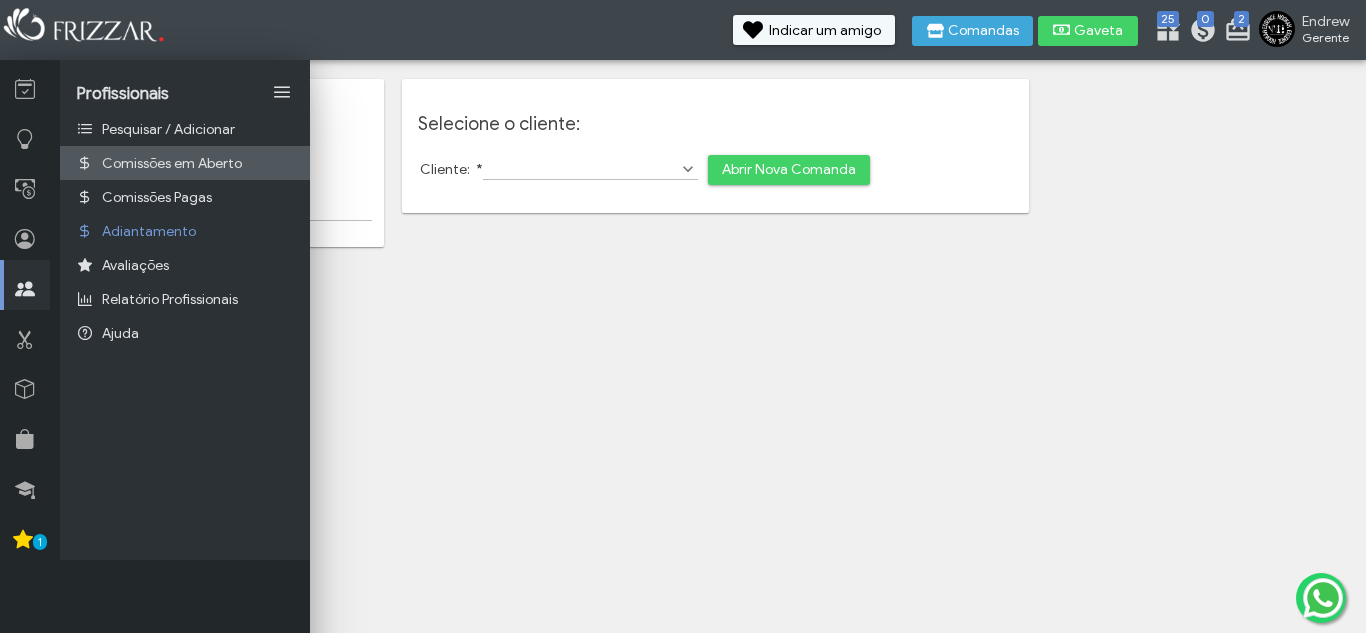 click on "Comissões em Aberto" at bounding box center [172, 163] 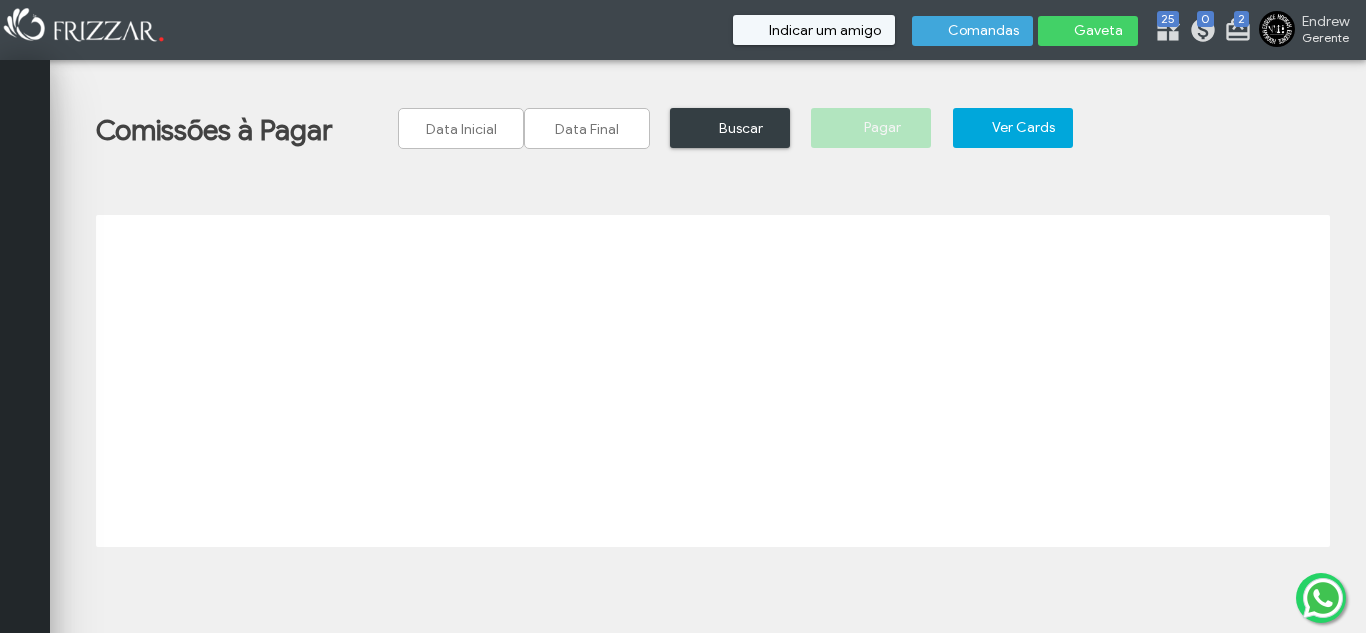 scroll, scrollTop: 0, scrollLeft: 0, axis: both 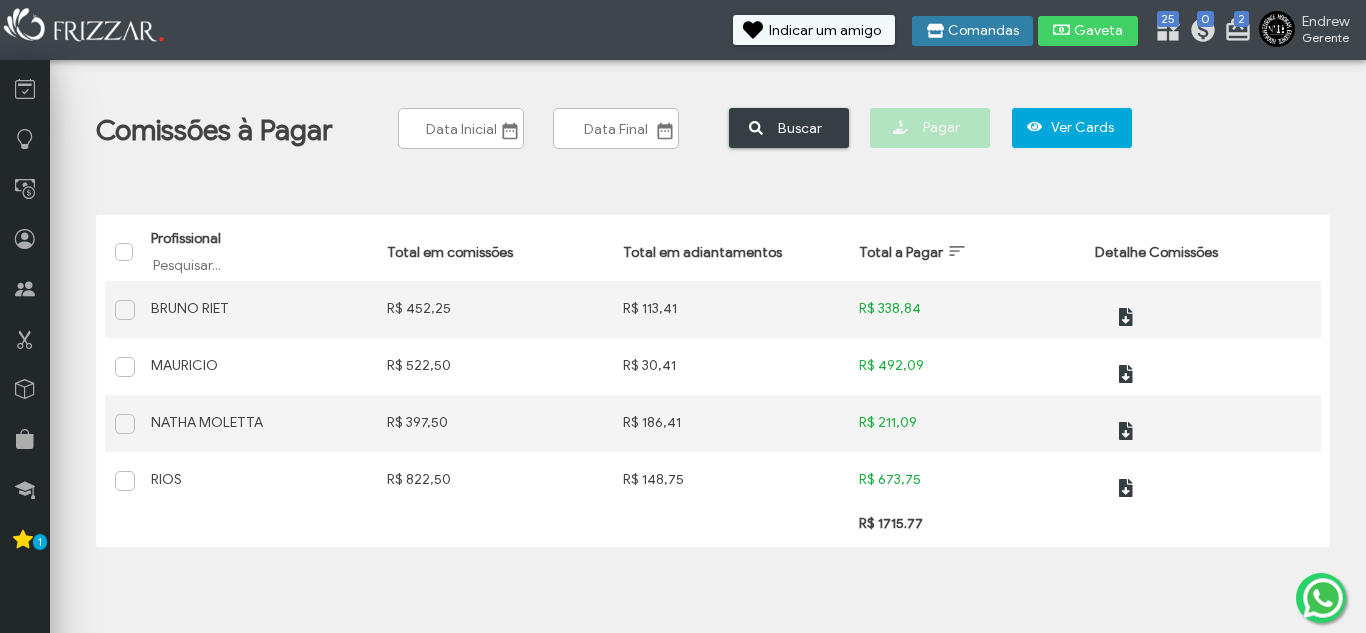 click on "Comandas" at bounding box center (983, 31) 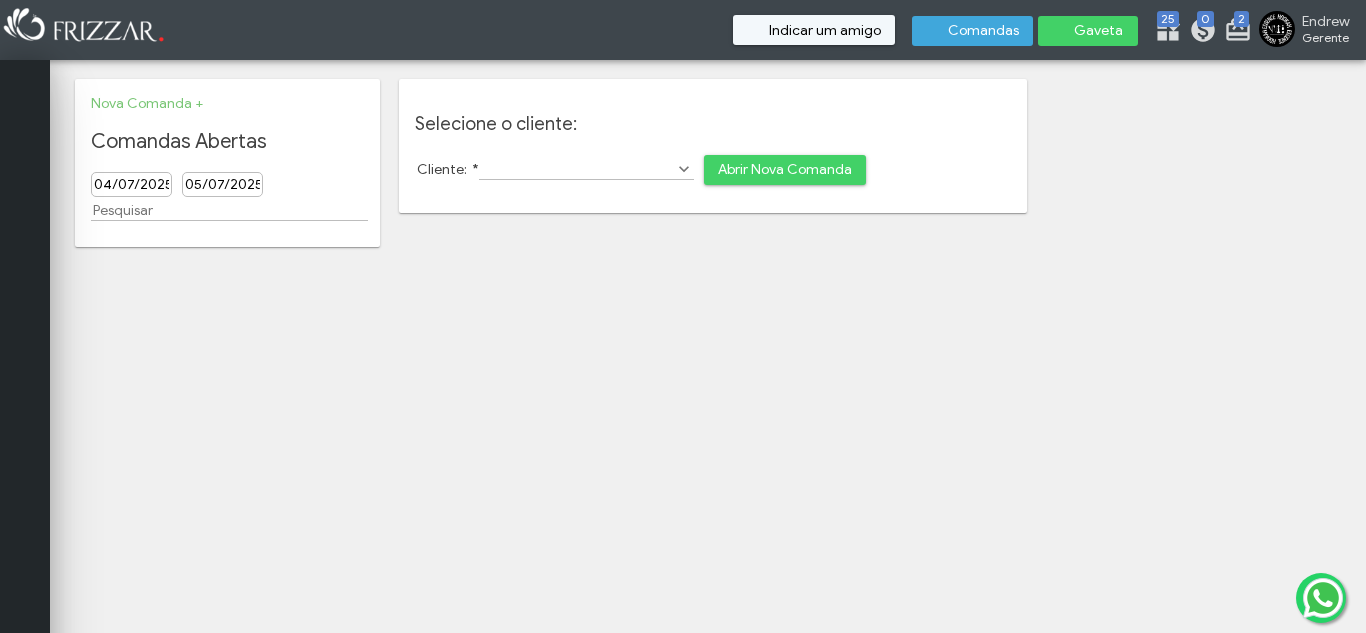 scroll, scrollTop: 0, scrollLeft: 0, axis: both 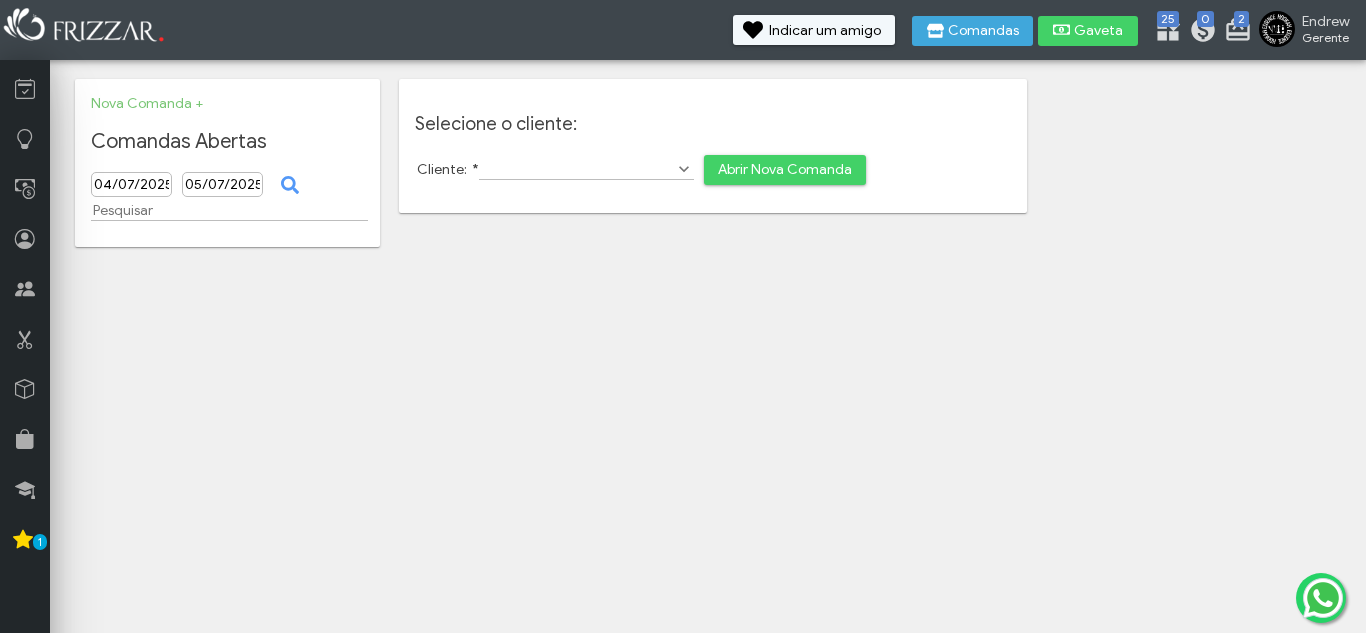 drag, startPoint x: 0, startPoint y: 0, endPoint x: 889, endPoint y: 49, distance: 890.34937 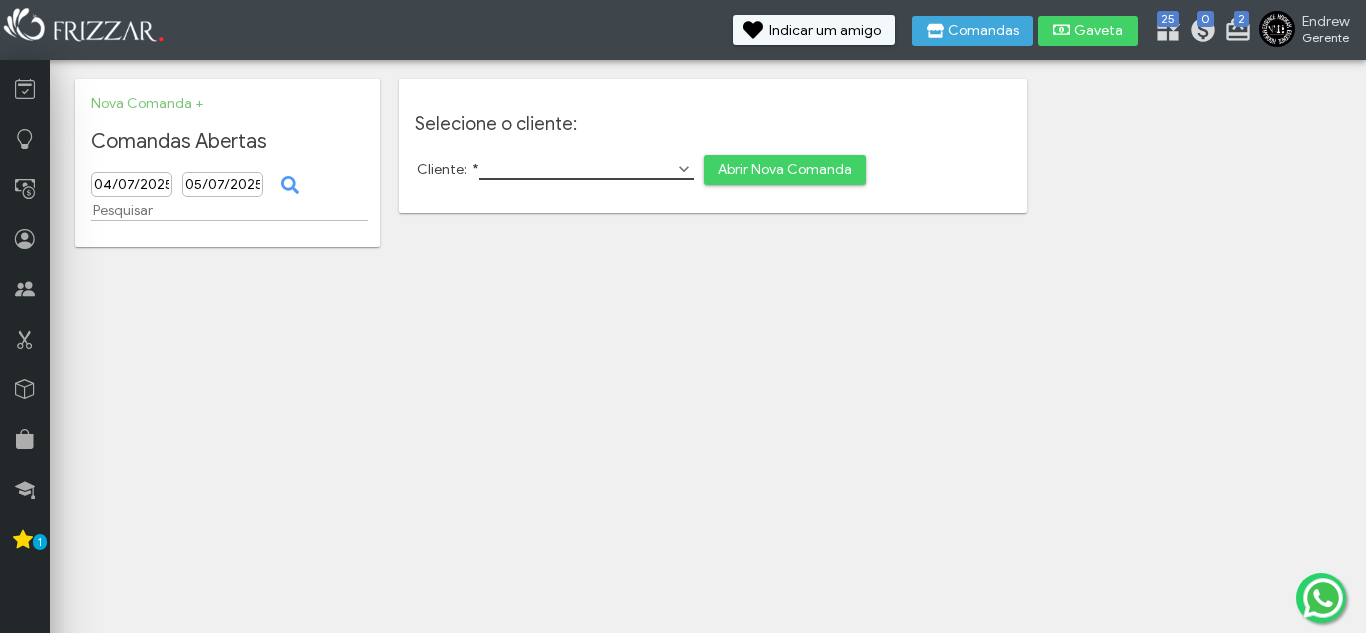 click on "Cliente: *" at bounding box center (586, 169) 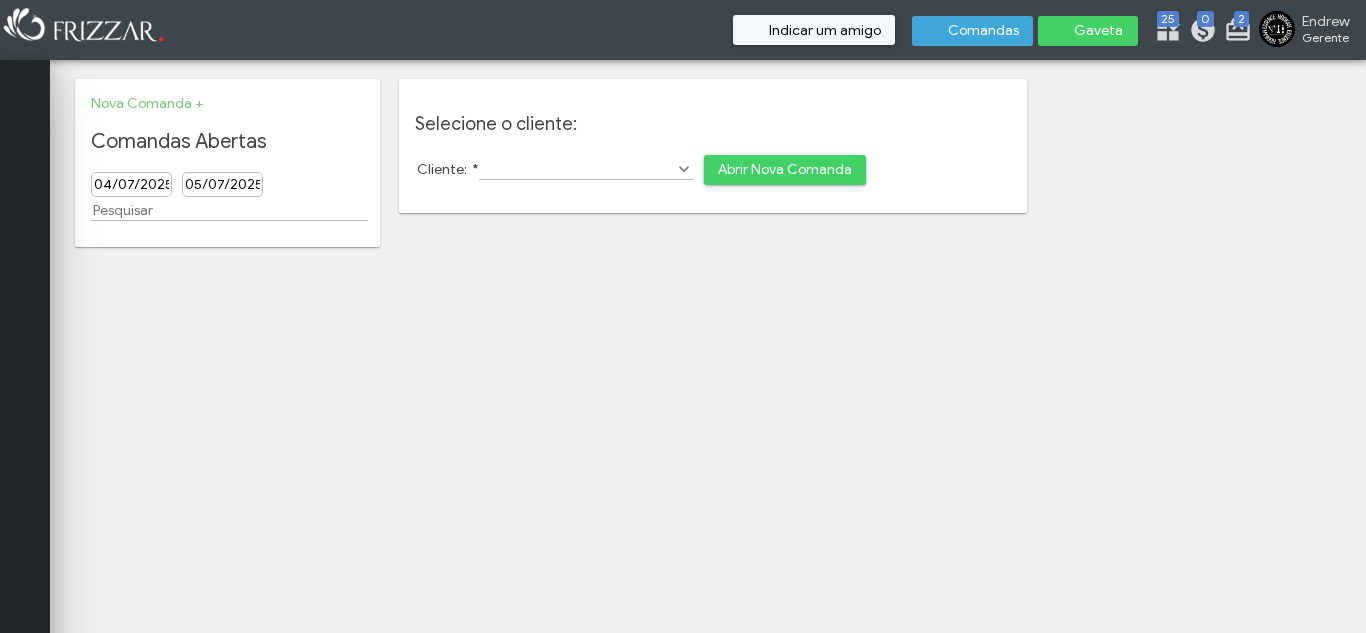 scroll, scrollTop: 0, scrollLeft: 0, axis: both 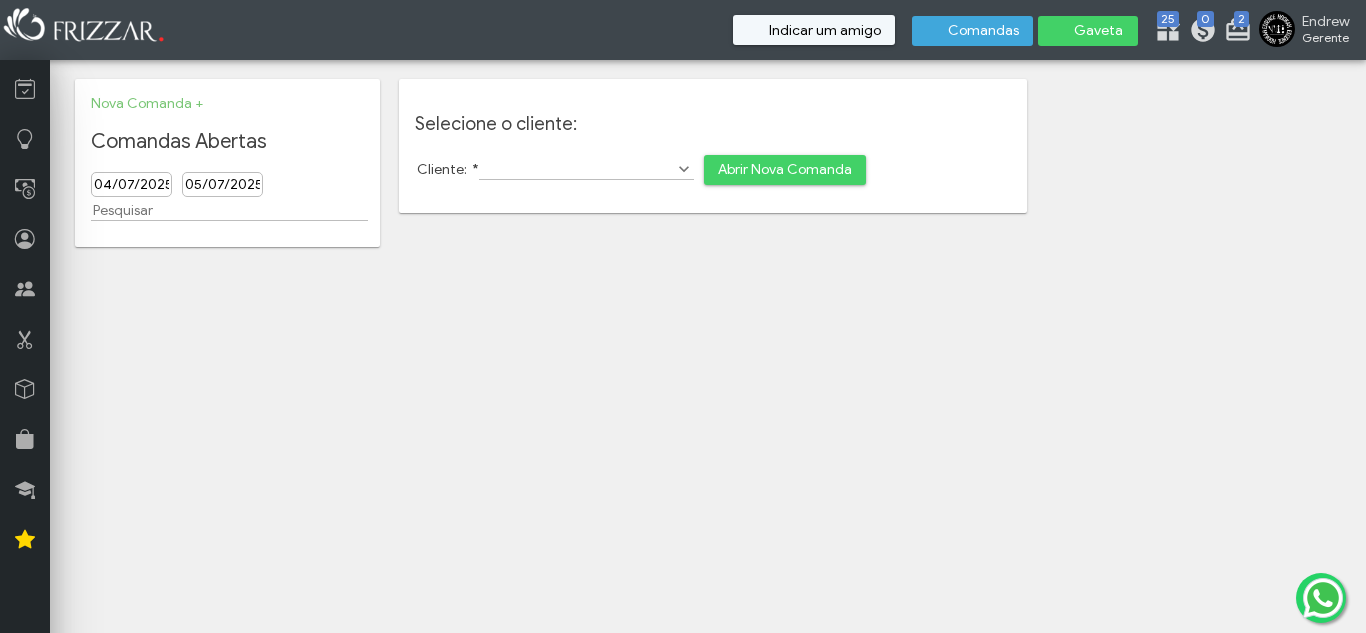 click on "Cliente: *" at bounding box center (586, 169) 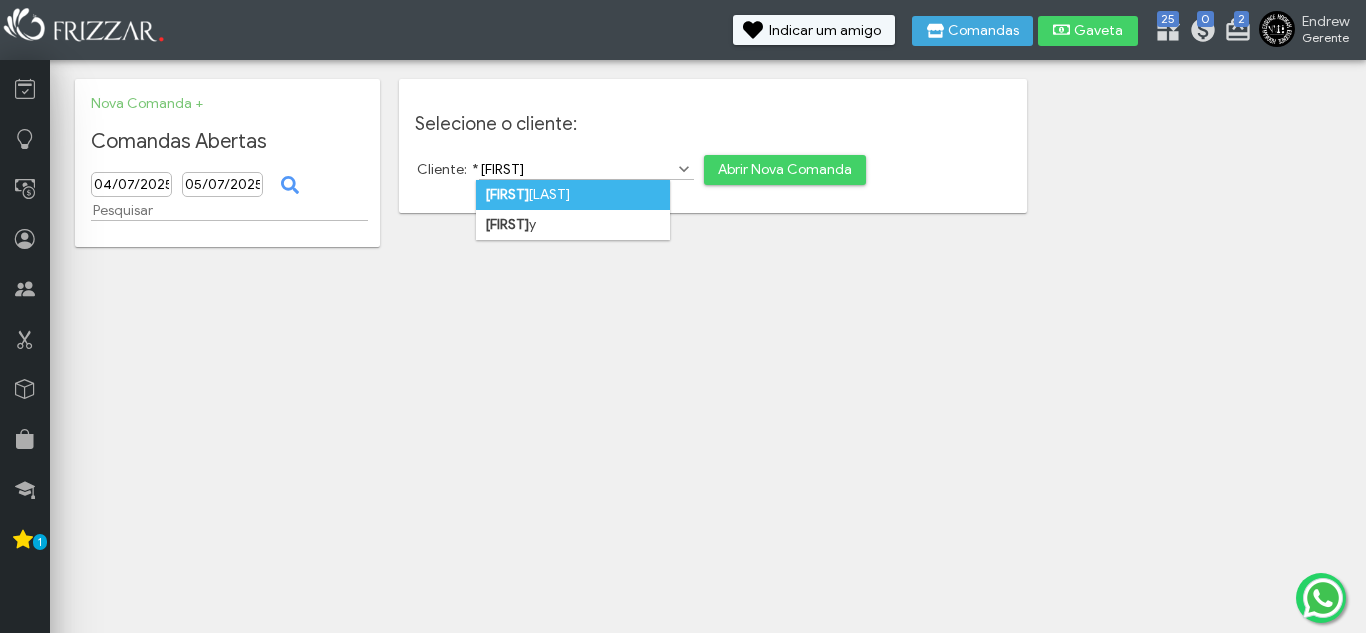 type on "[FIRST]" 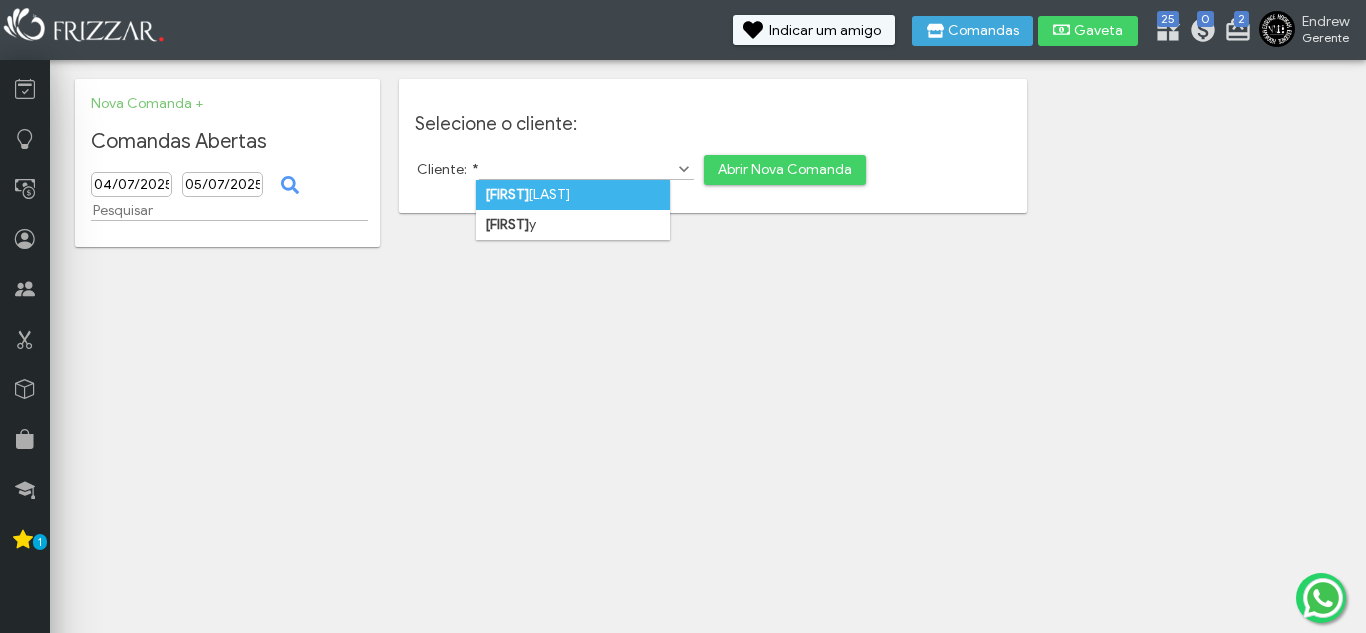 click on "antony  batista" at bounding box center [573, 195] 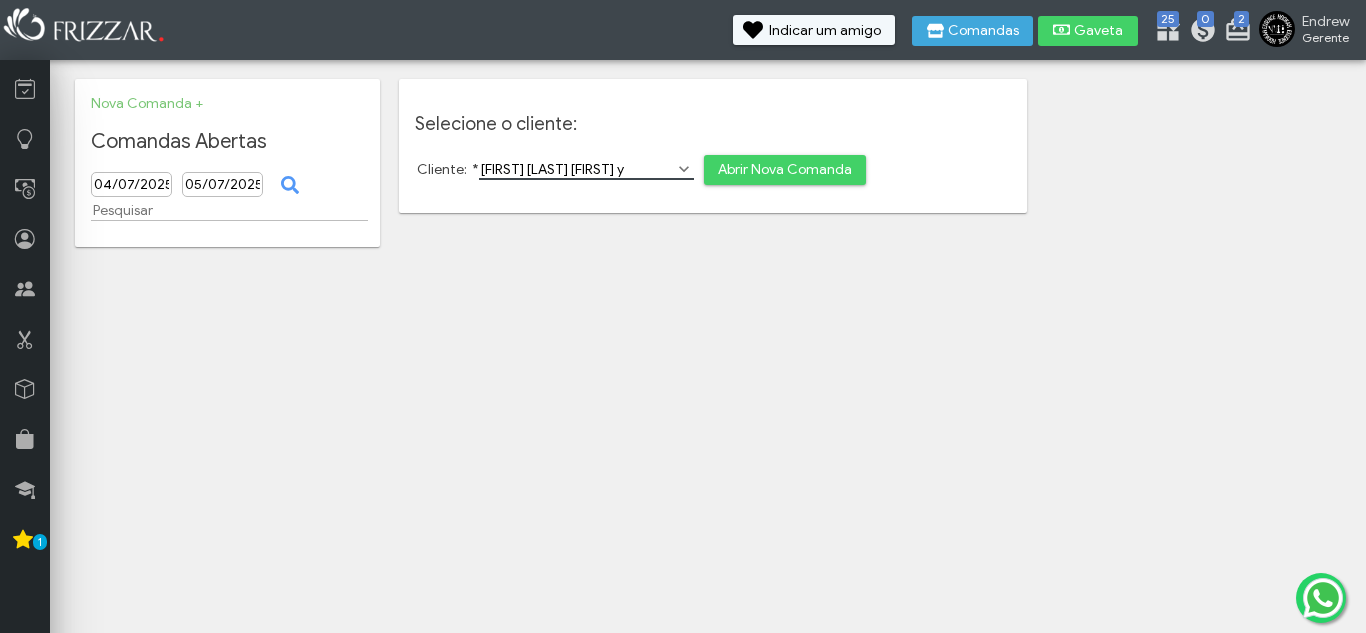 click on "Abrir Nova Comanda" at bounding box center [785, 170] 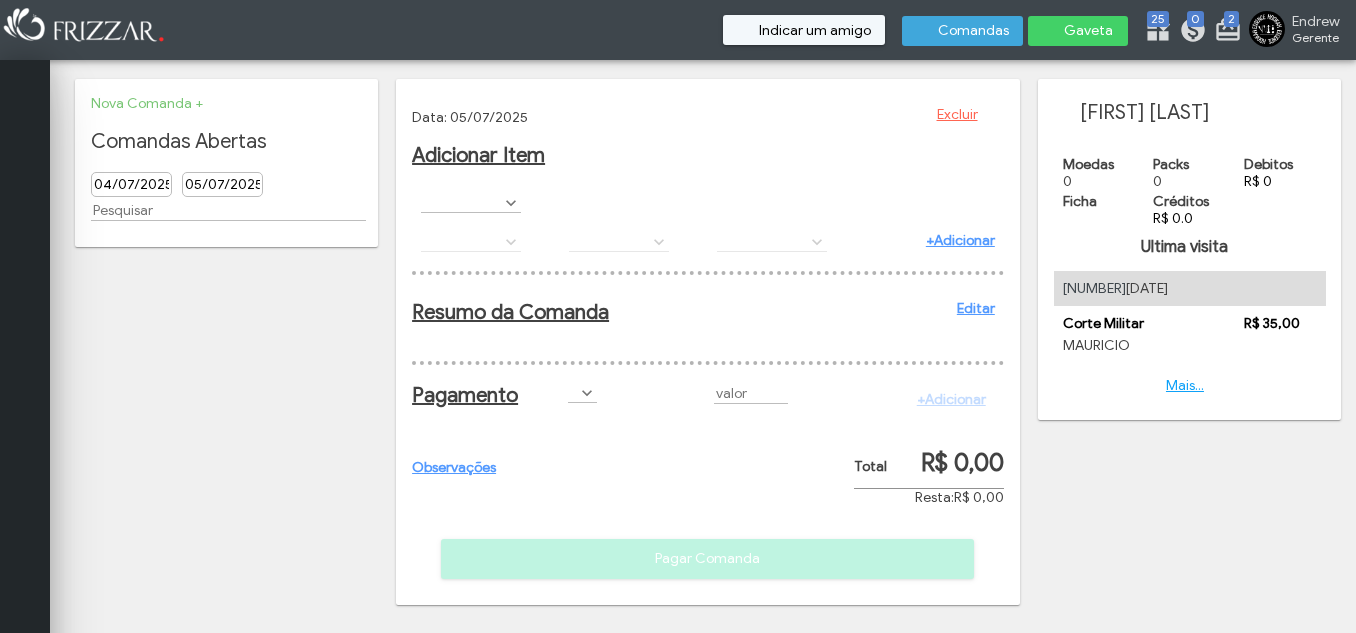 scroll, scrollTop: 0, scrollLeft: 0, axis: both 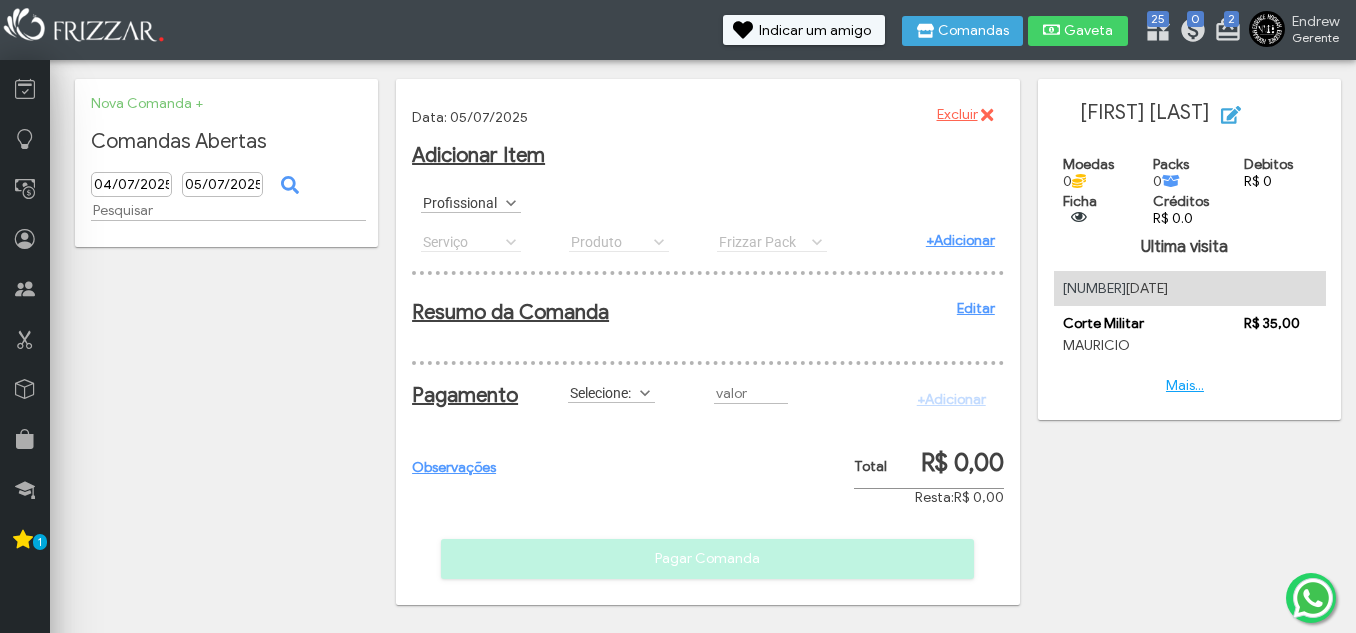 click on "Profissional" at bounding box center [462, 202] 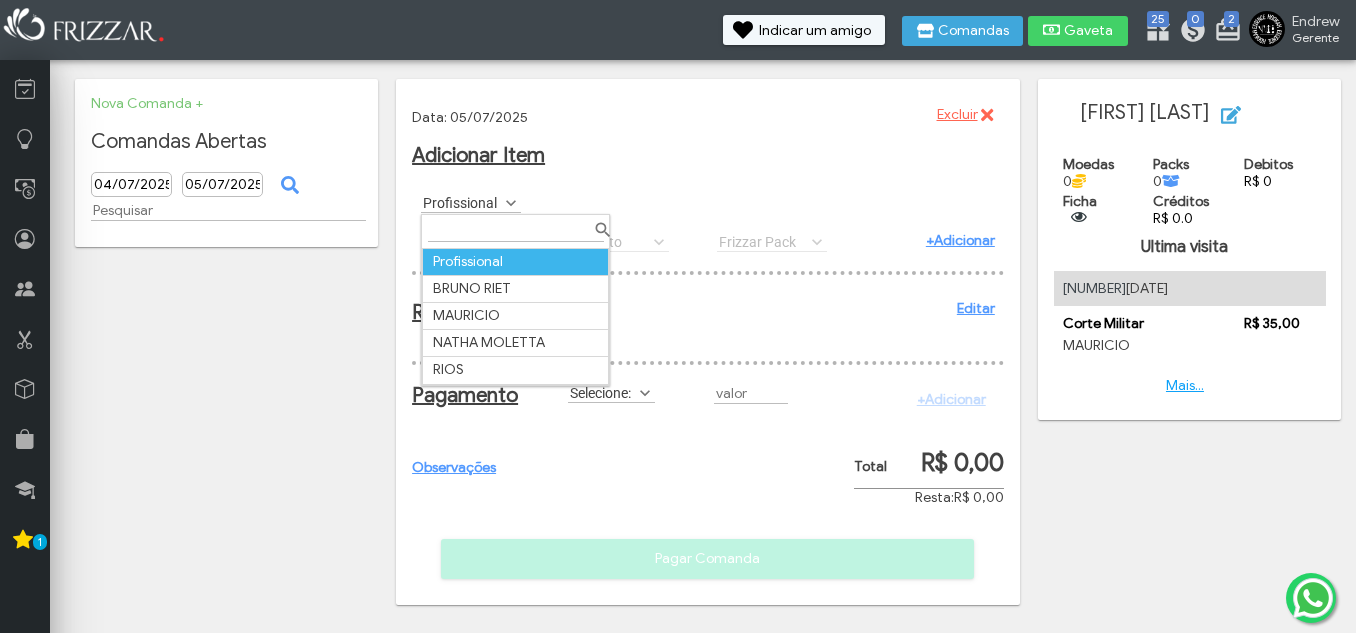 scroll, scrollTop: 11, scrollLeft: 89, axis: both 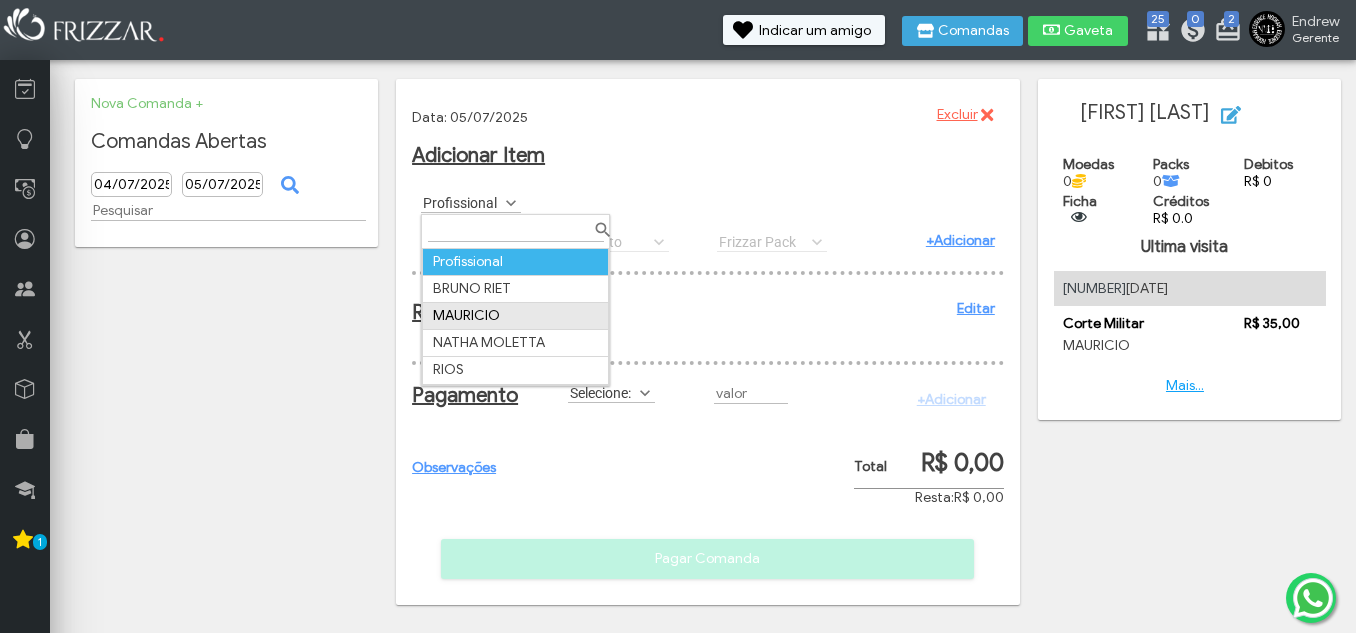 click on "MAURICIO" at bounding box center (516, 315) 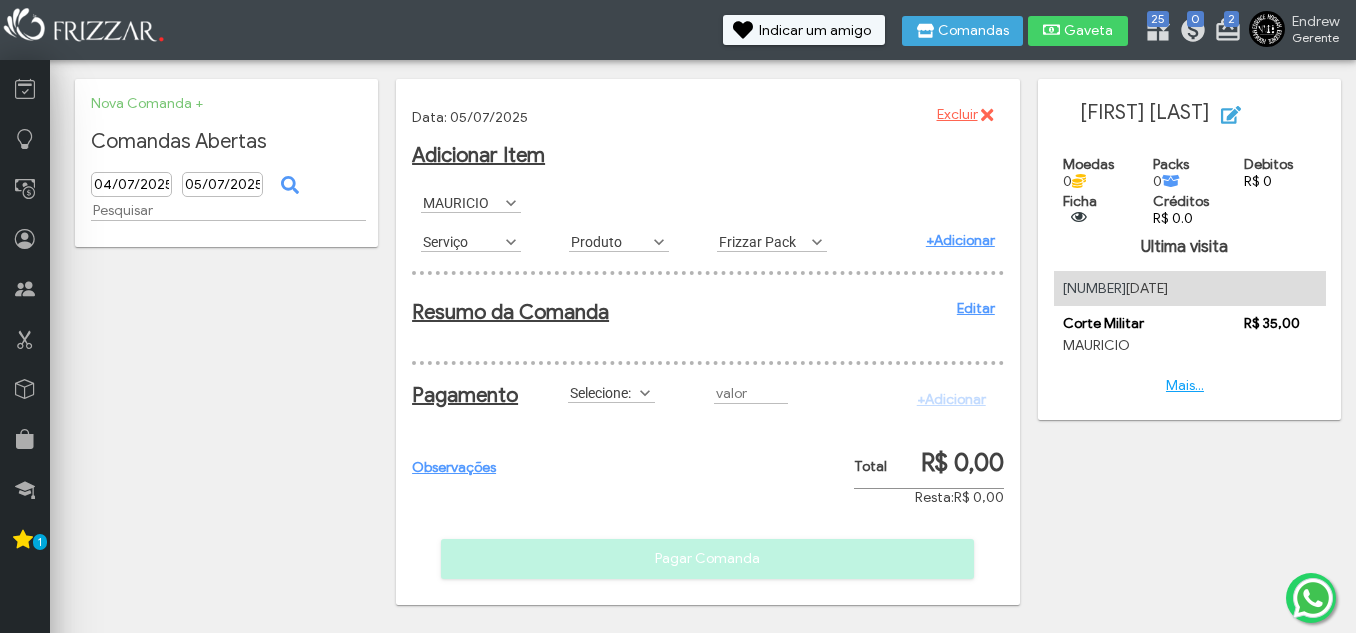 scroll, scrollTop: 11, scrollLeft: 89, axis: both 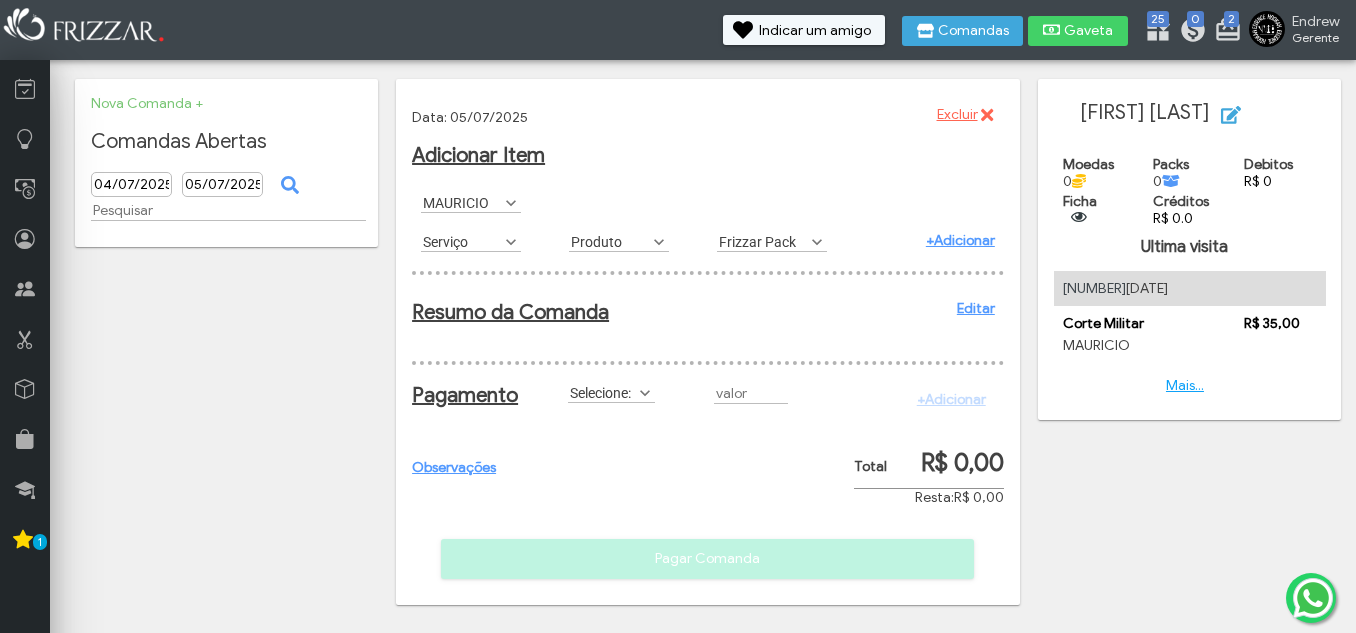 click on "Serviço" at bounding box center [462, 241] 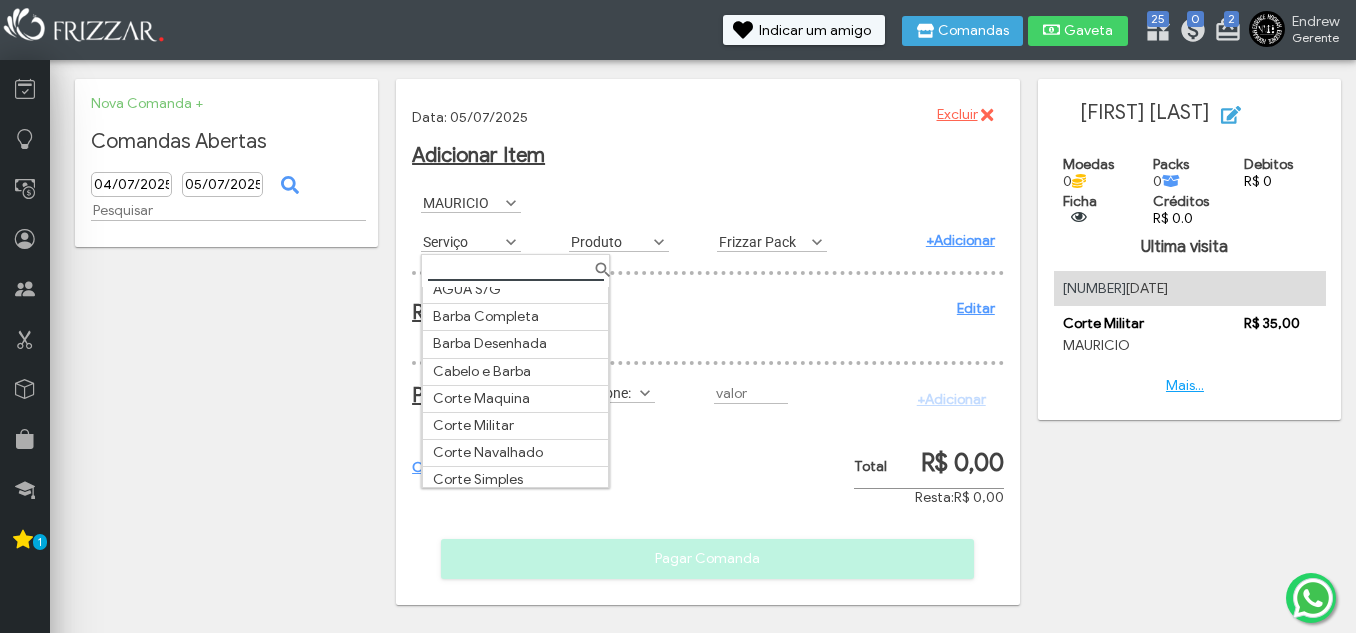 scroll, scrollTop: 100, scrollLeft: 0, axis: vertical 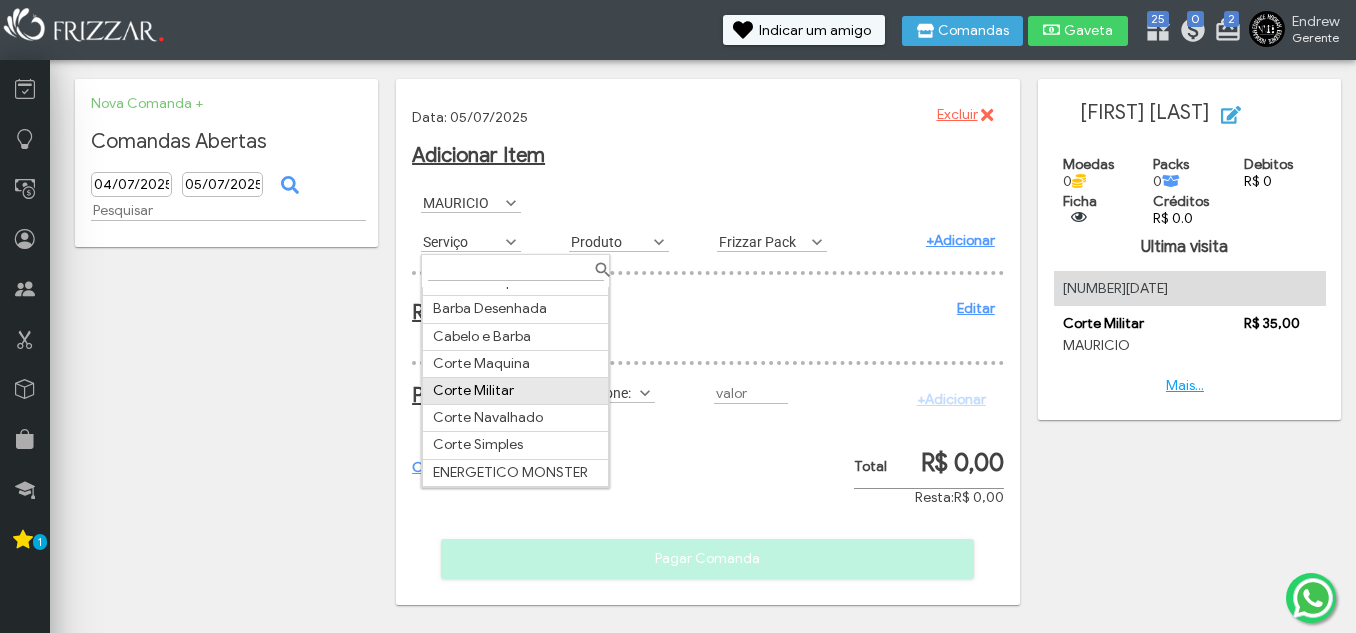 click on "Corte Militar" at bounding box center (516, 391) 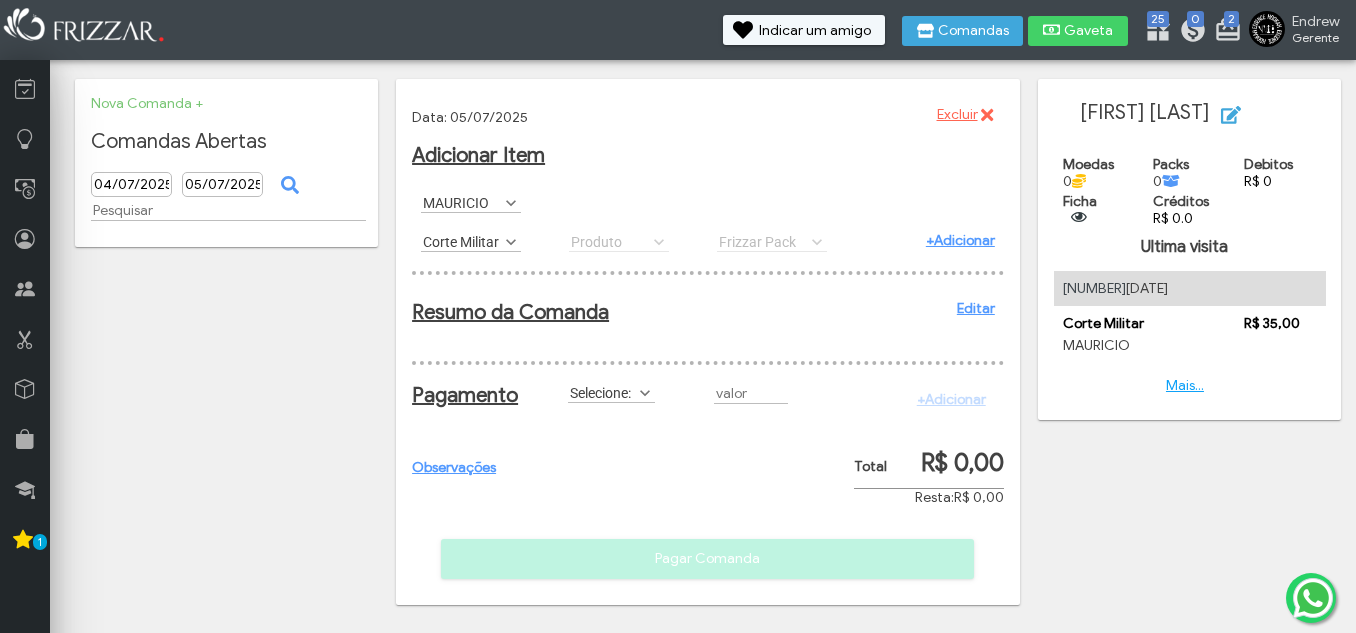 click on "+Adicionar" at bounding box center (960, 240) 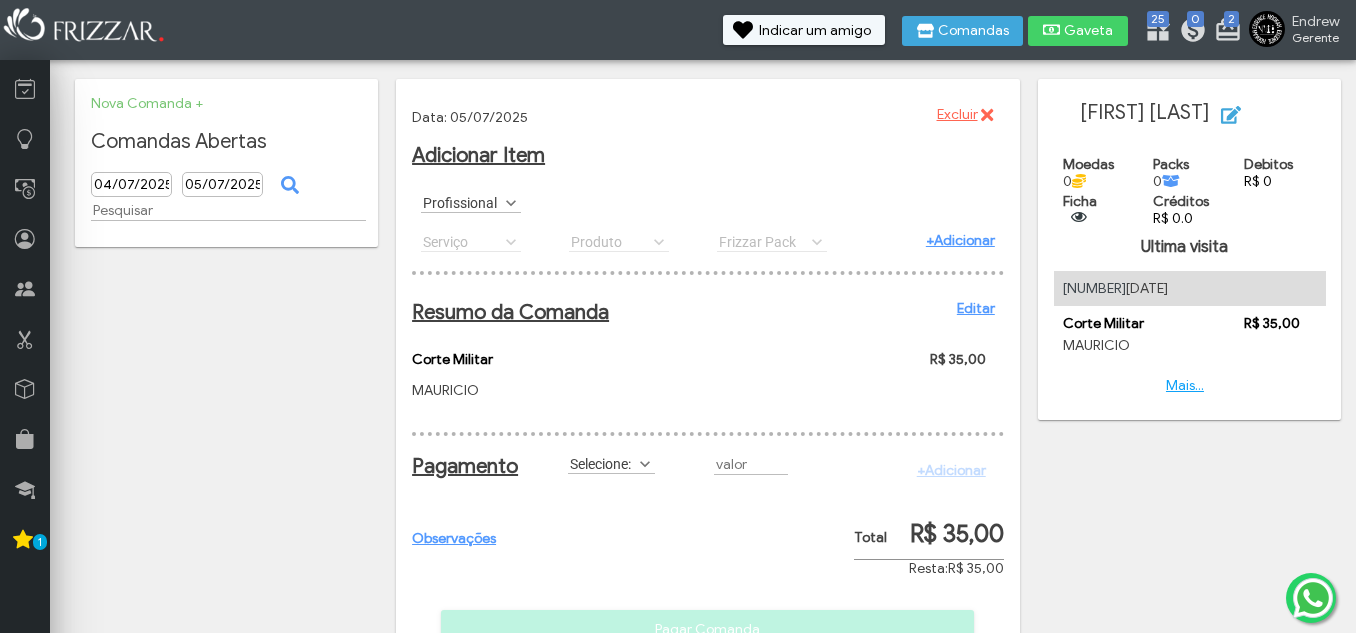 click on "Selecione:" at bounding box center (602, 463) 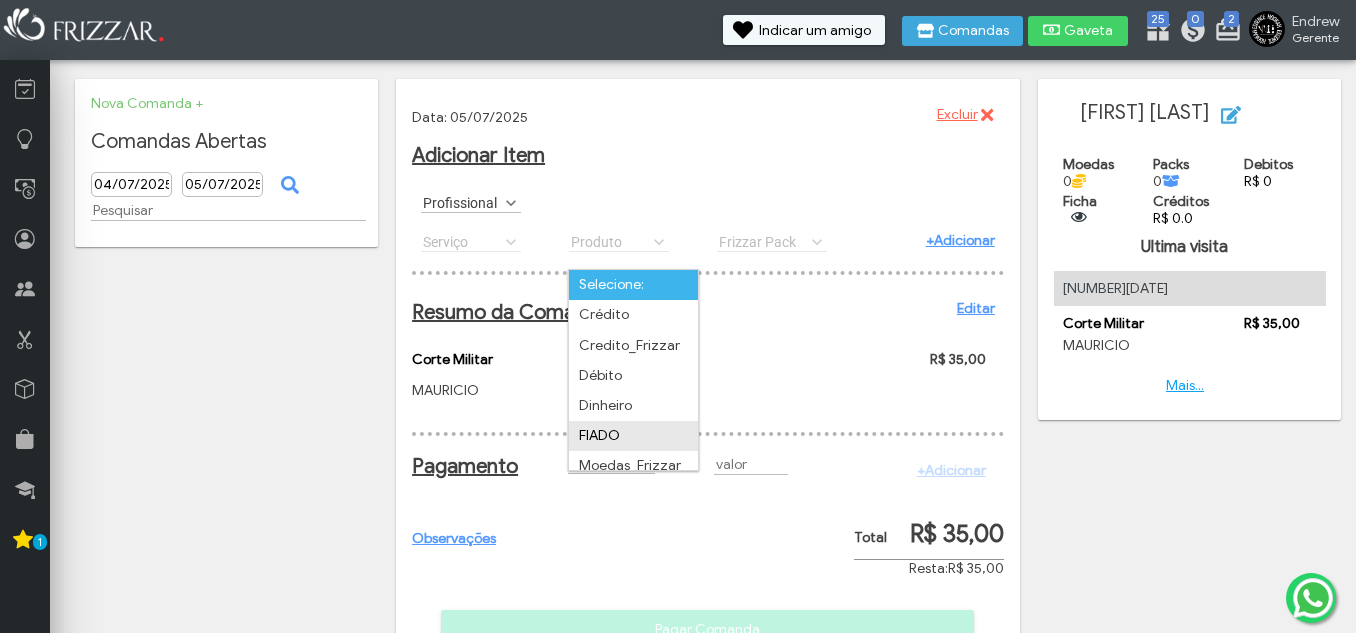 scroll, scrollTop: 72, scrollLeft: 0, axis: vertical 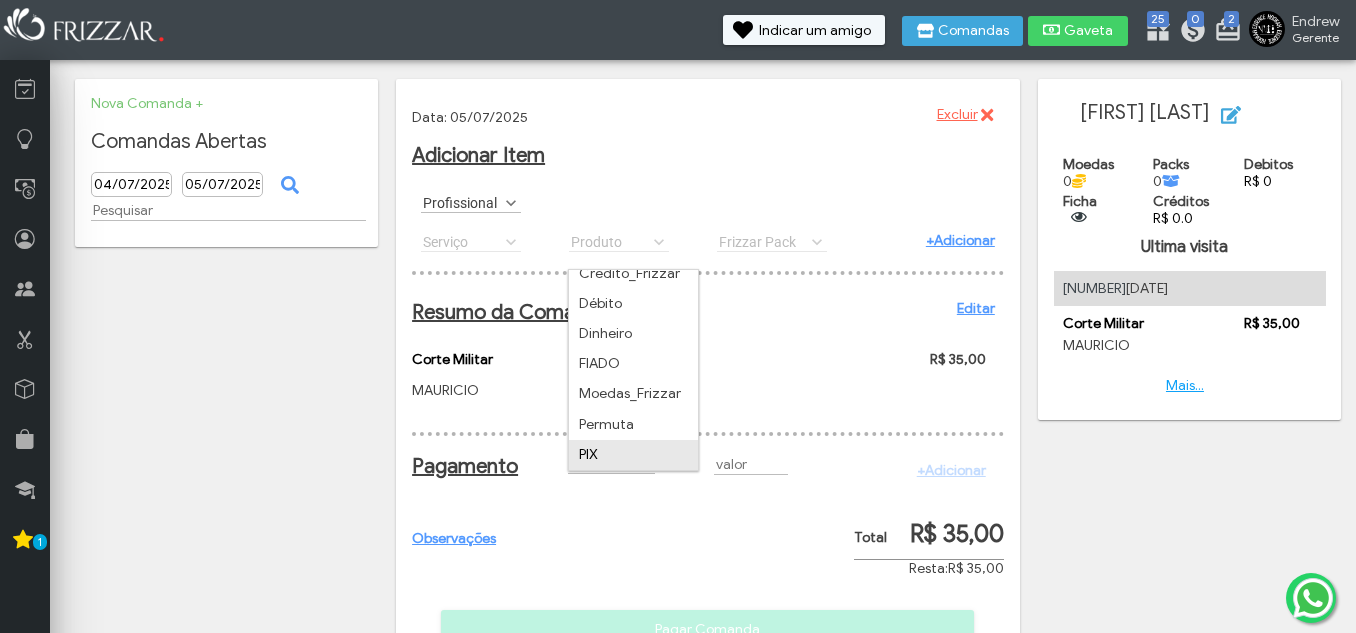 click on "PIX" at bounding box center [633, 455] 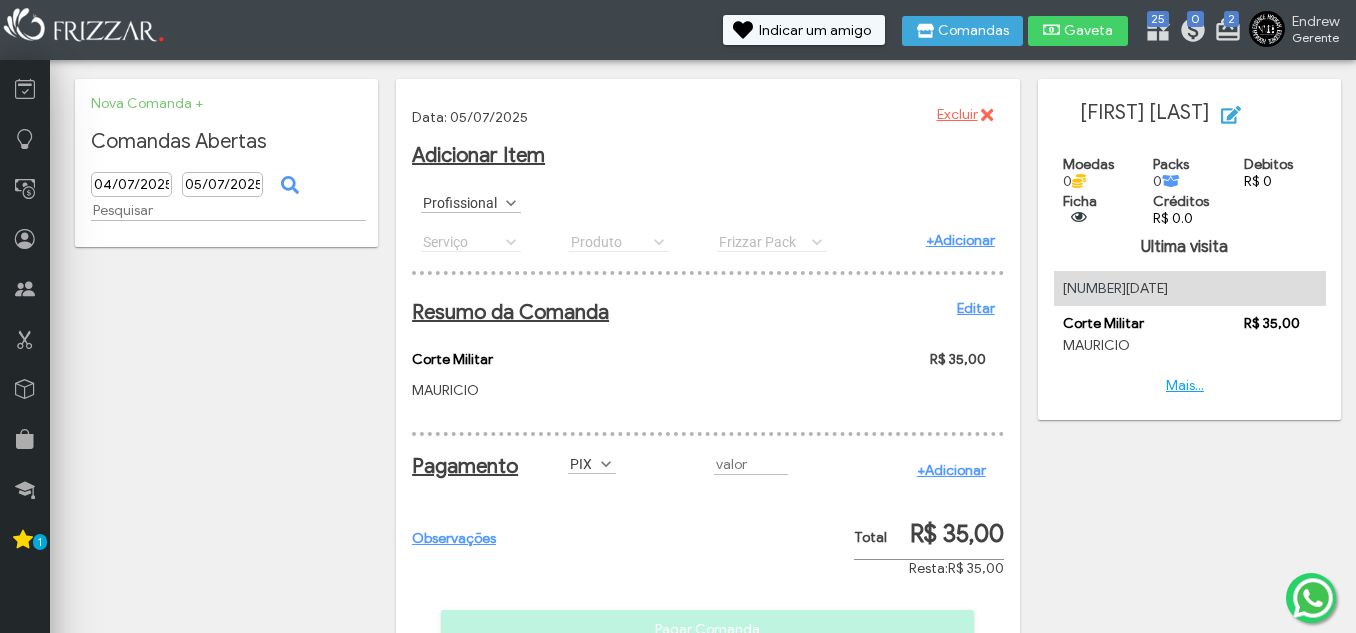 click on "+Adicionar" at bounding box center (951, 470) 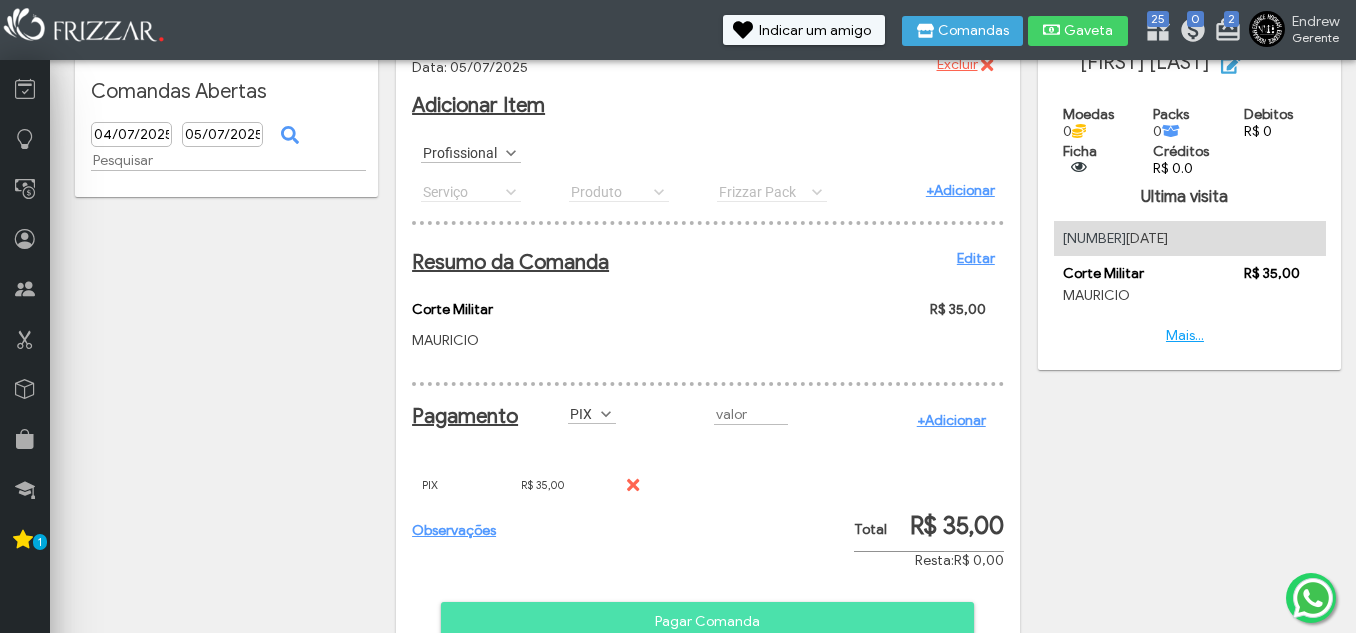 scroll, scrollTop: 127, scrollLeft: 0, axis: vertical 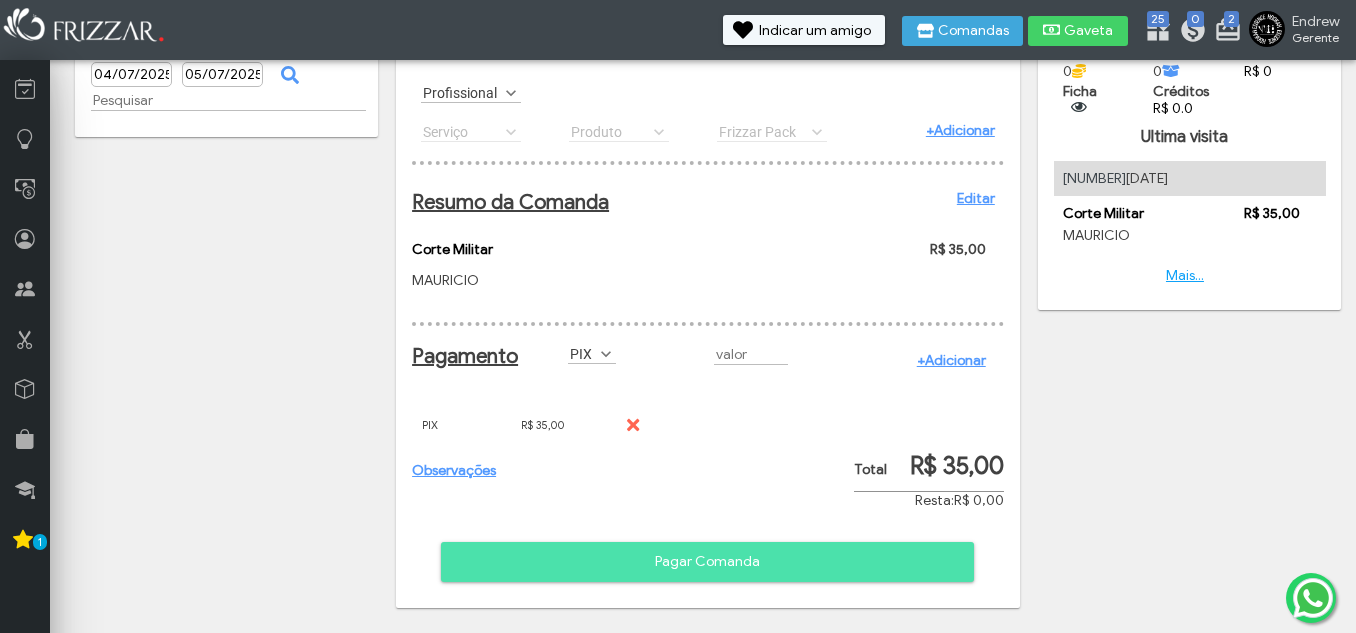 click on "Pagar Comanda" at bounding box center (707, 562) 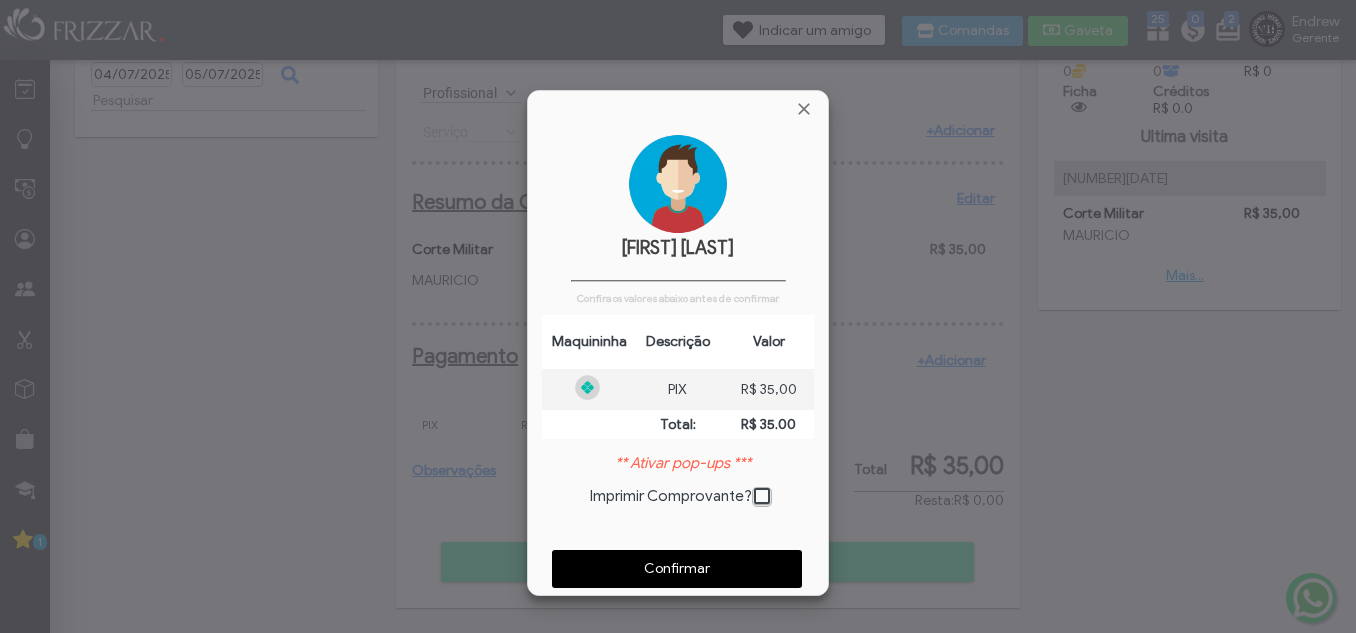 scroll, scrollTop: 10, scrollLeft: 11, axis: both 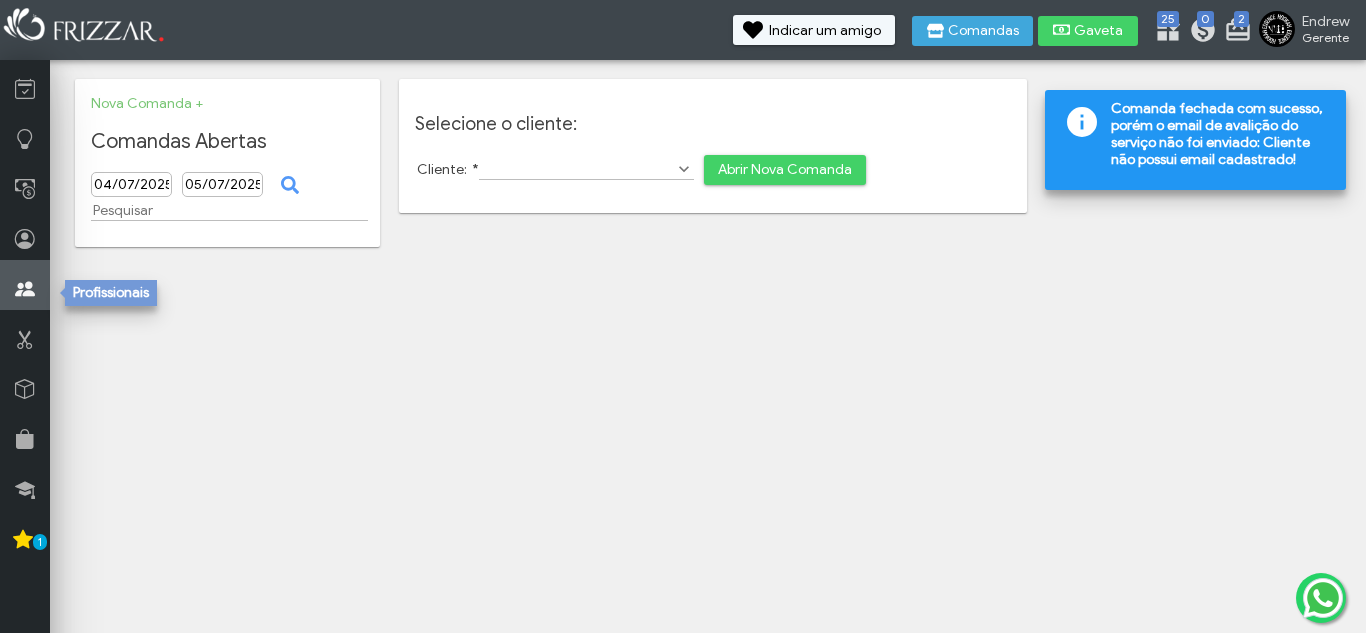 click at bounding box center (25, 289) 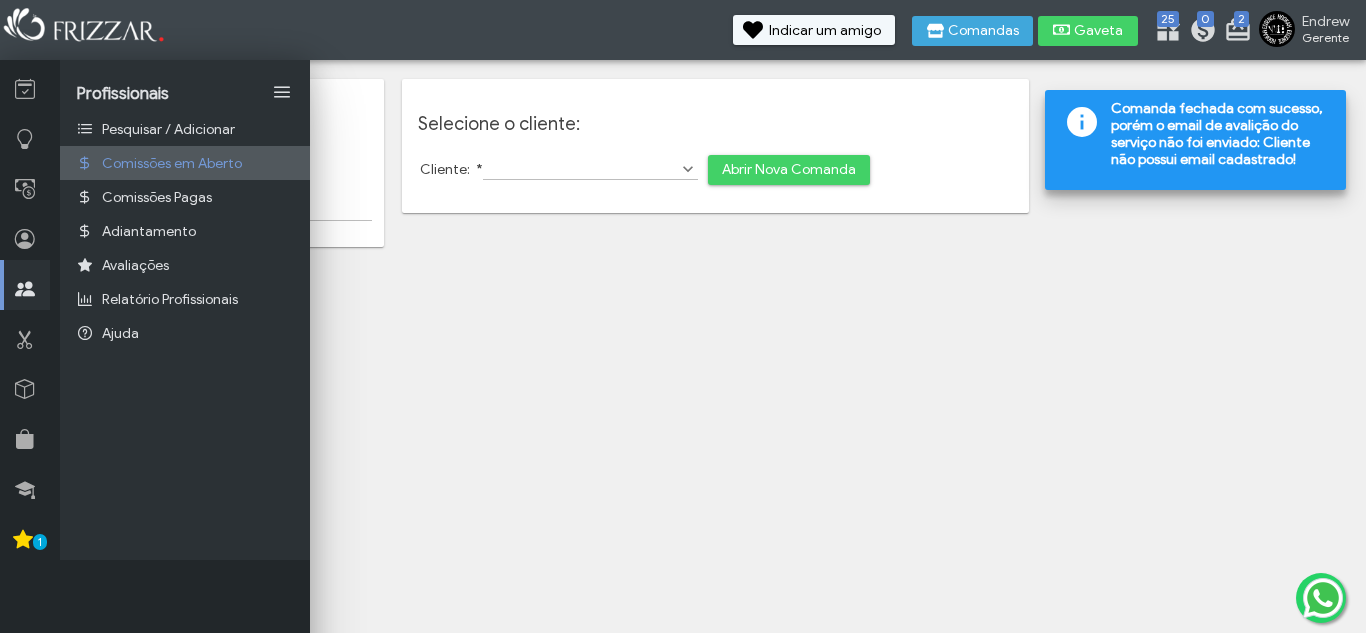 click on "Comissões em Aberto" at bounding box center [172, 163] 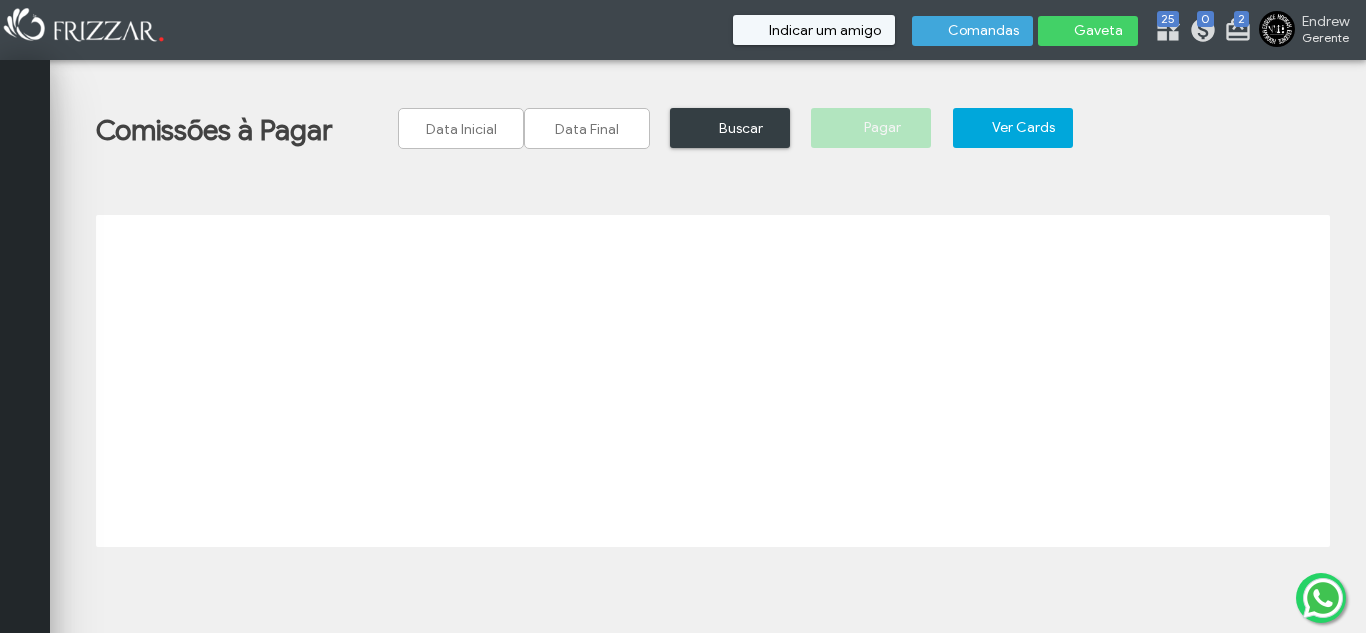 scroll, scrollTop: 0, scrollLeft: 0, axis: both 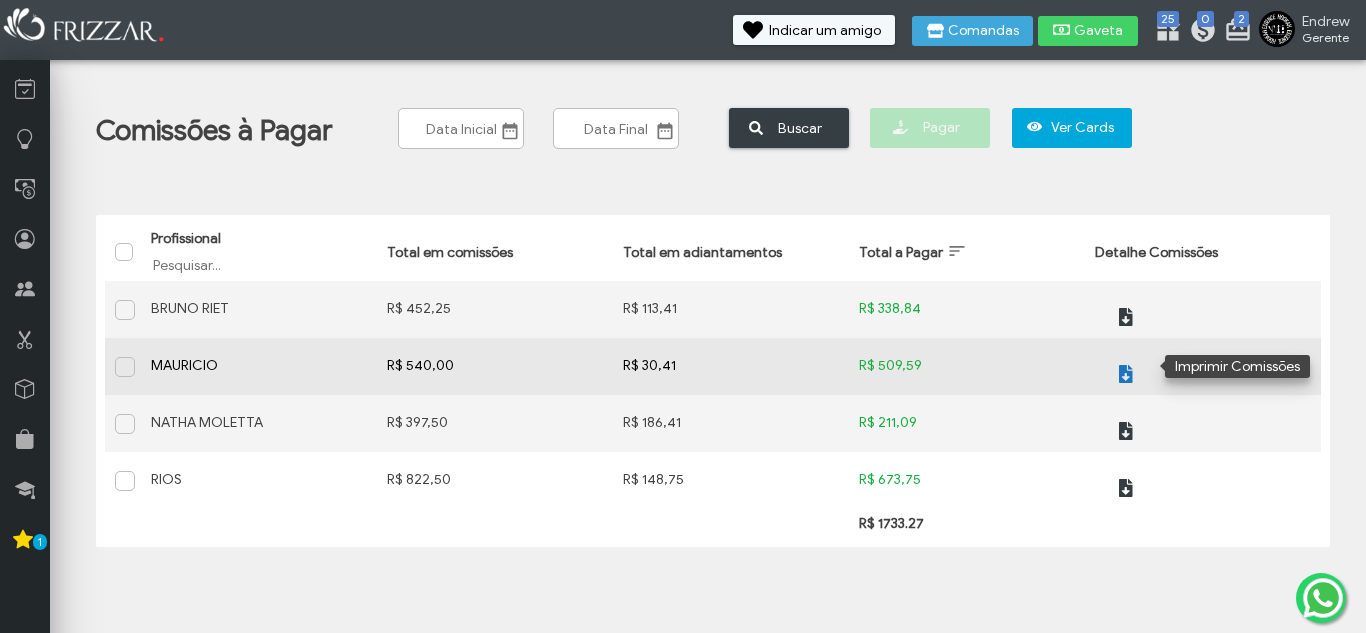click at bounding box center [1124, 374] 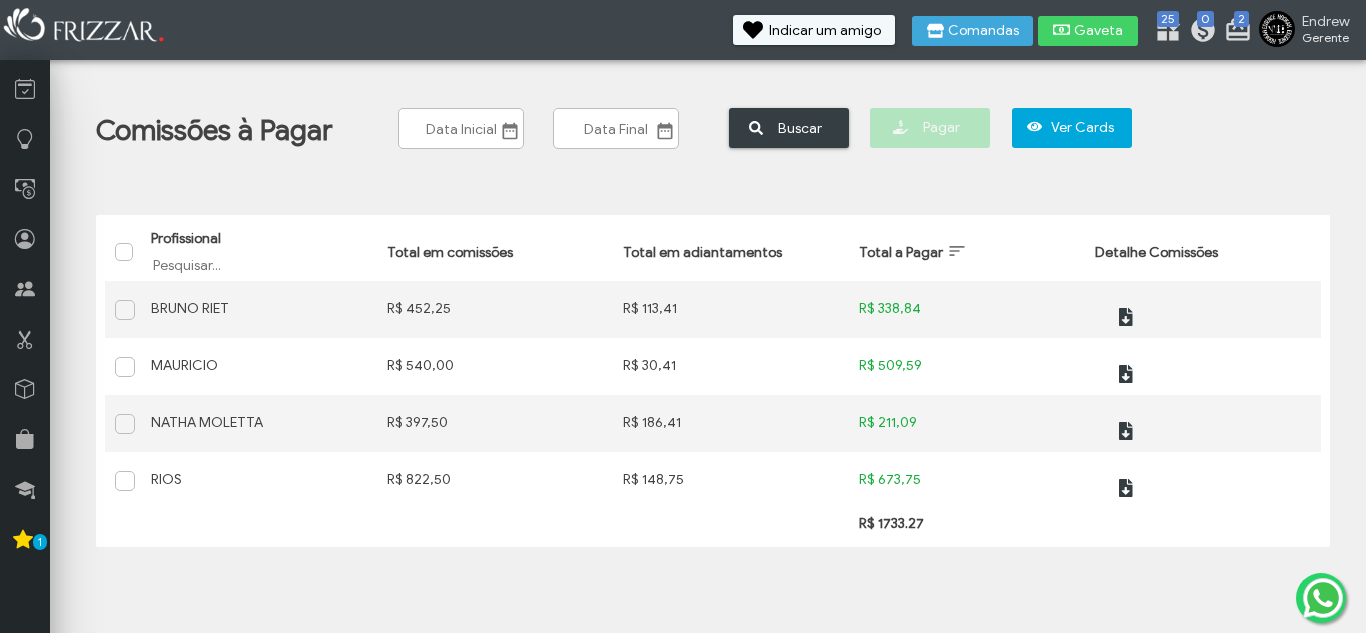 type 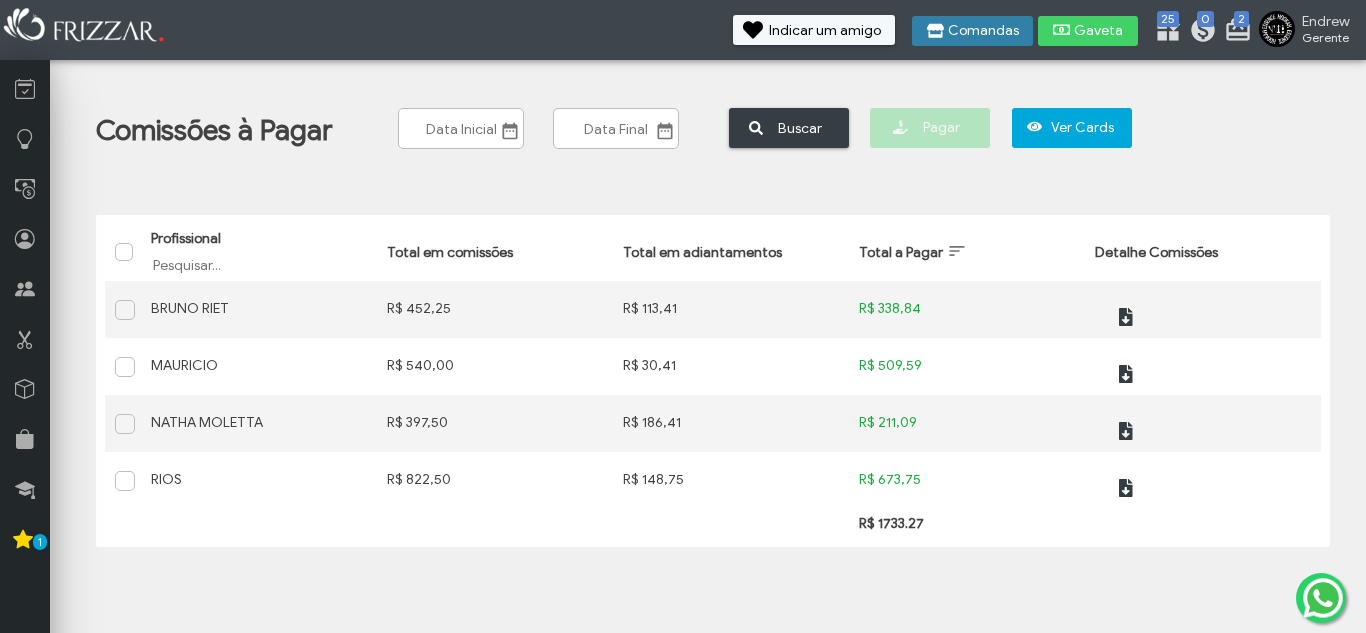 click on "Comandas" at bounding box center (983, 31) 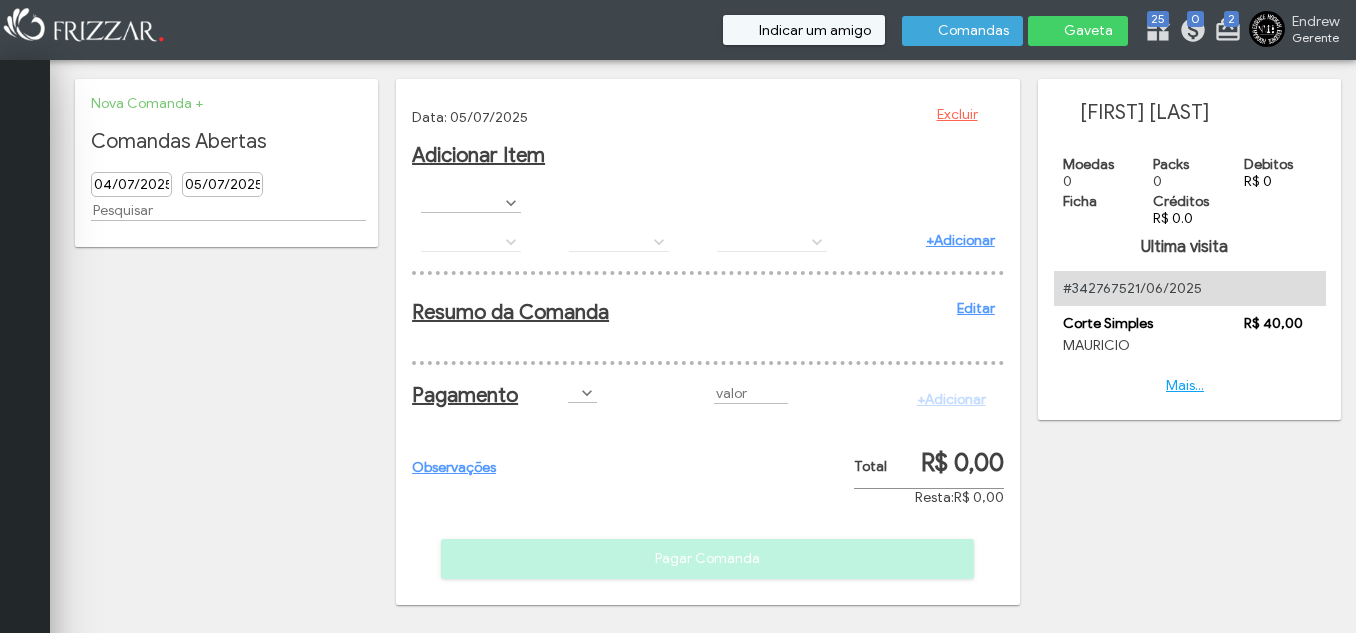 scroll, scrollTop: 0, scrollLeft: 0, axis: both 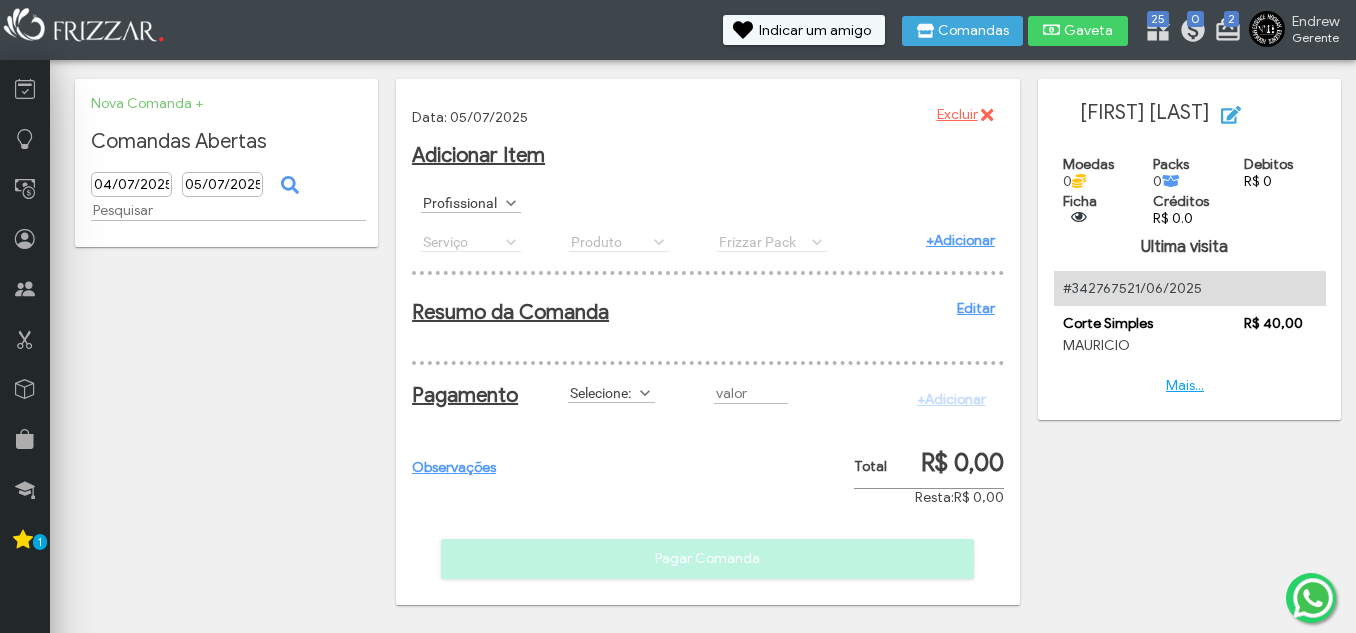 click at bounding box center [511, 203] 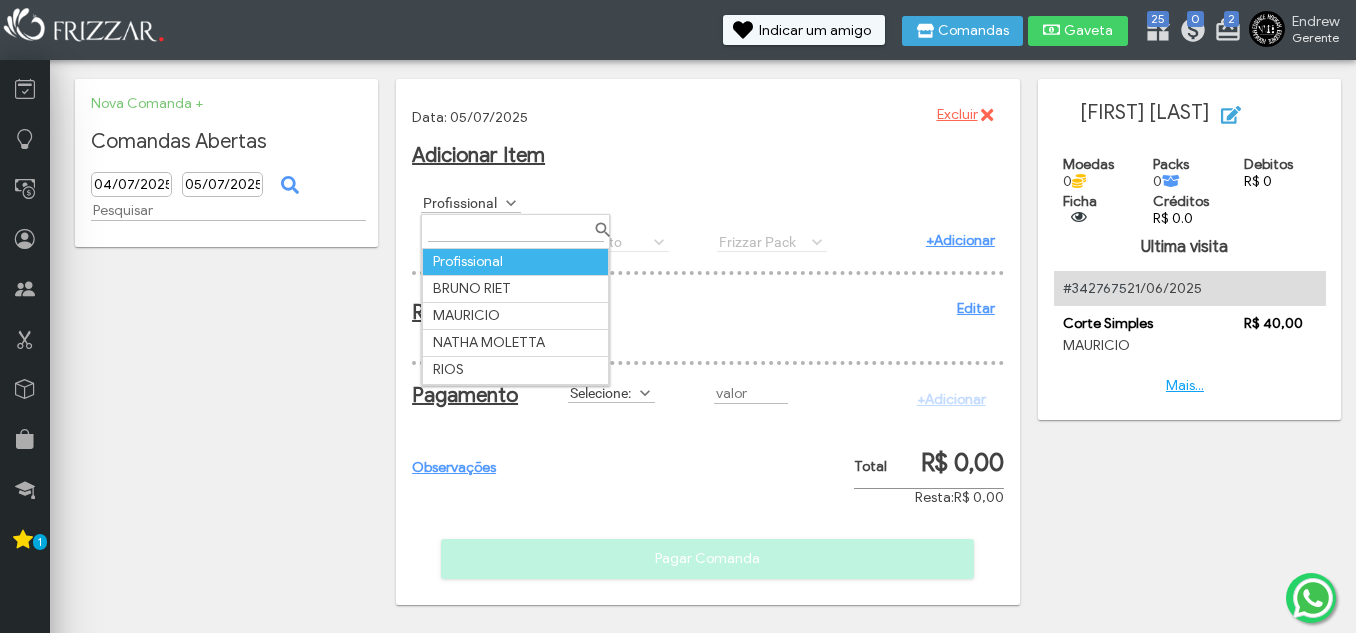scroll, scrollTop: 11, scrollLeft: 89, axis: both 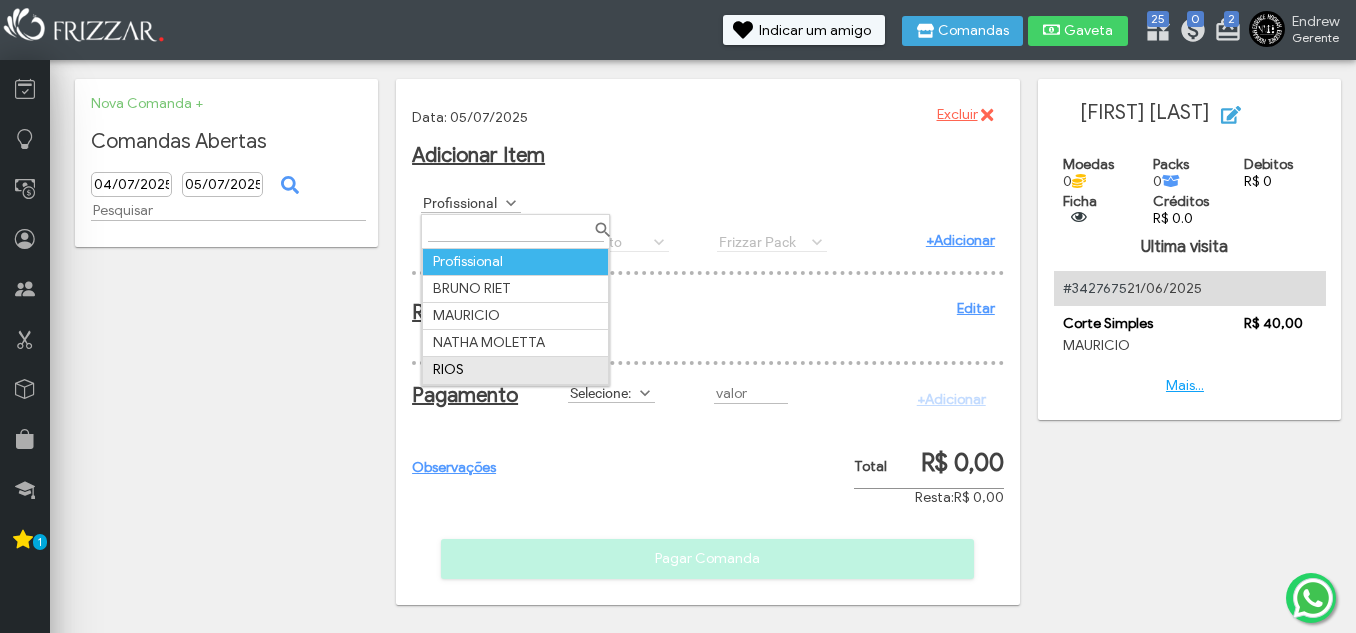 click on "RIOS" at bounding box center [516, 370] 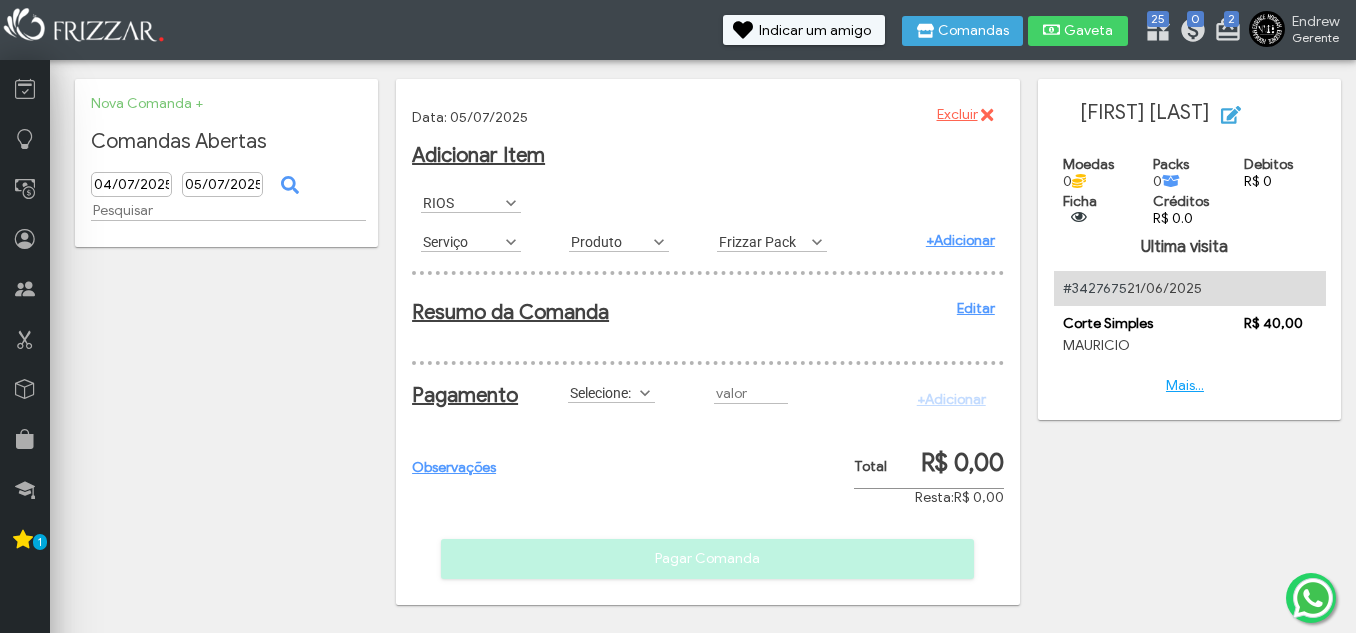 scroll, scrollTop: 11, scrollLeft: 89, axis: both 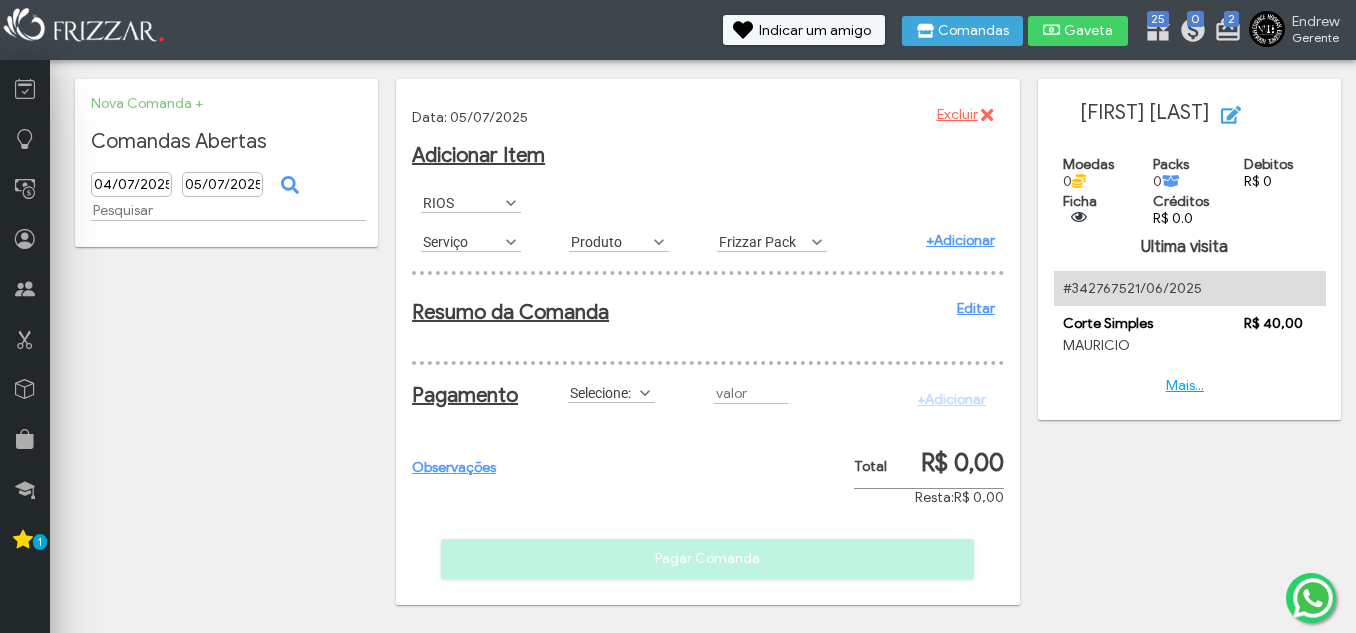 click on "Serviço" at bounding box center (462, 241) 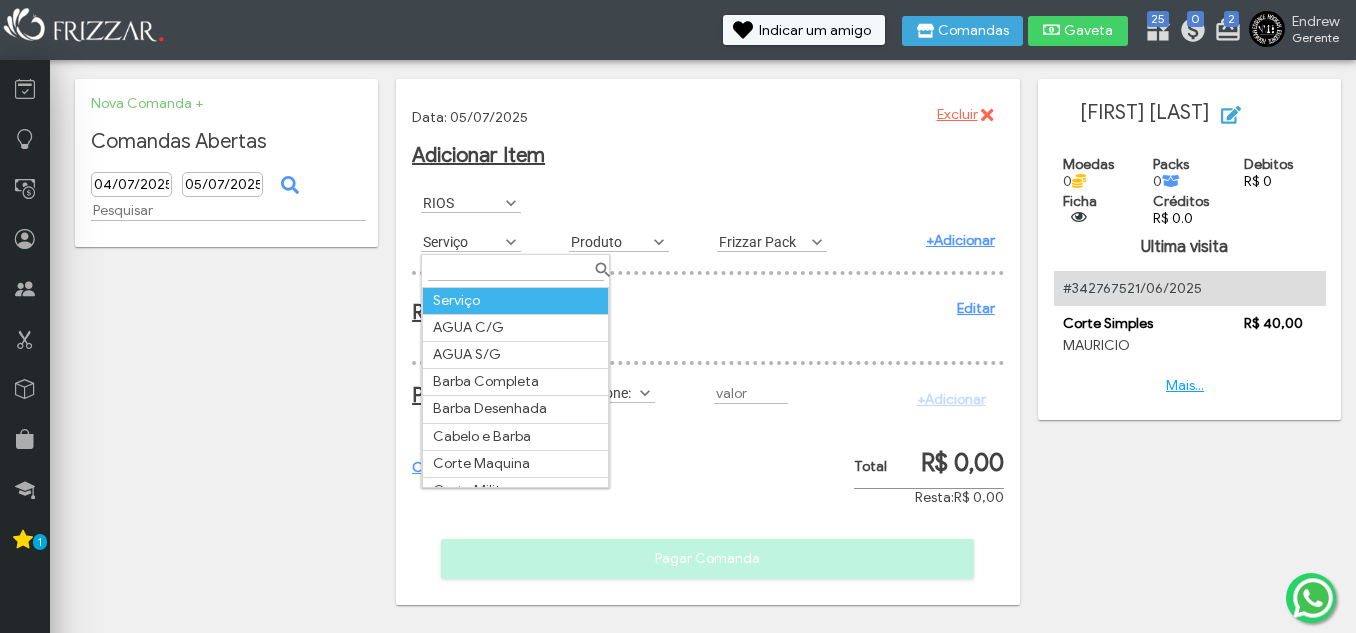 scroll, scrollTop: 11, scrollLeft: 89, axis: both 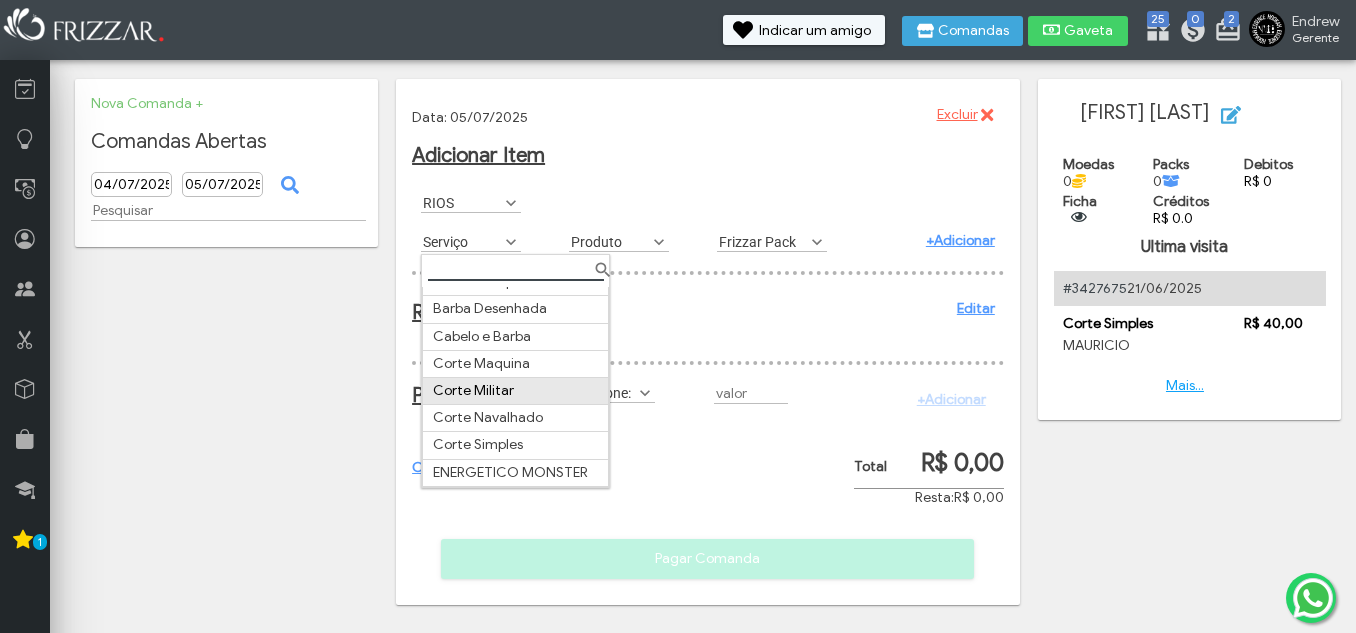 click on "Corte Militar" at bounding box center (516, 391) 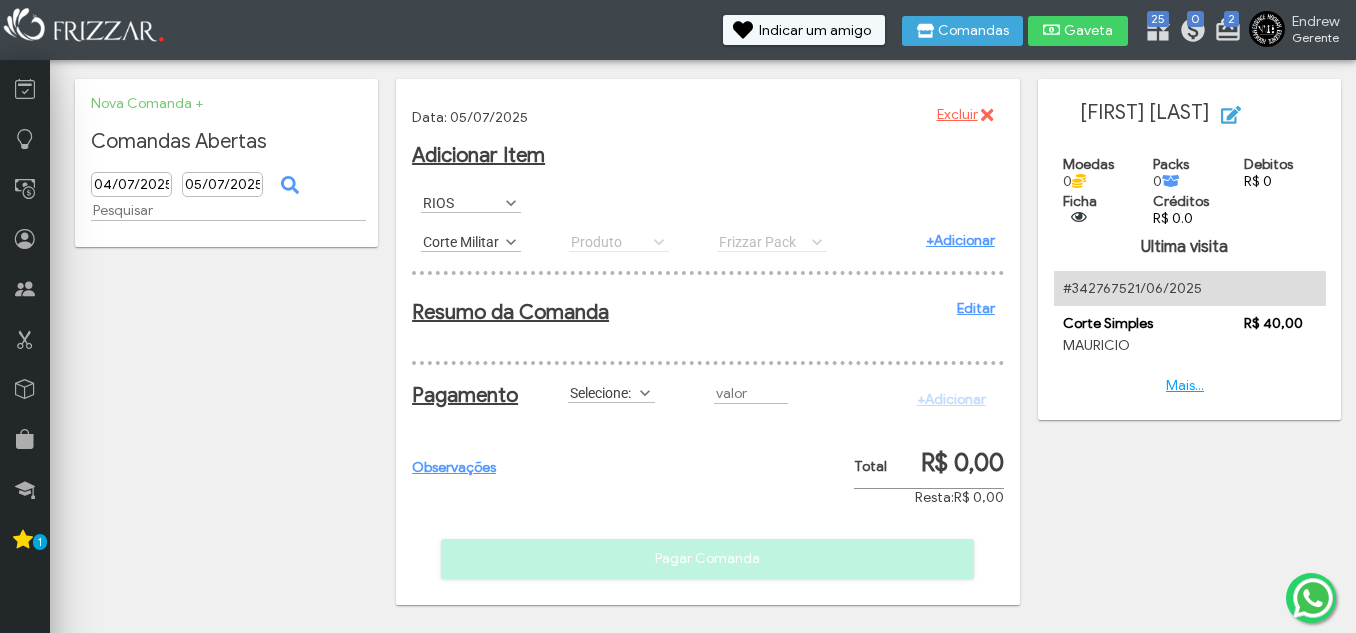 click on "+Adicionar" at bounding box center (960, 240) 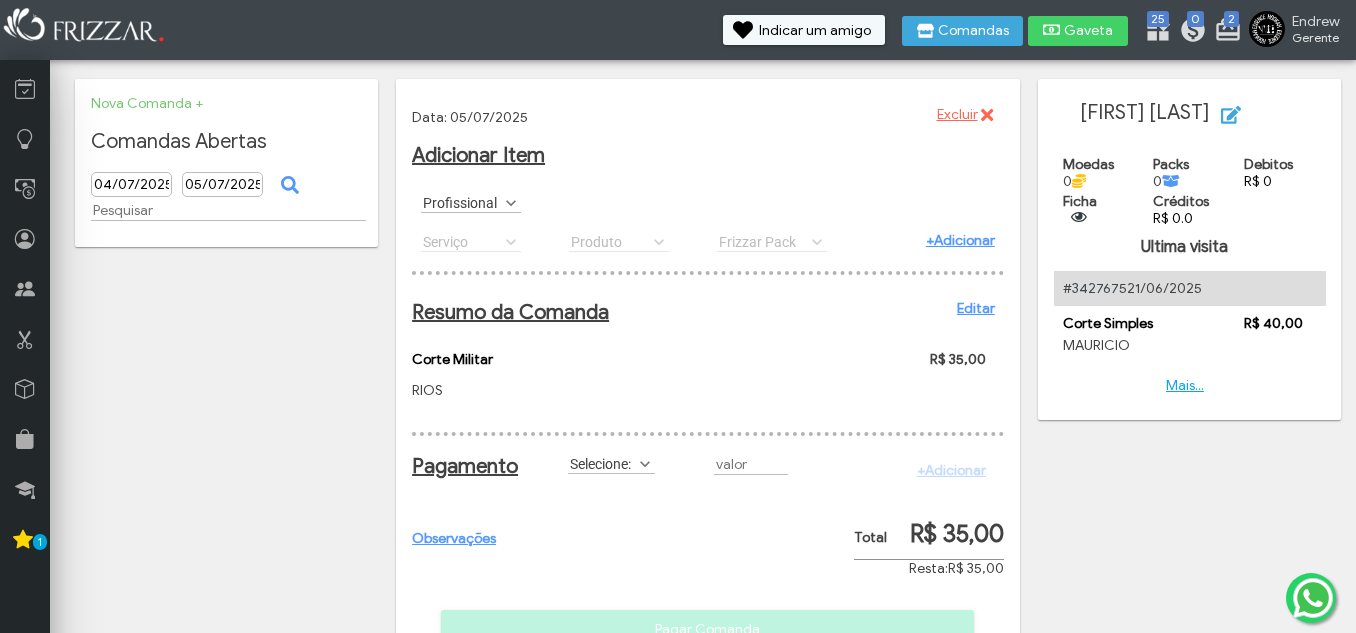 click at bounding box center [645, 464] 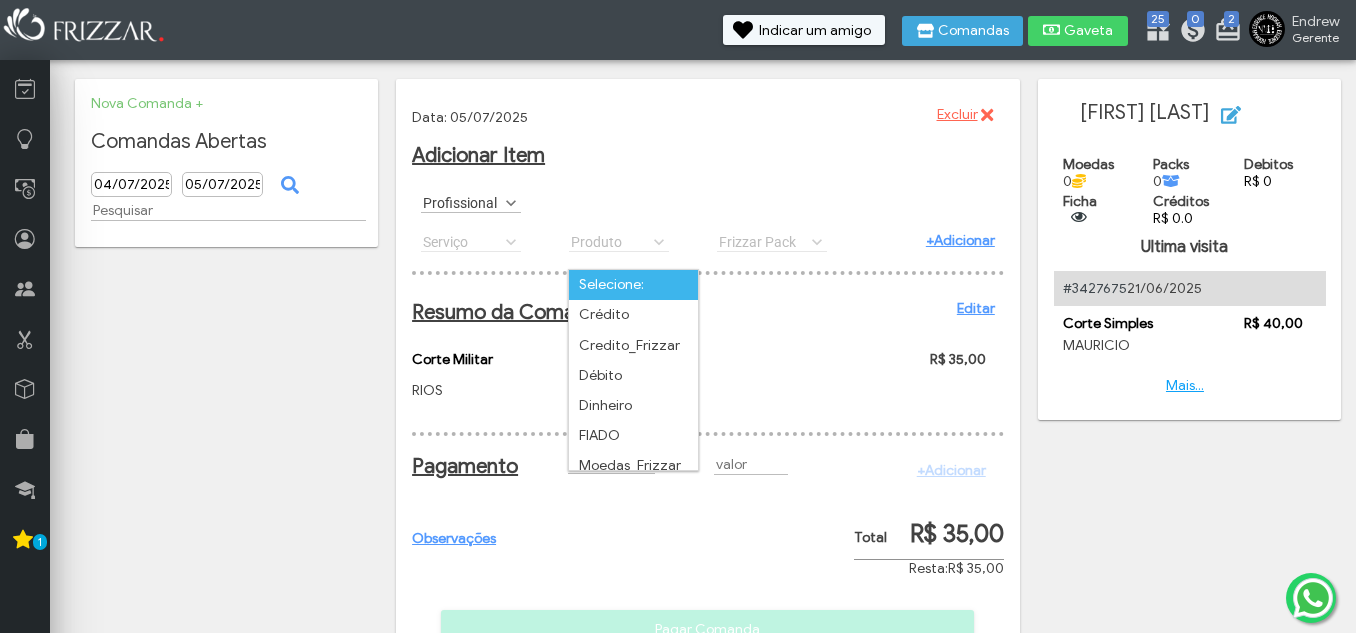 scroll, scrollTop: 11, scrollLeft: 89, axis: both 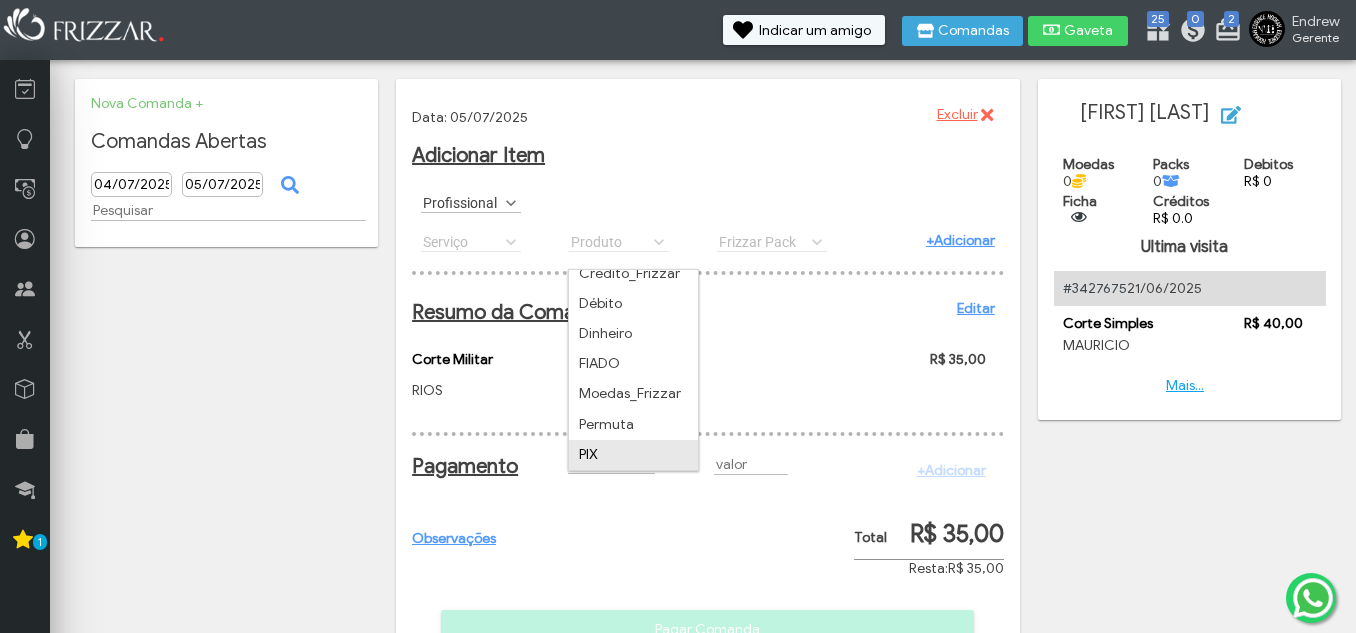 click on "PIX" at bounding box center [633, 455] 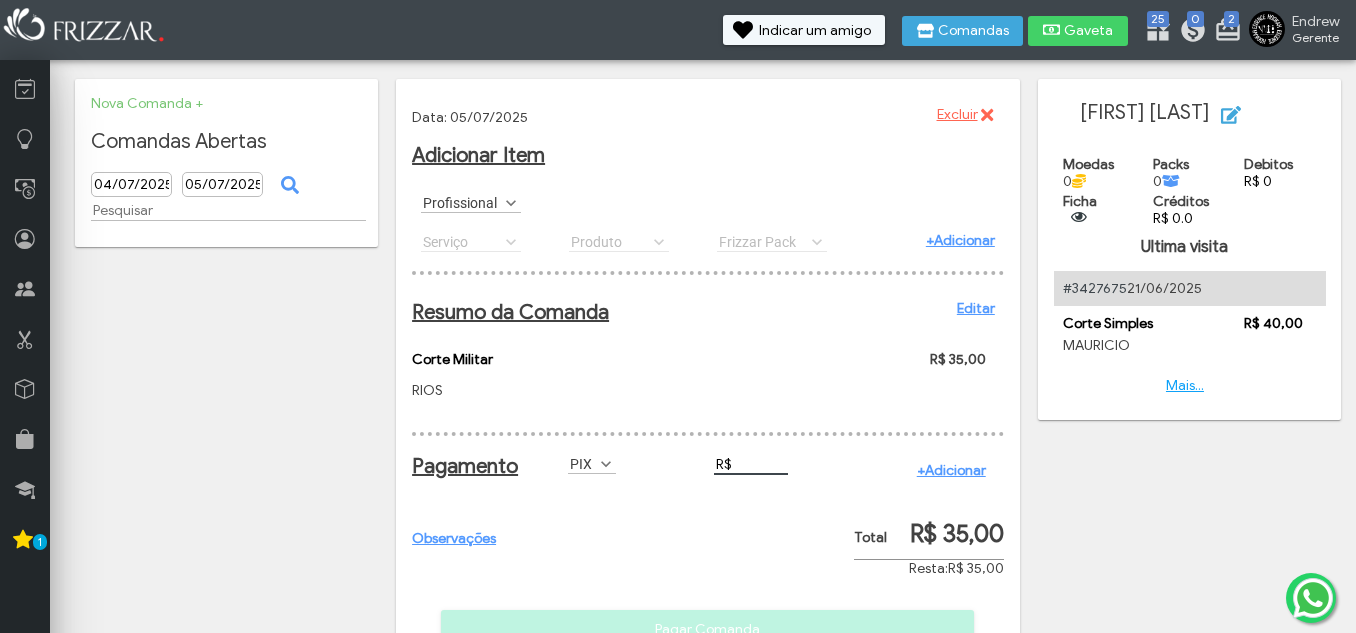 click on "R$" at bounding box center (751, 464) 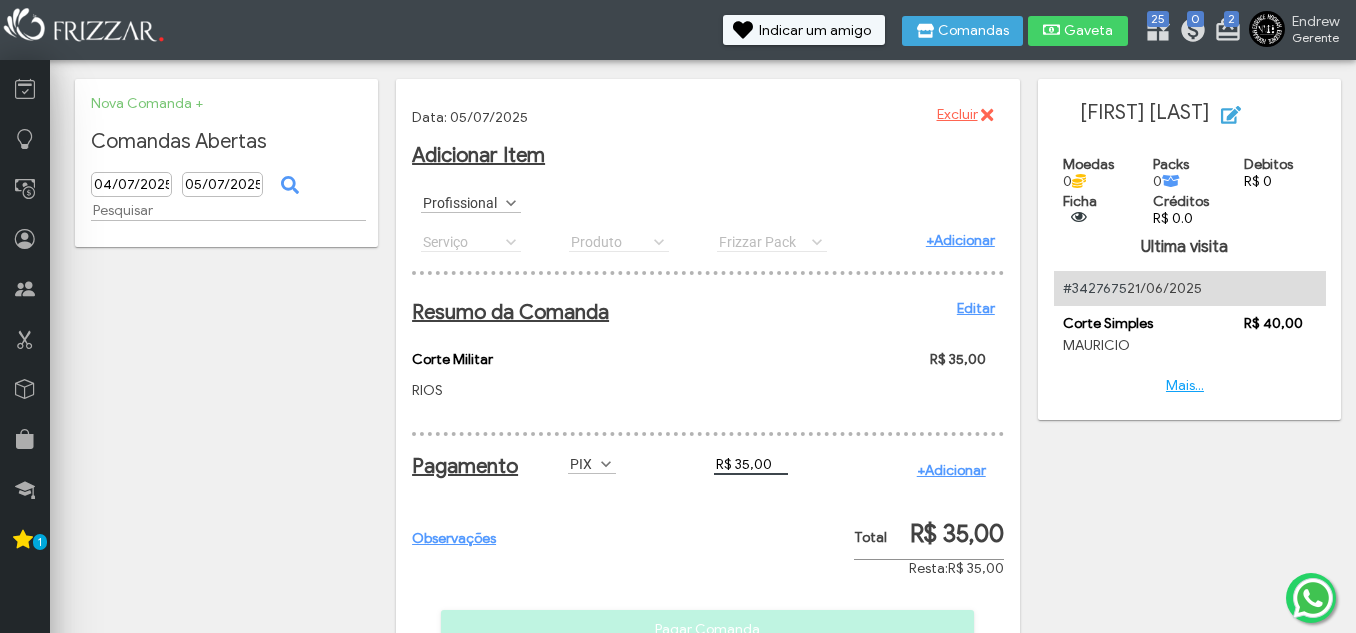 click on "+Adicionar" at bounding box center (951, 470) 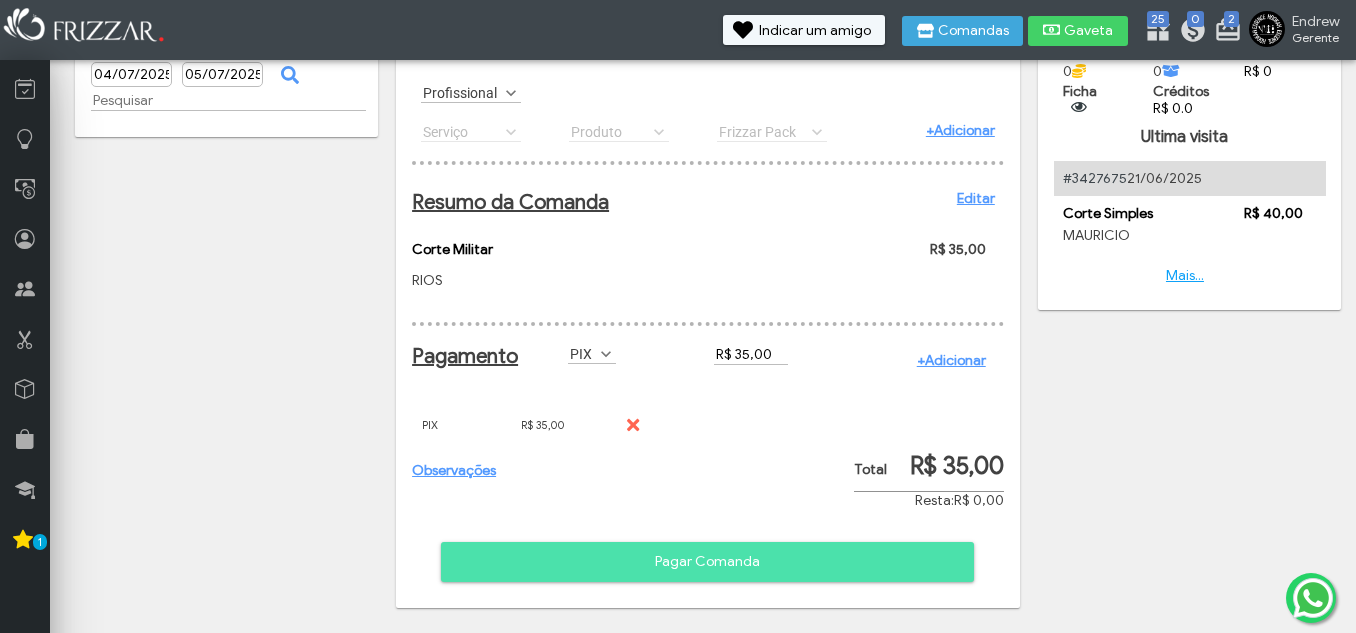 scroll, scrollTop: 127, scrollLeft: 0, axis: vertical 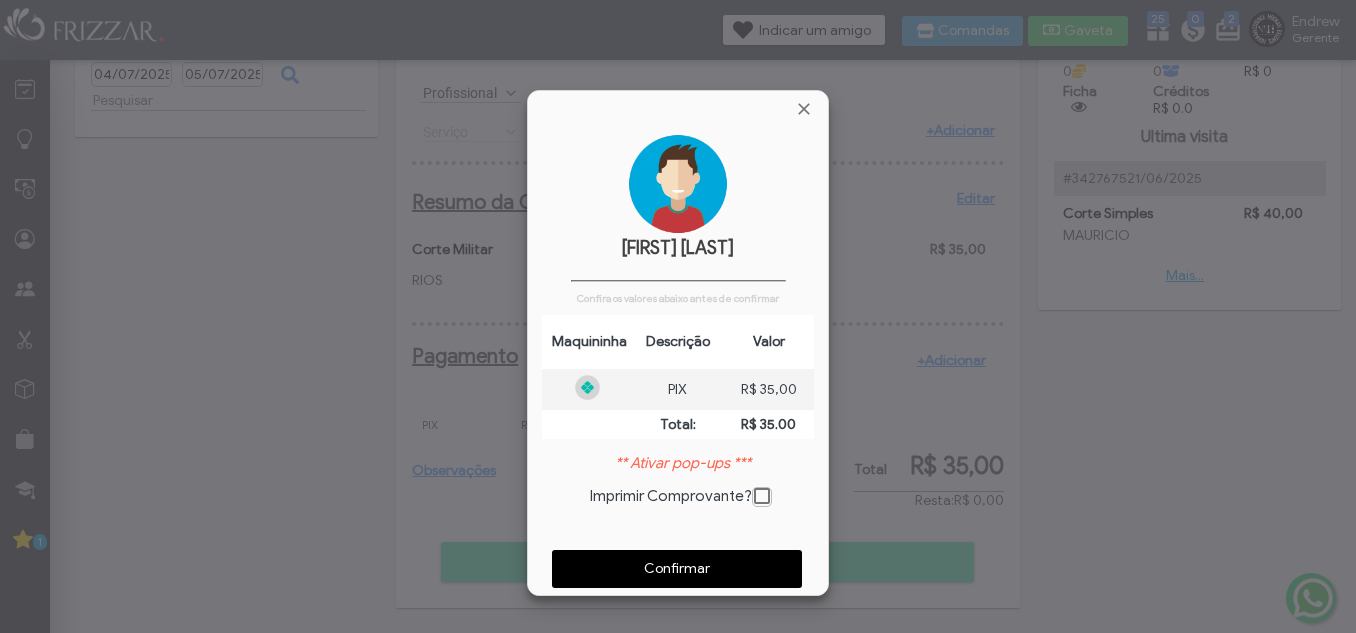 click on "Confirmar" at bounding box center [677, 569] 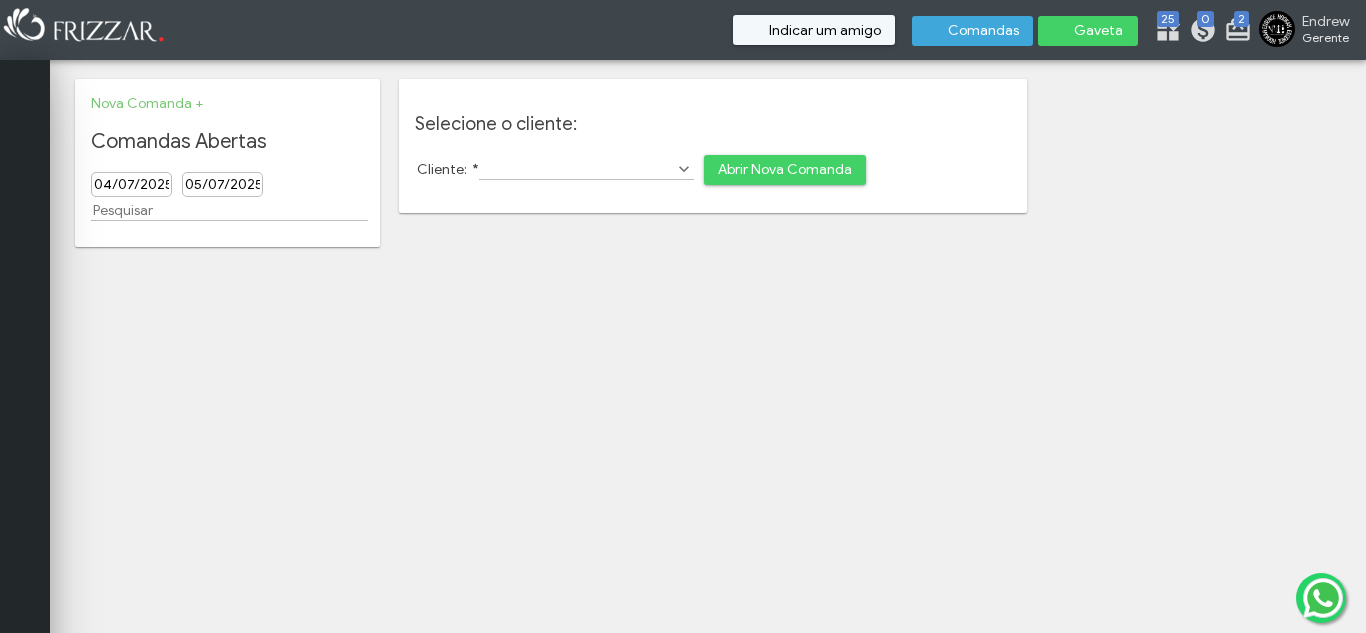 scroll, scrollTop: 0, scrollLeft: 0, axis: both 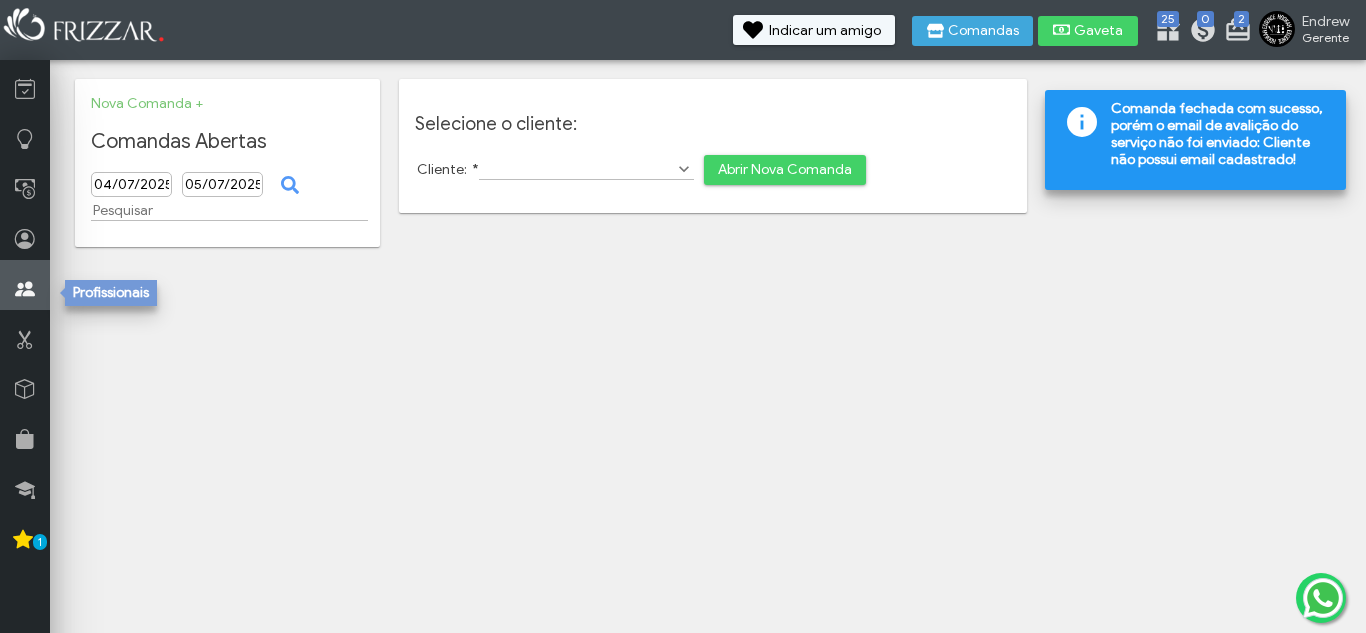 click at bounding box center [25, 289] 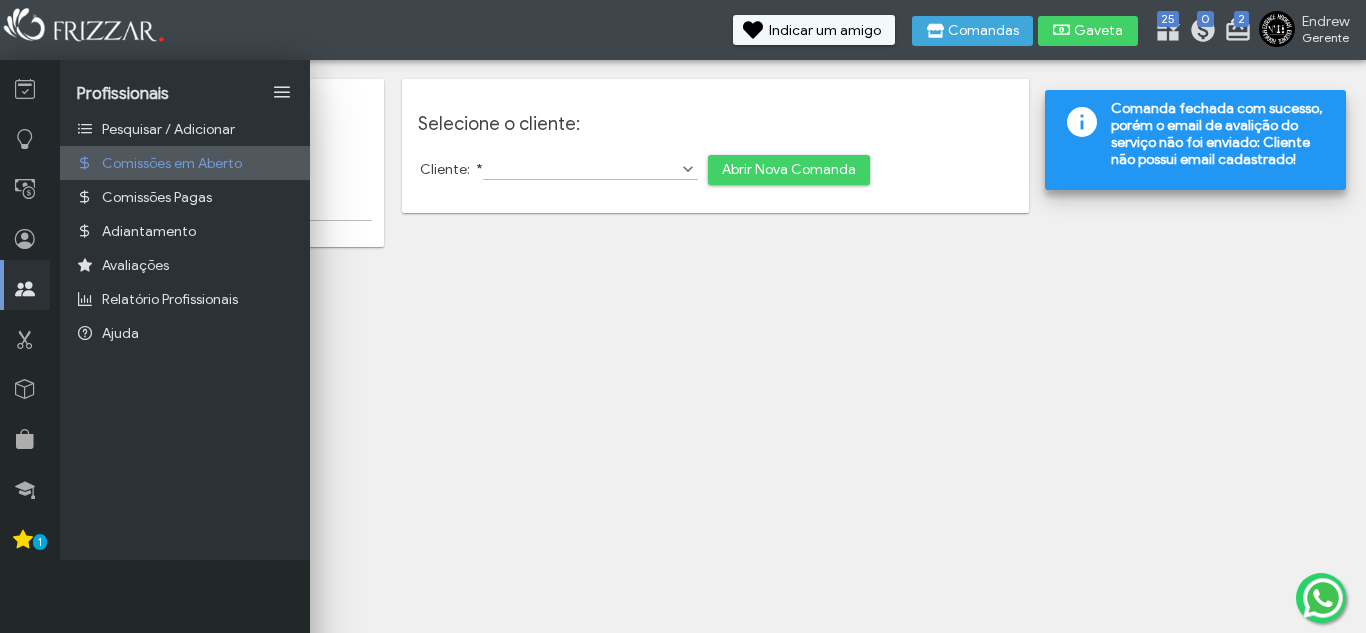 click on "Comissões em Aberto" at bounding box center (172, 163) 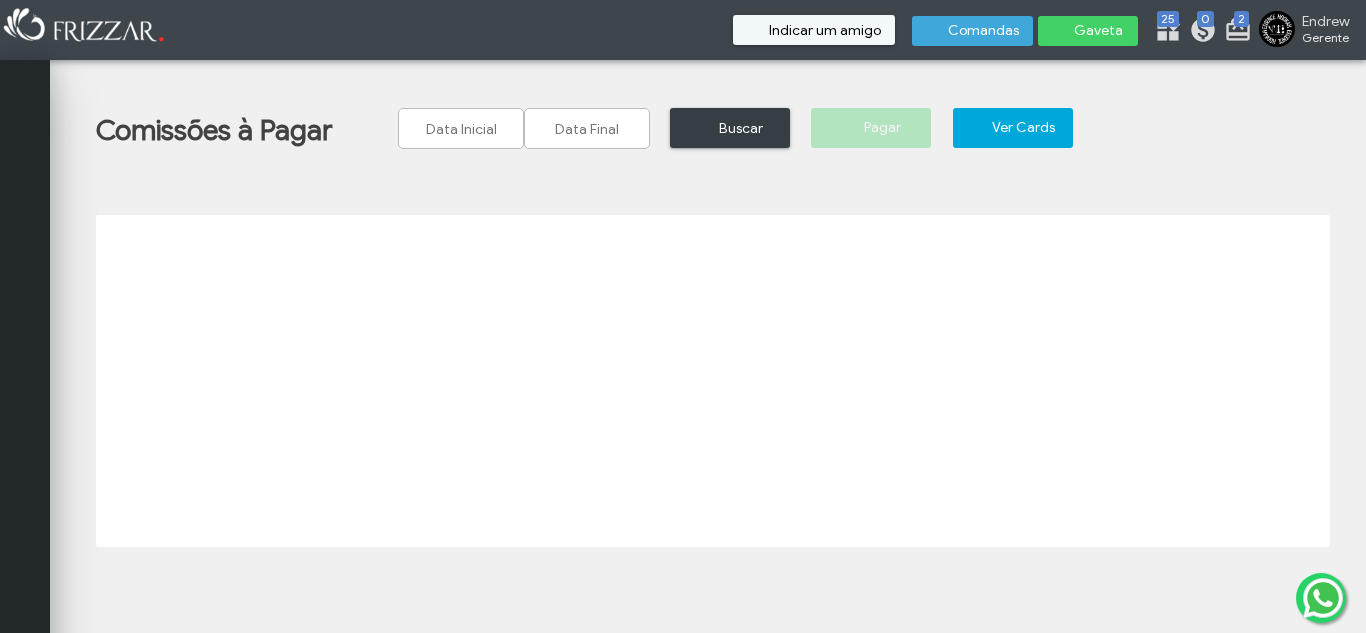 scroll, scrollTop: 0, scrollLeft: 0, axis: both 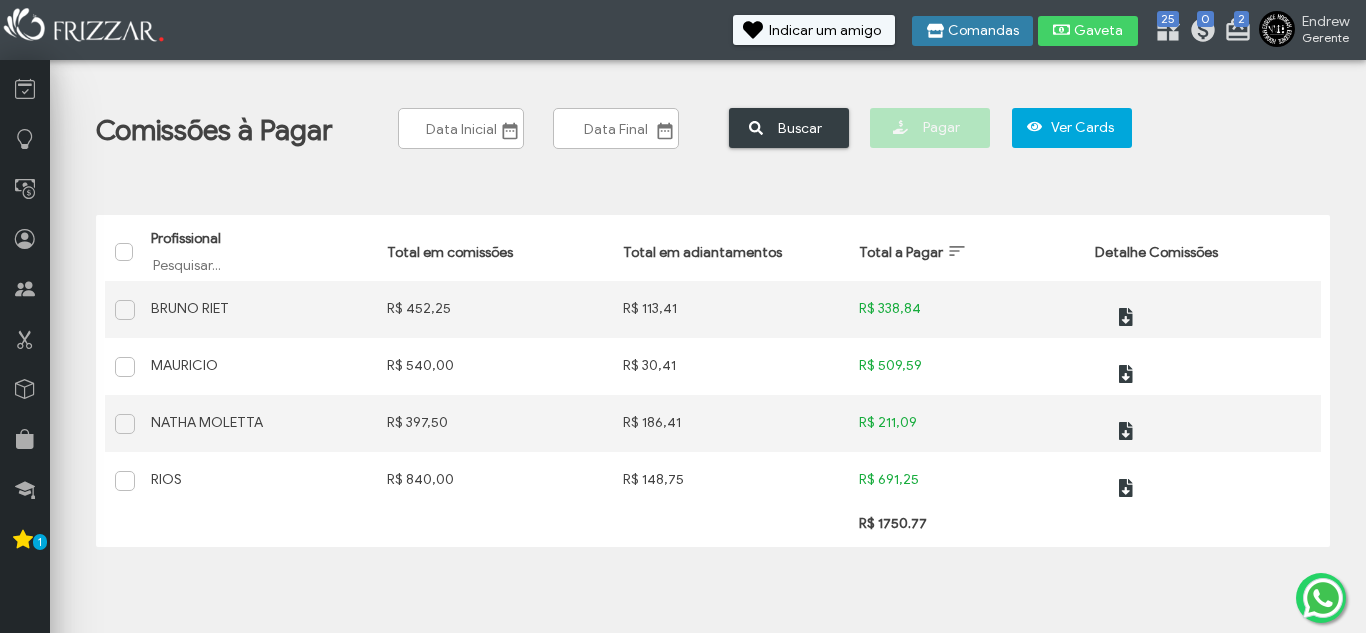 click on "Comandas" at bounding box center (983, 31) 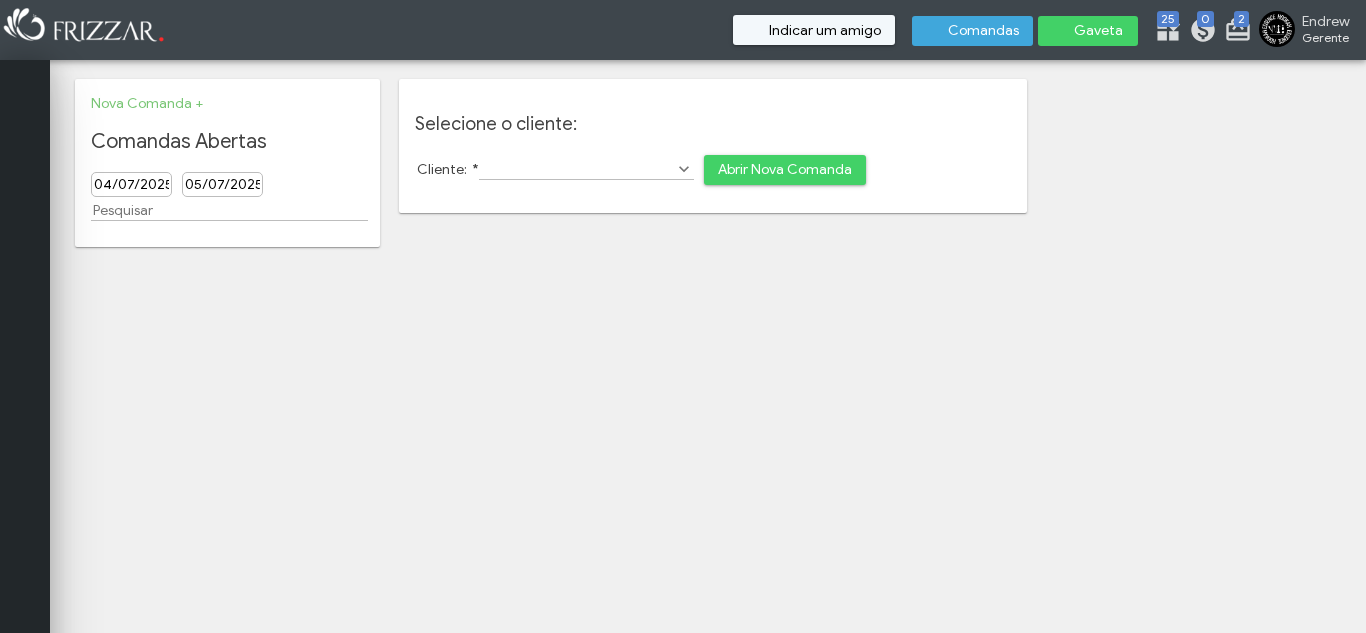 scroll, scrollTop: 0, scrollLeft: 0, axis: both 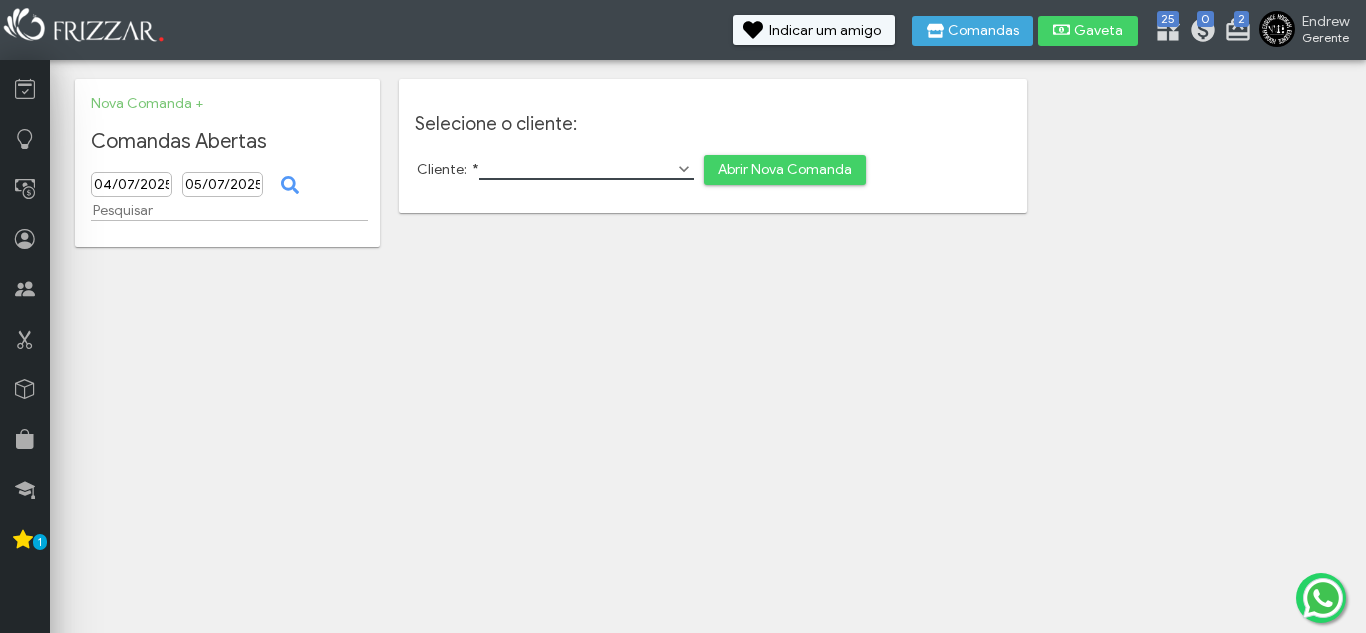click on "Cliente: *" at bounding box center (586, 169) 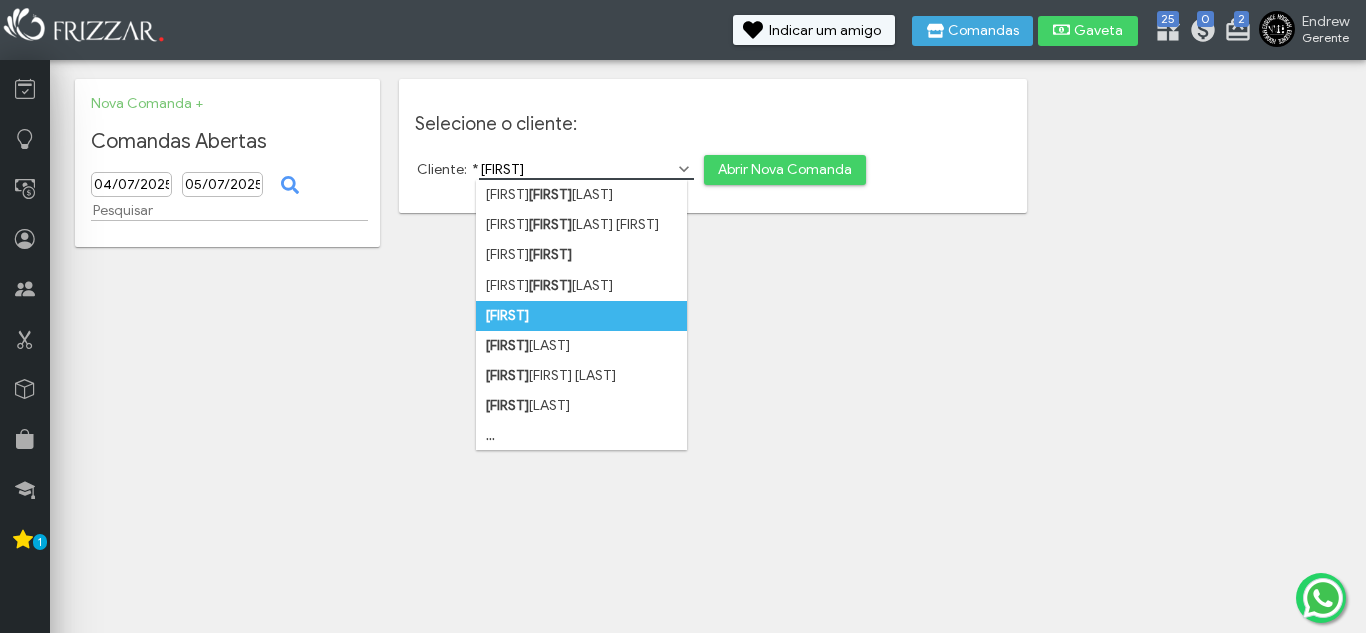 type on "[FIRST]" 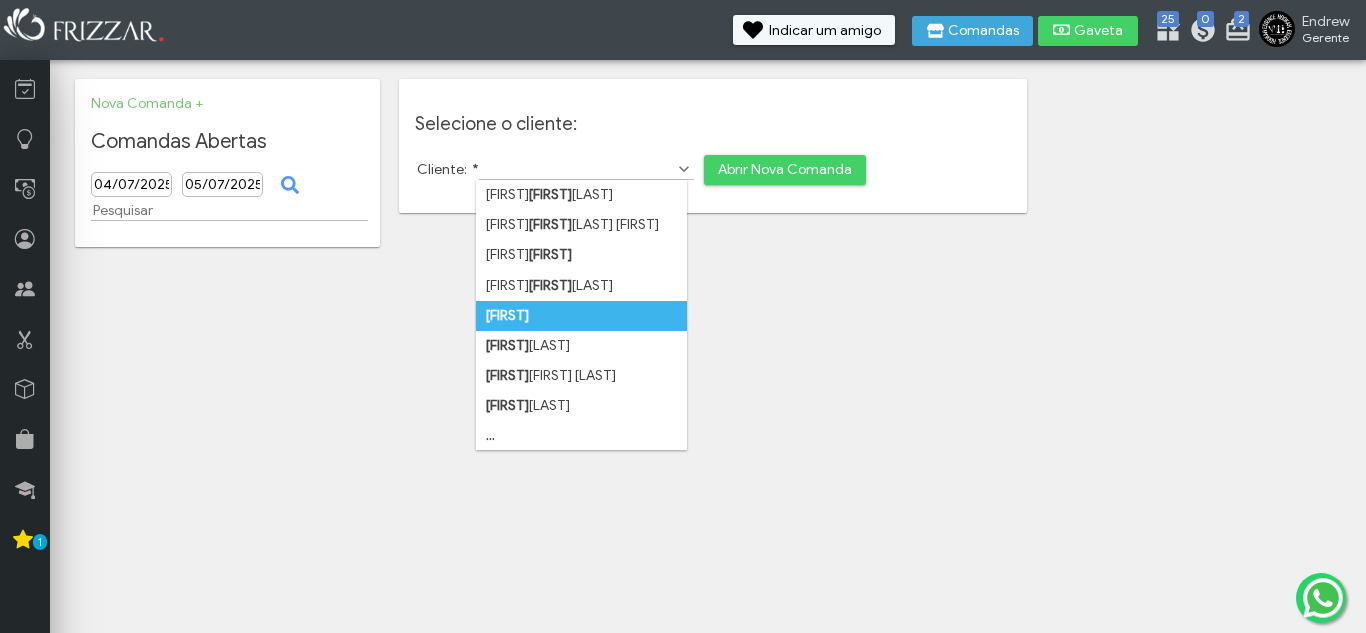 click on "[FIRST]" at bounding box center (507, 315) 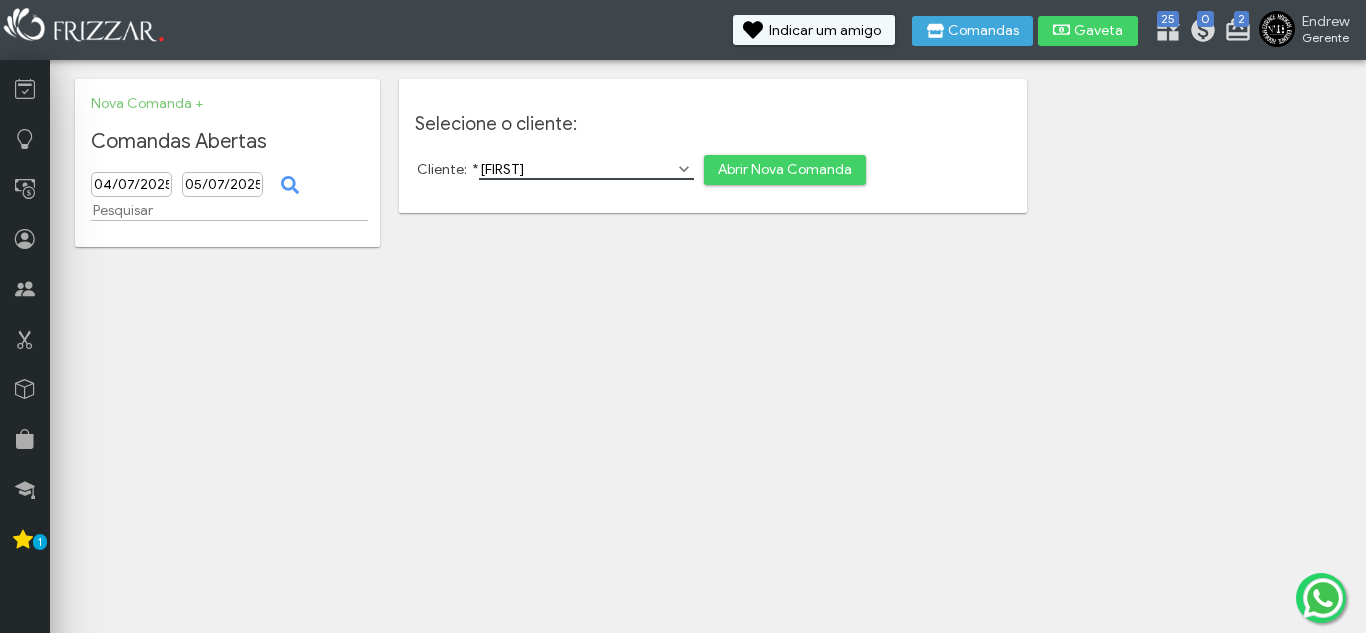 click on "Abrir Nova Comanda" at bounding box center (785, 170) 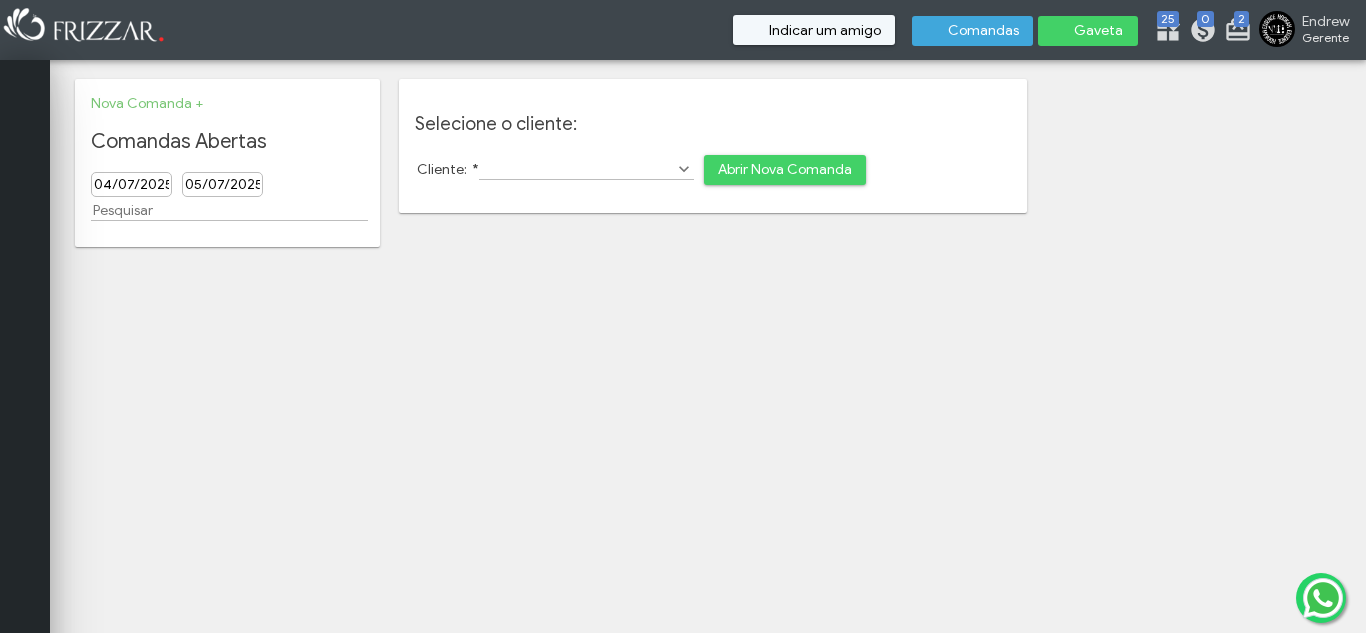 scroll, scrollTop: 0, scrollLeft: 0, axis: both 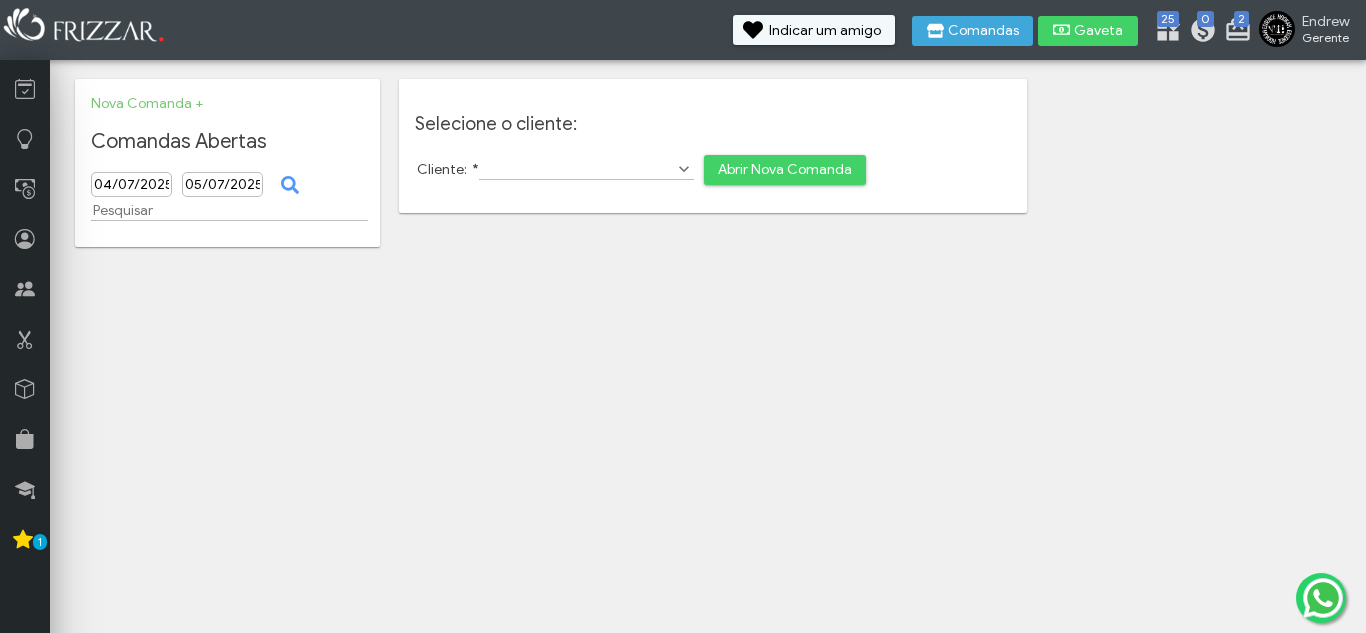 click on "Gaveta" at bounding box center [1088, 31] 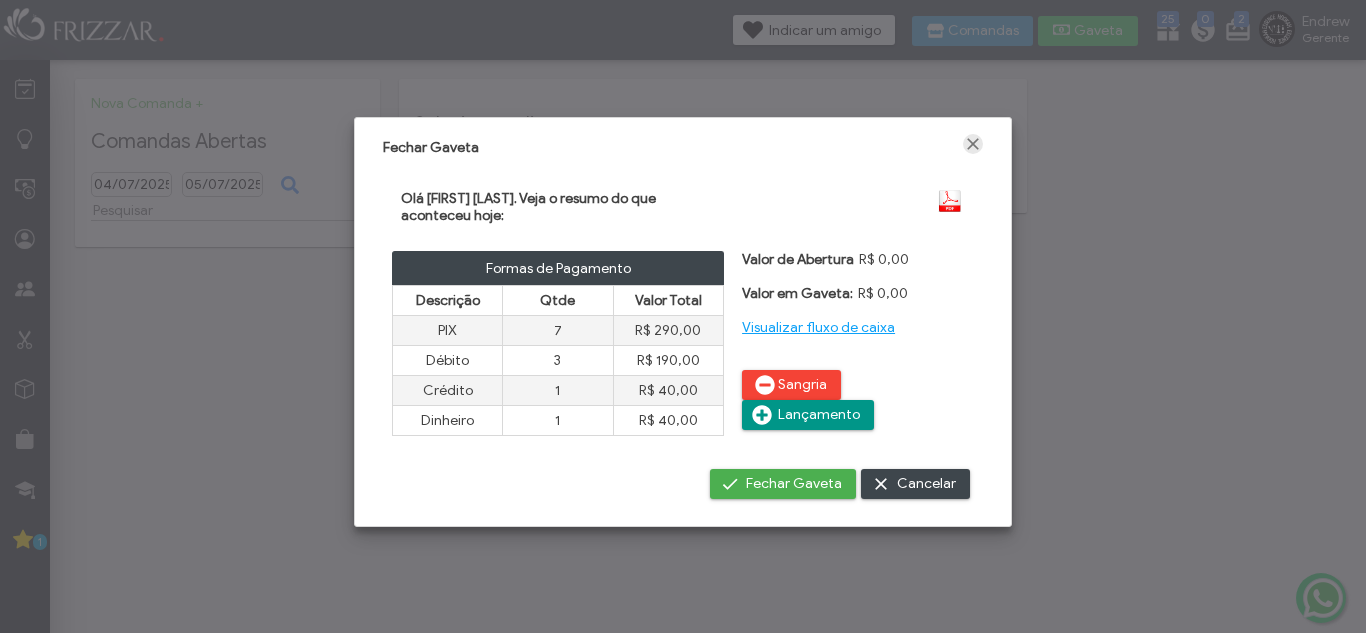click at bounding box center (973, 144) 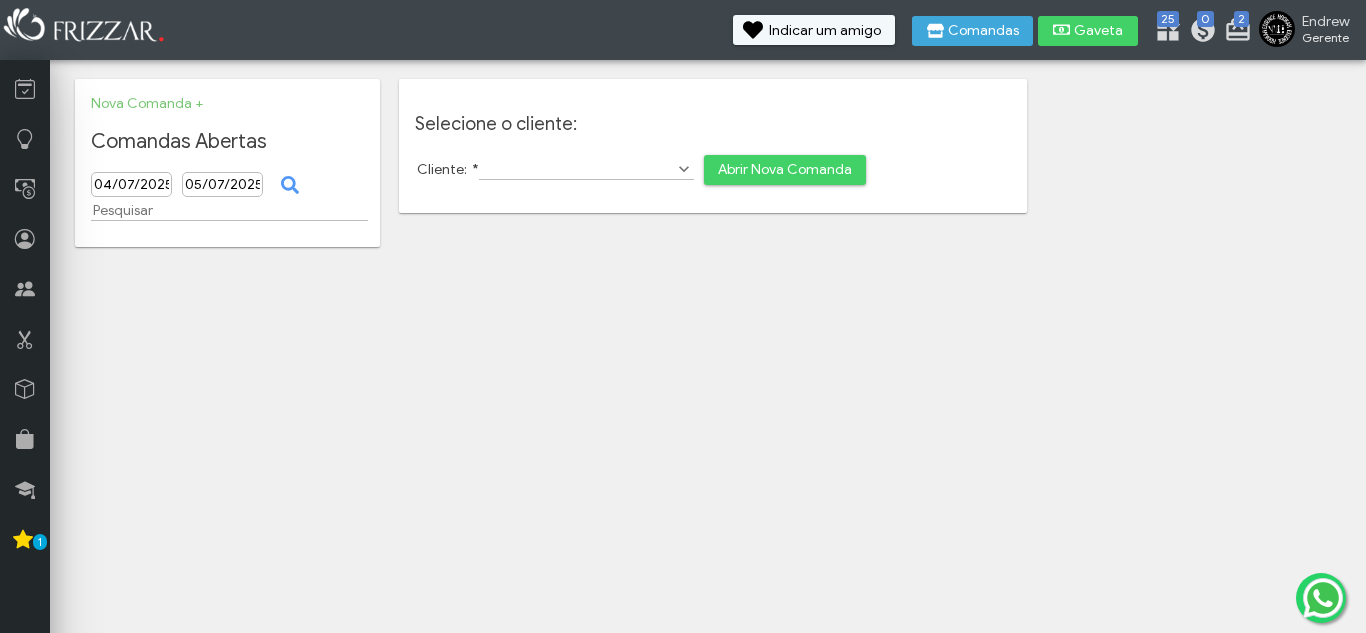 click on "Cliente: *" at bounding box center (586, 169) 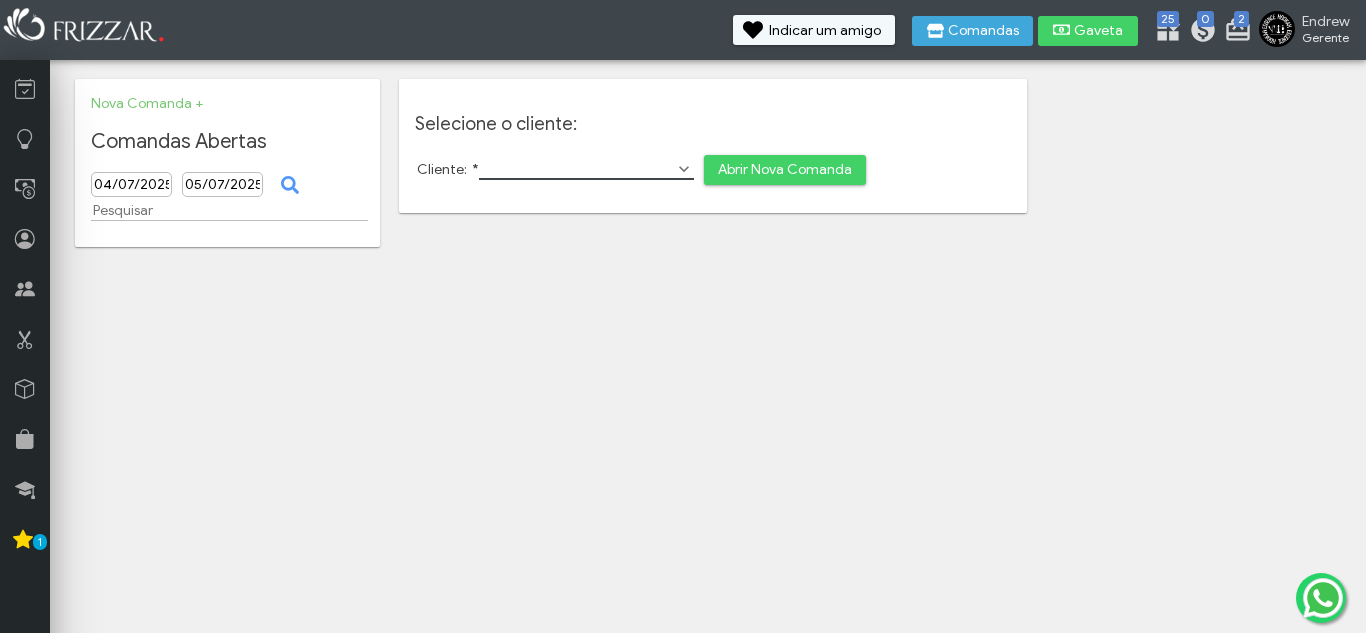 click on "Abrir Nova Comanda" at bounding box center (785, 170) 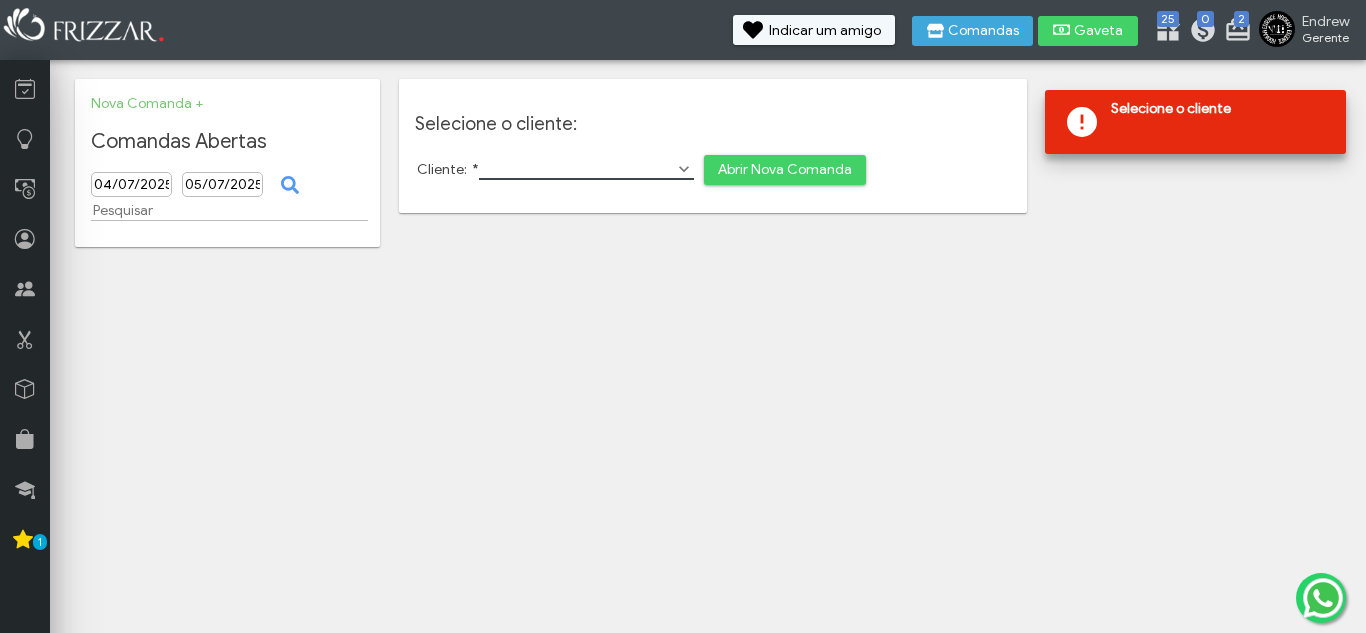 click on "Cliente: *" at bounding box center [586, 169] 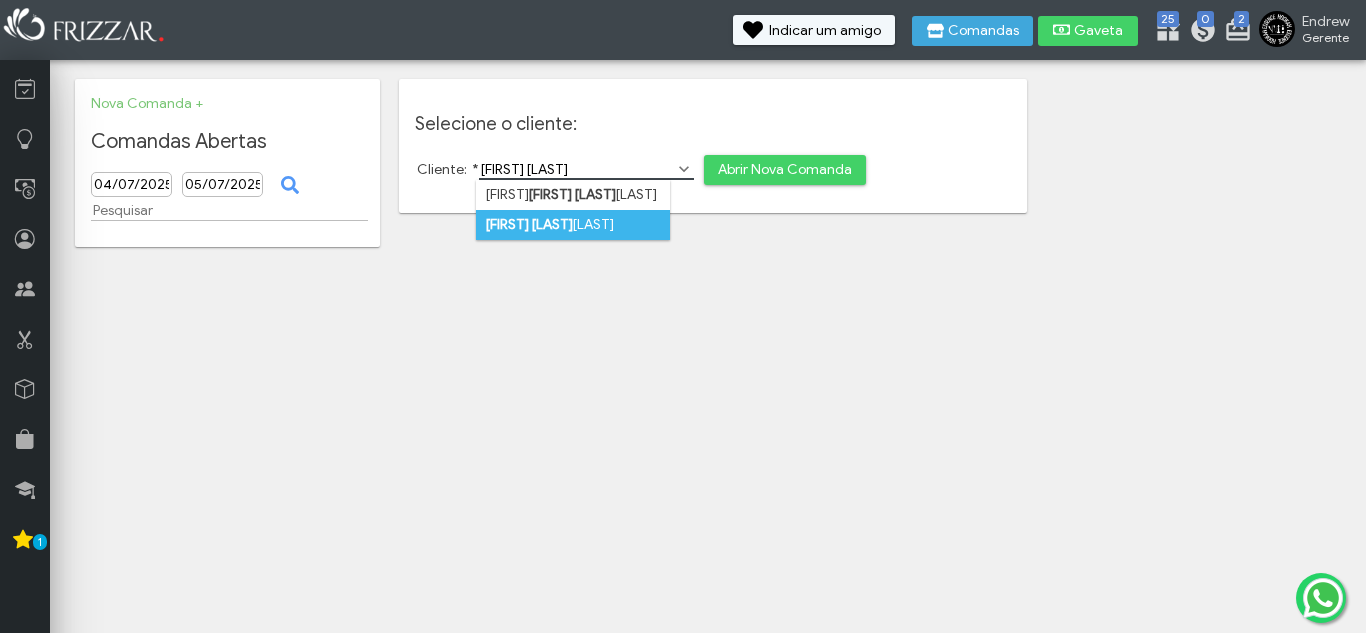 type on "vitor si" 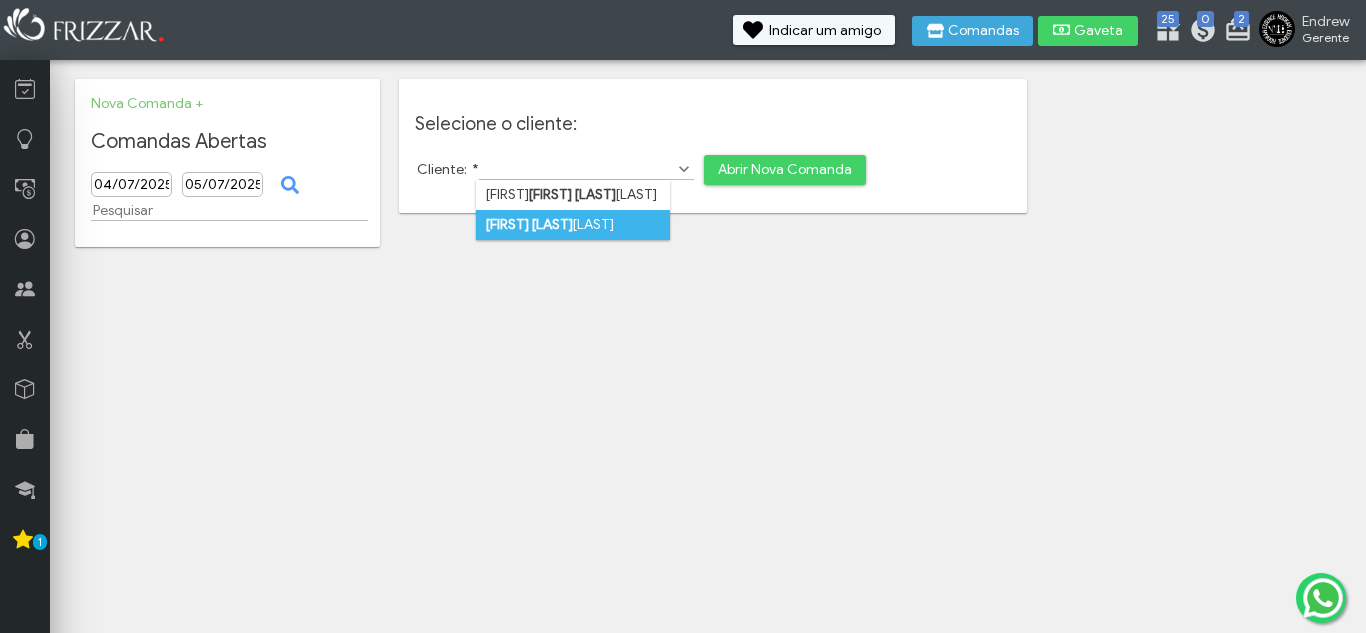 click on "vitor   si lva" at bounding box center [573, 225] 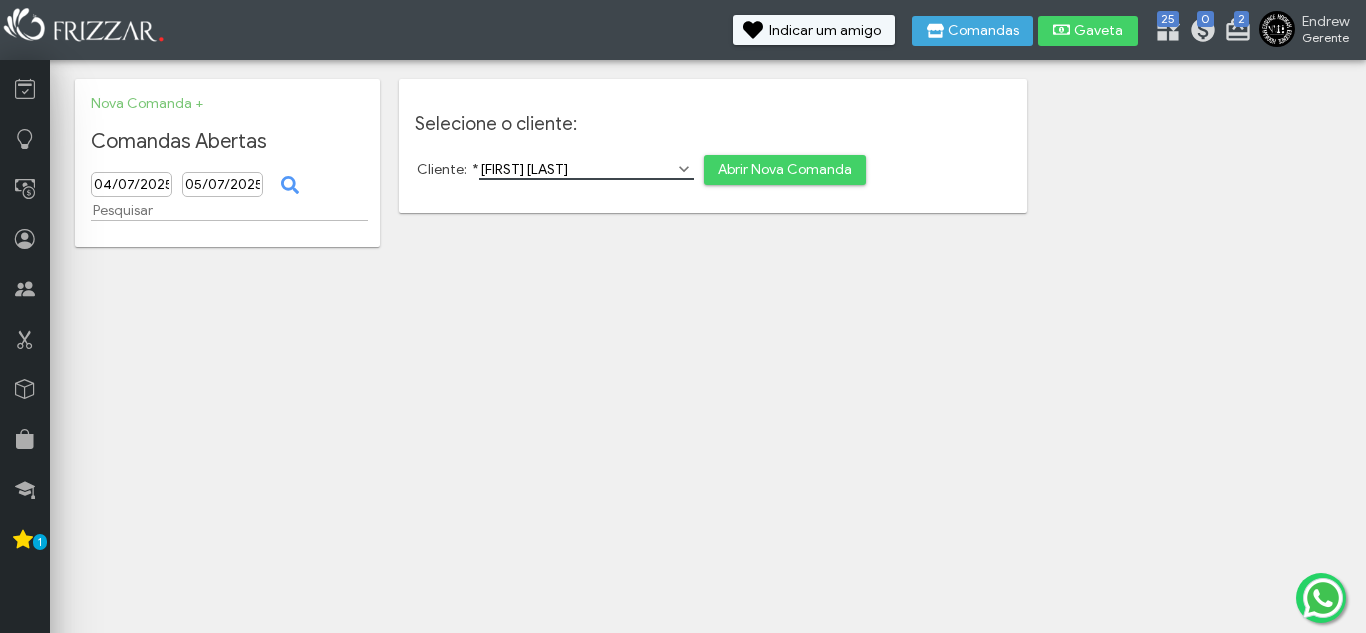 click on "Abrir Nova Comanda" at bounding box center (785, 170) 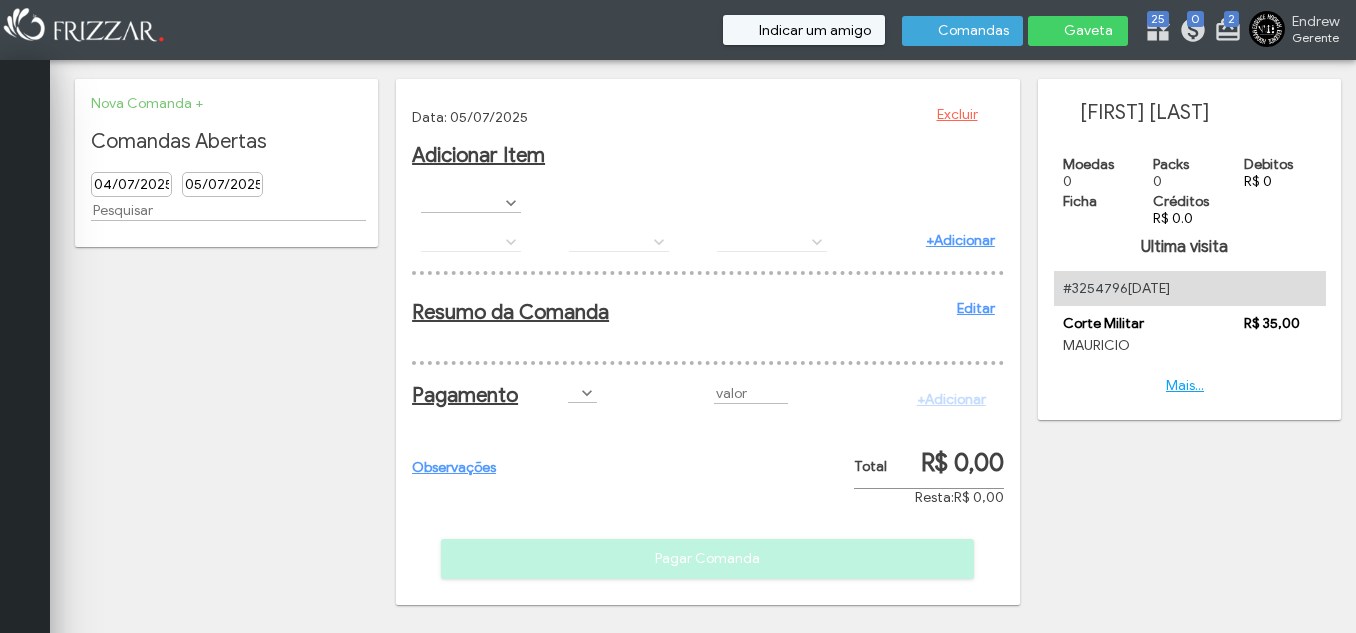 scroll, scrollTop: 0, scrollLeft: 0, axis: both 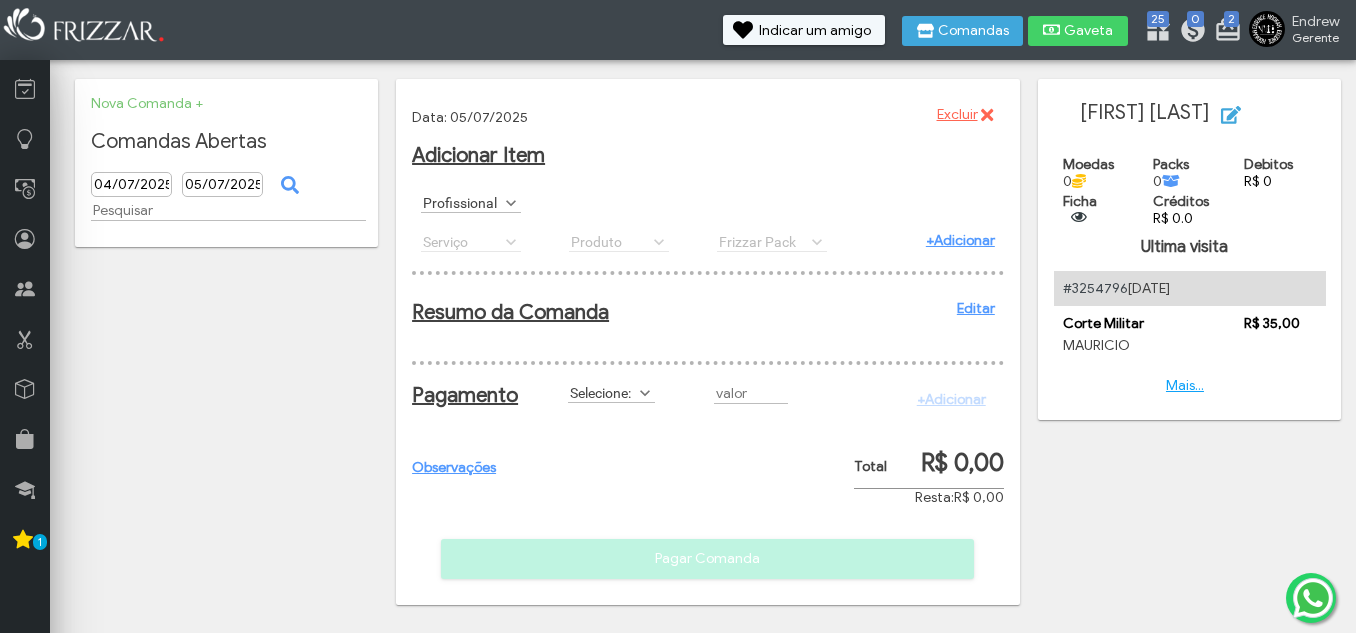 click at bounding box center [511, 203] 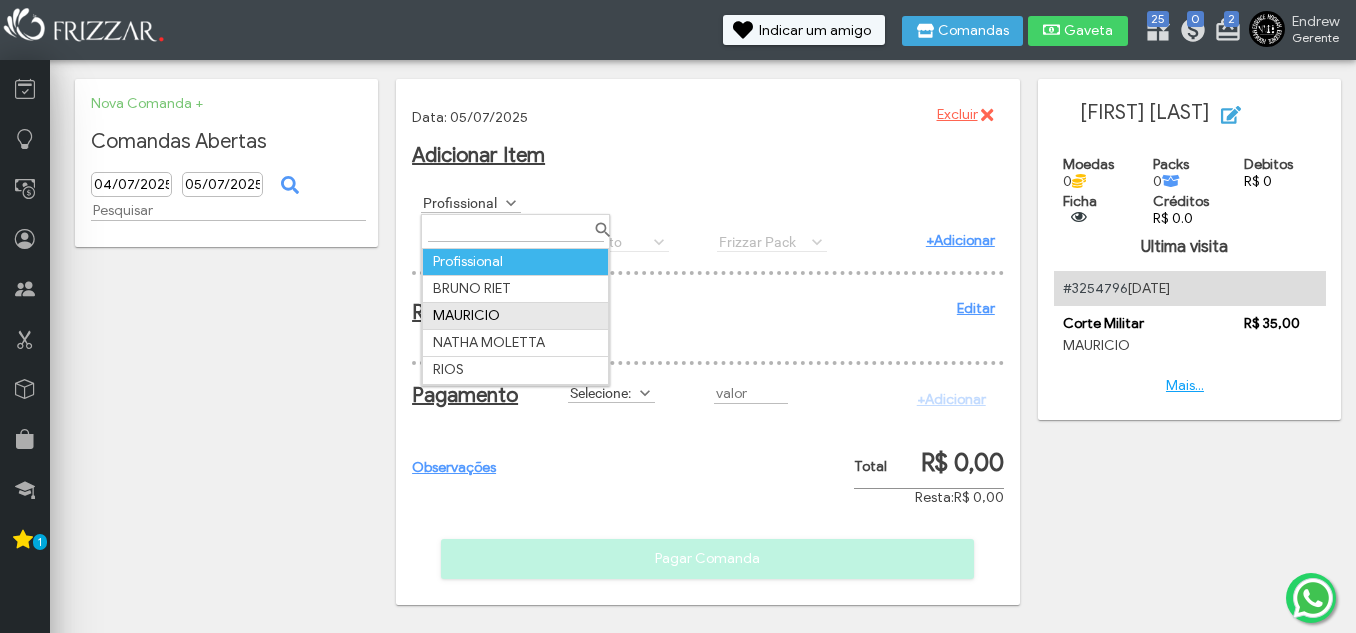 click on "MAURICIO" at bounding box center [516, 315] 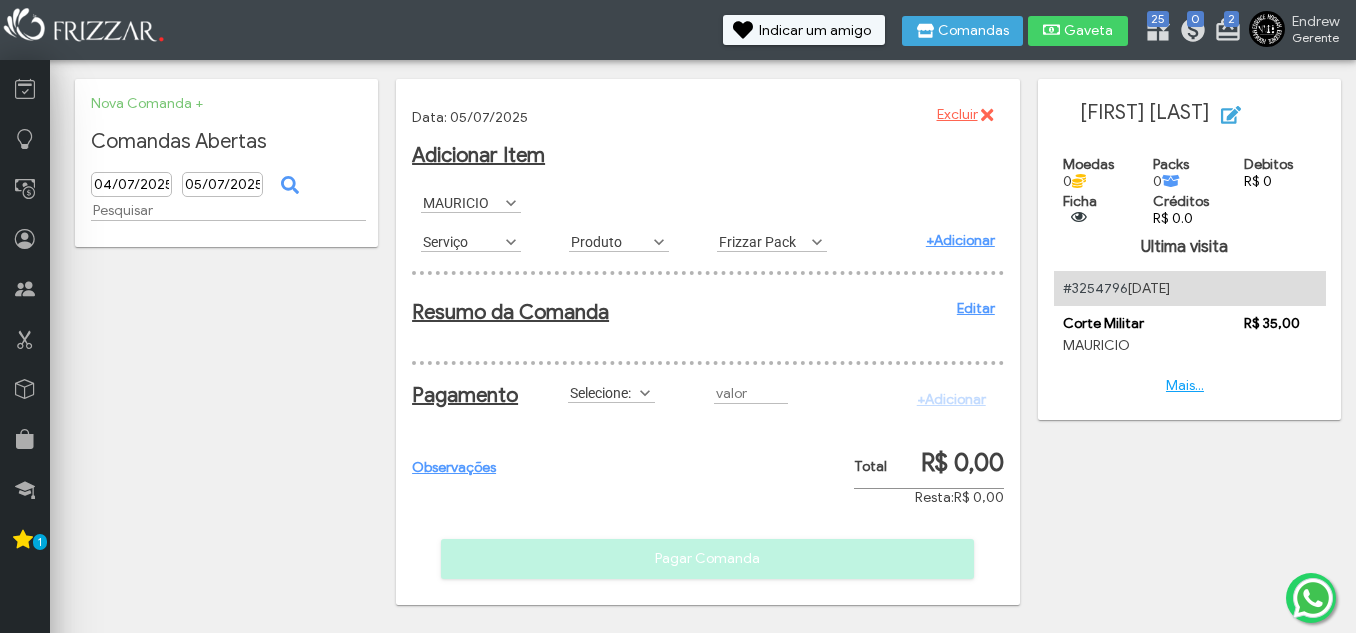 scroll, scrollTop: 11, scrollLeft: 89, axis: both 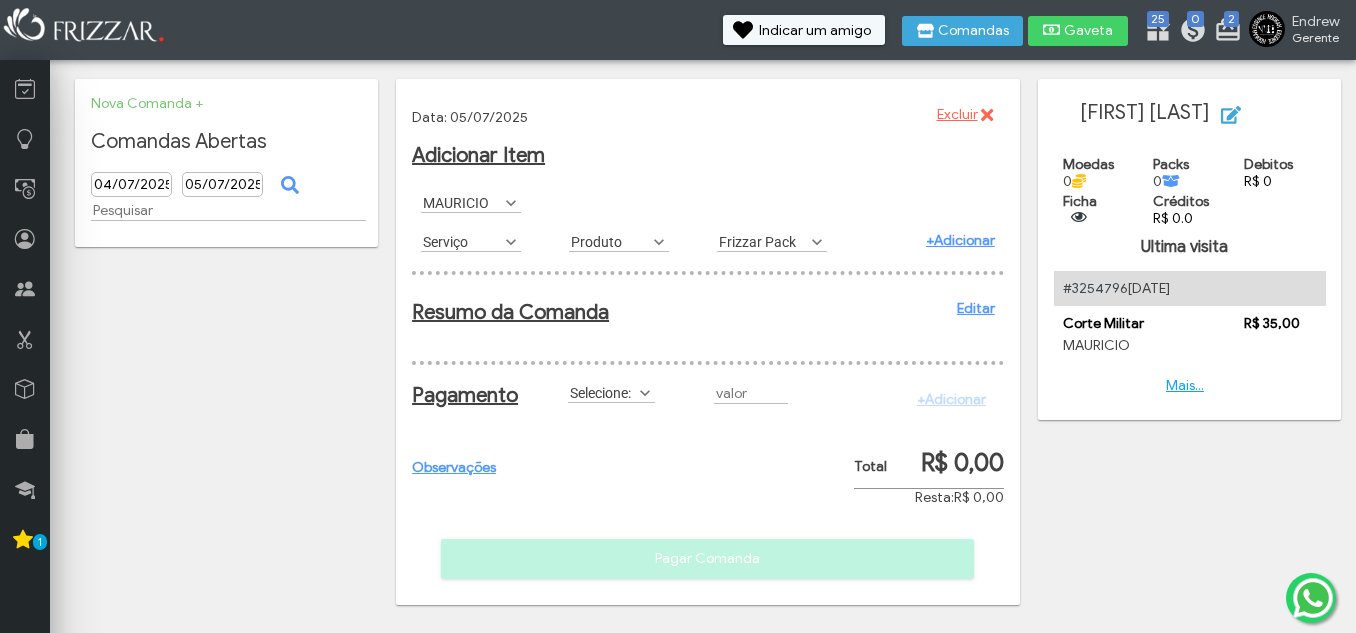 click at bounding box center (511, 242) 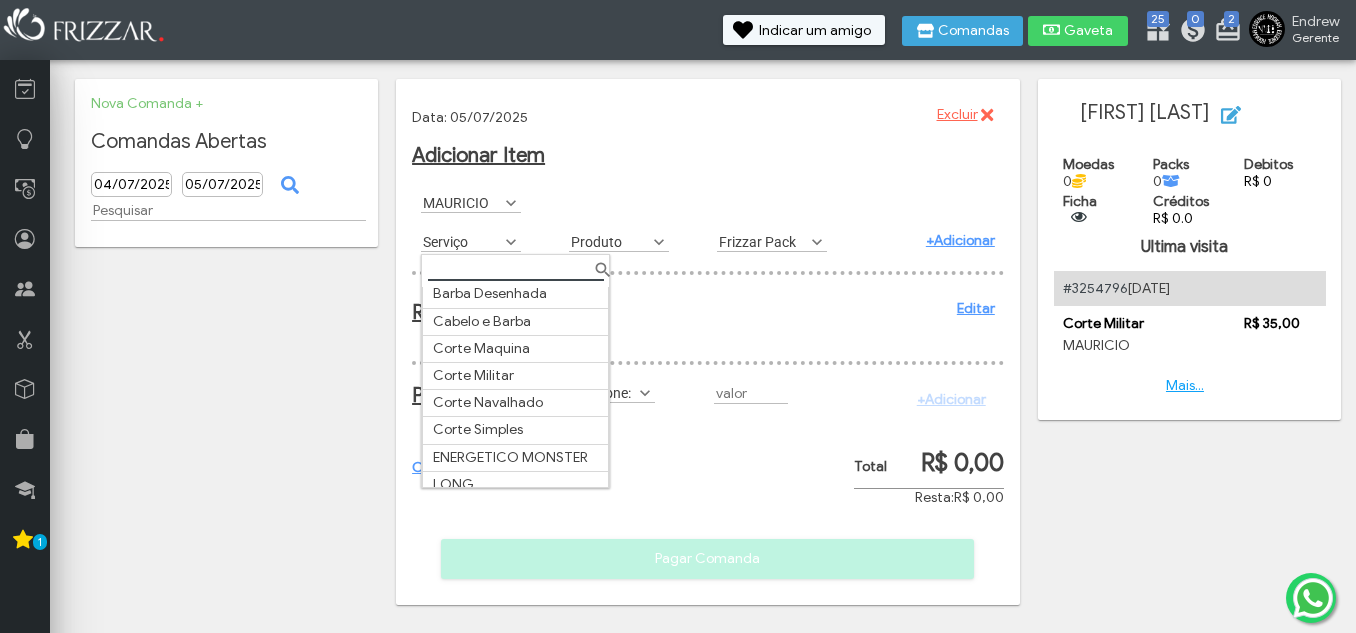 scroll, scrollTop: 126, scrollLeft: 0, axis: vertical 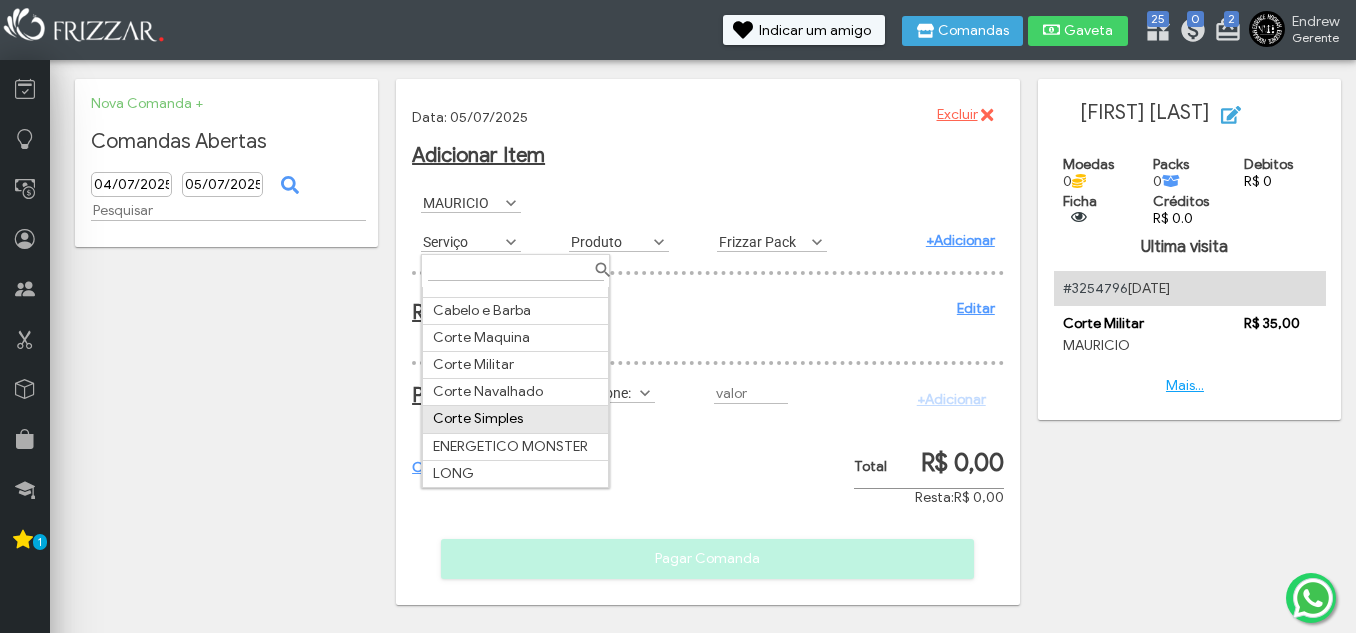 click on "Corte Simples" at bounding box center (516, 419) 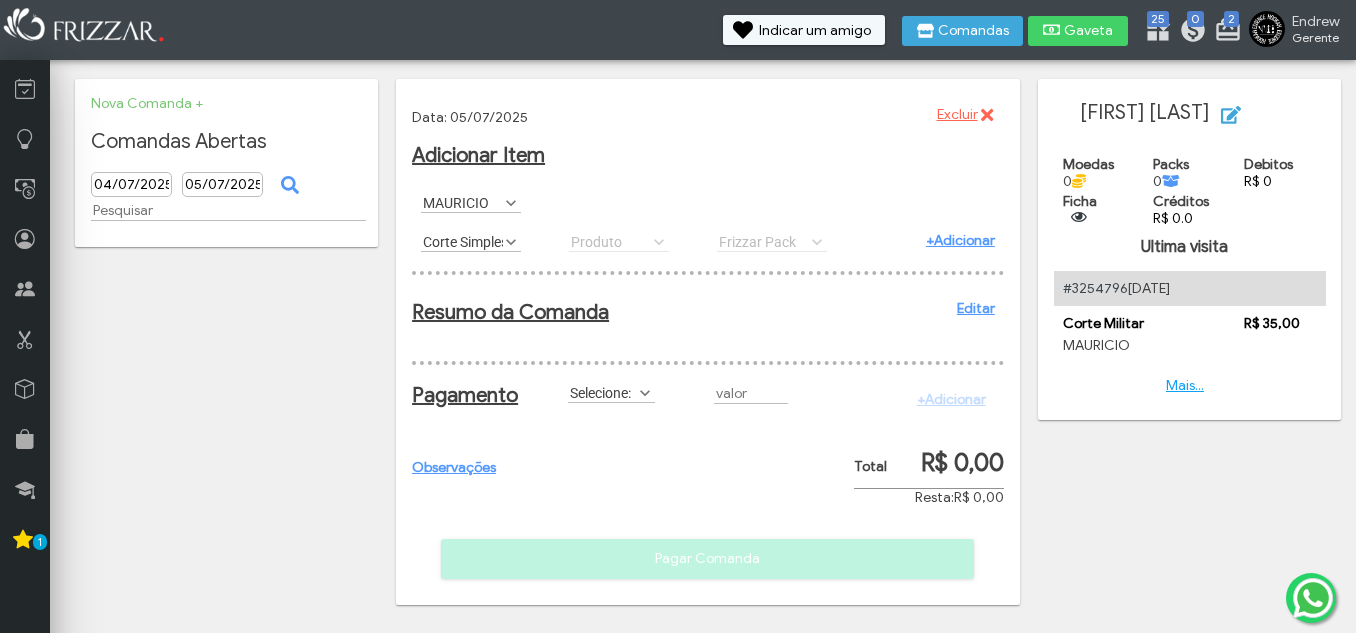 click on "+Adicionar" at bounding box center (960, 240) 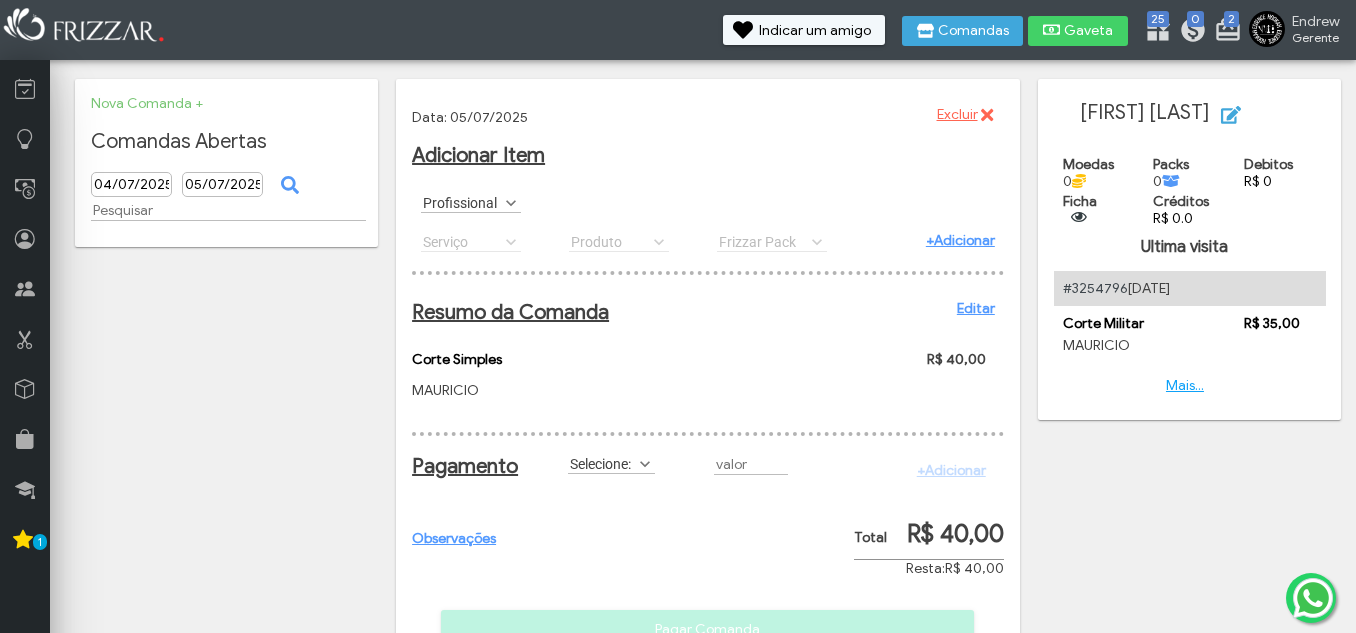 drag, startPoint x: 618, startPoint y: 483, endPoint x: 634, endPoint y: 489, distance: 17.088007 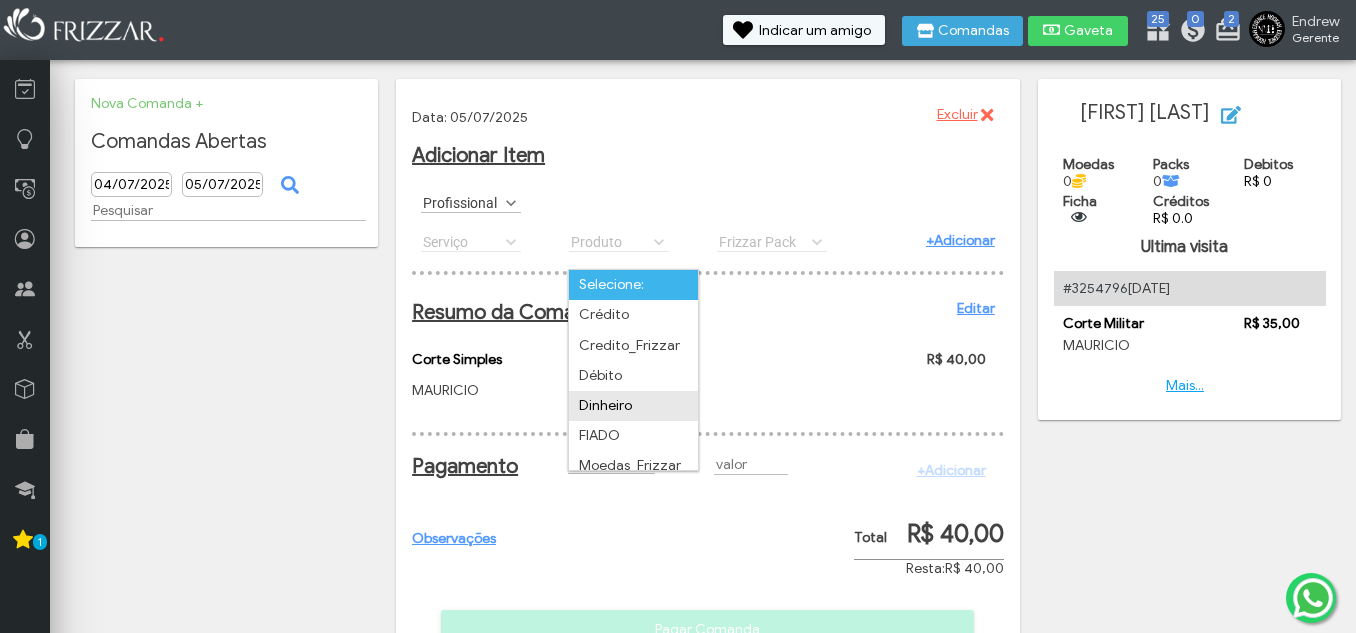 click on "Dinheiro" at bounding box center (633, 406) 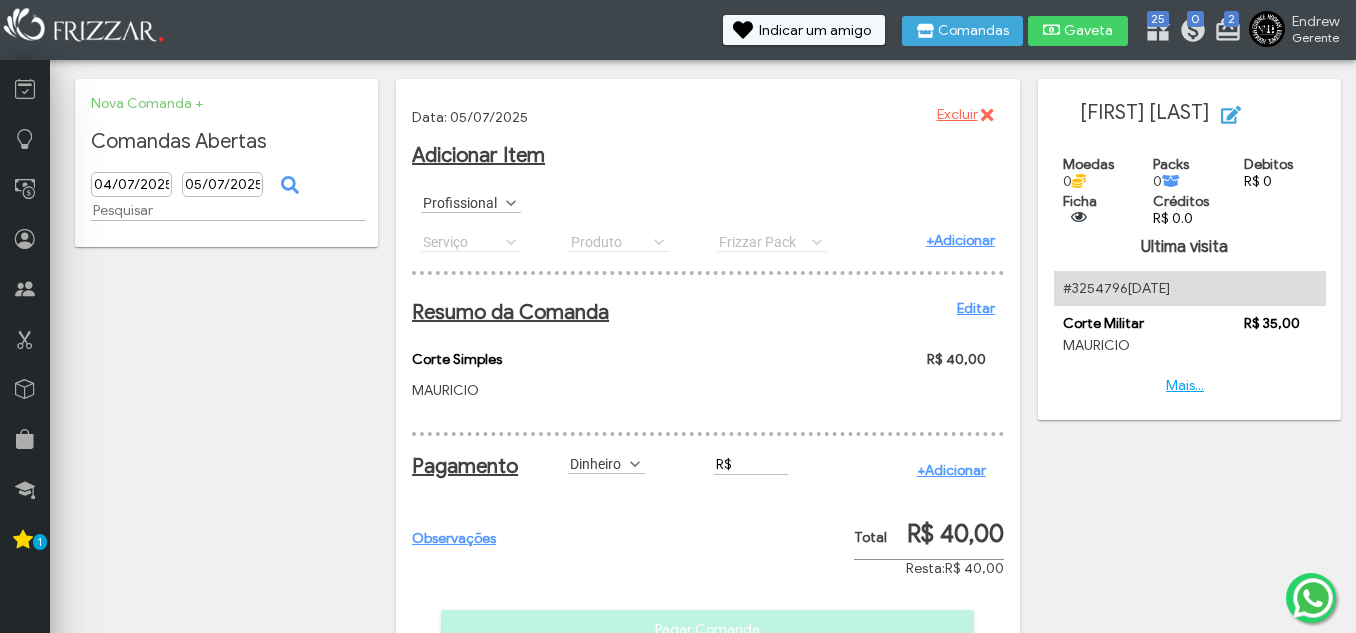 click on "R$" at bounding box center (751, 464) 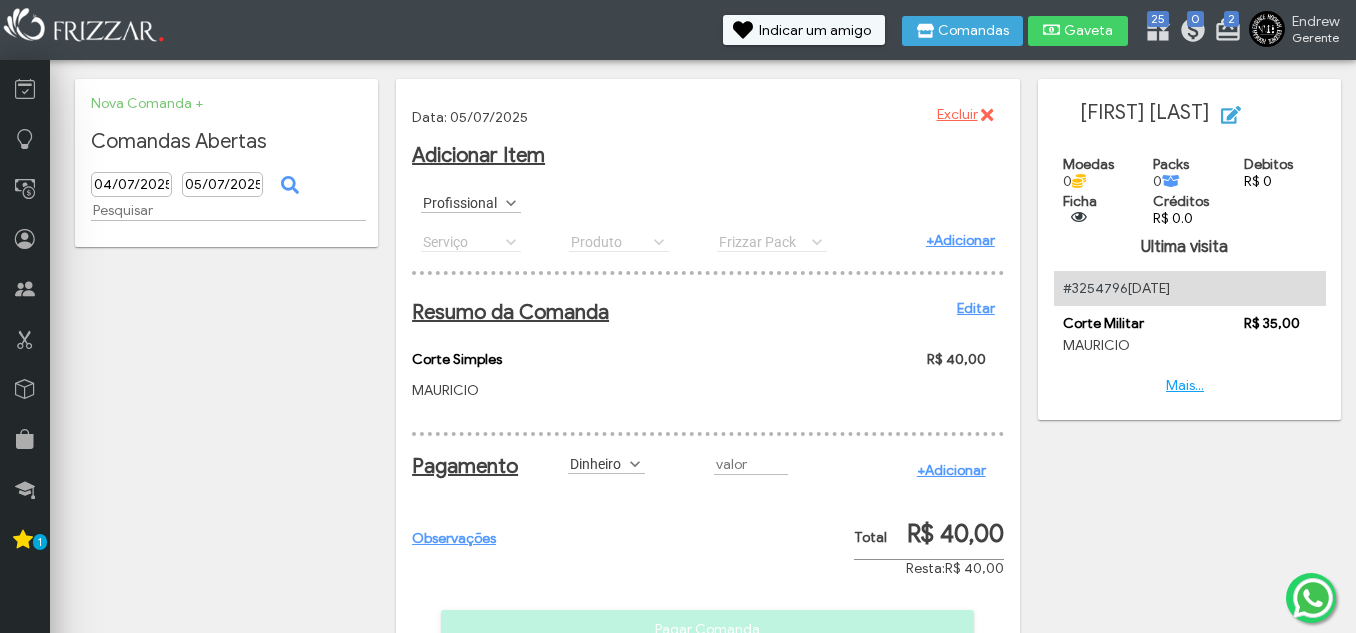 click on "+Adicionar" at bounding box center [951, 470] 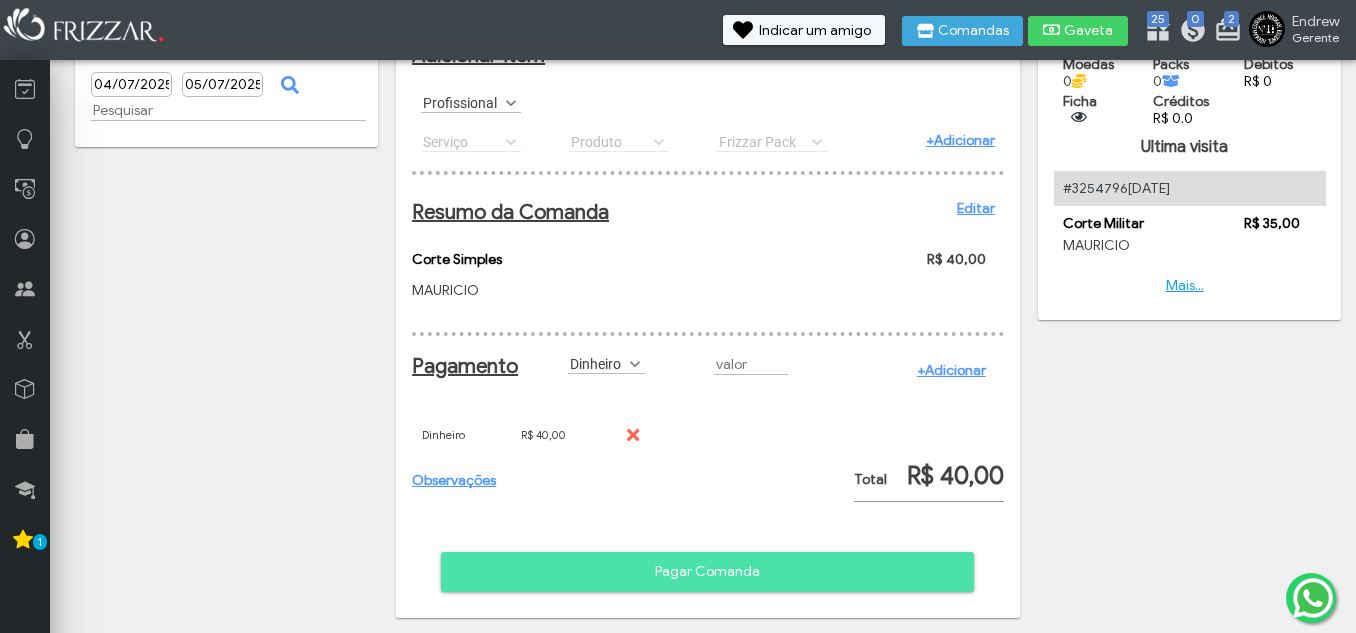 scroll, scrollTop: 127, scrollLeft: 0, axis: vertical 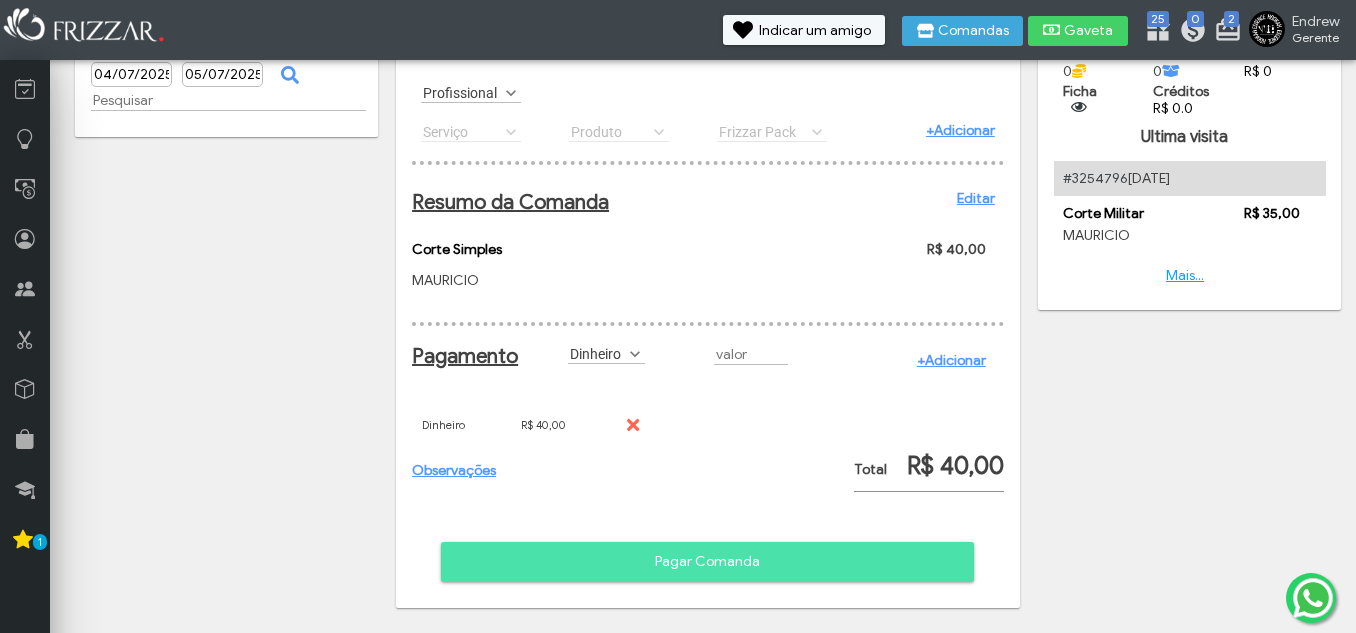 click on "Pagar Comanda" at bounding box center (707, 562) 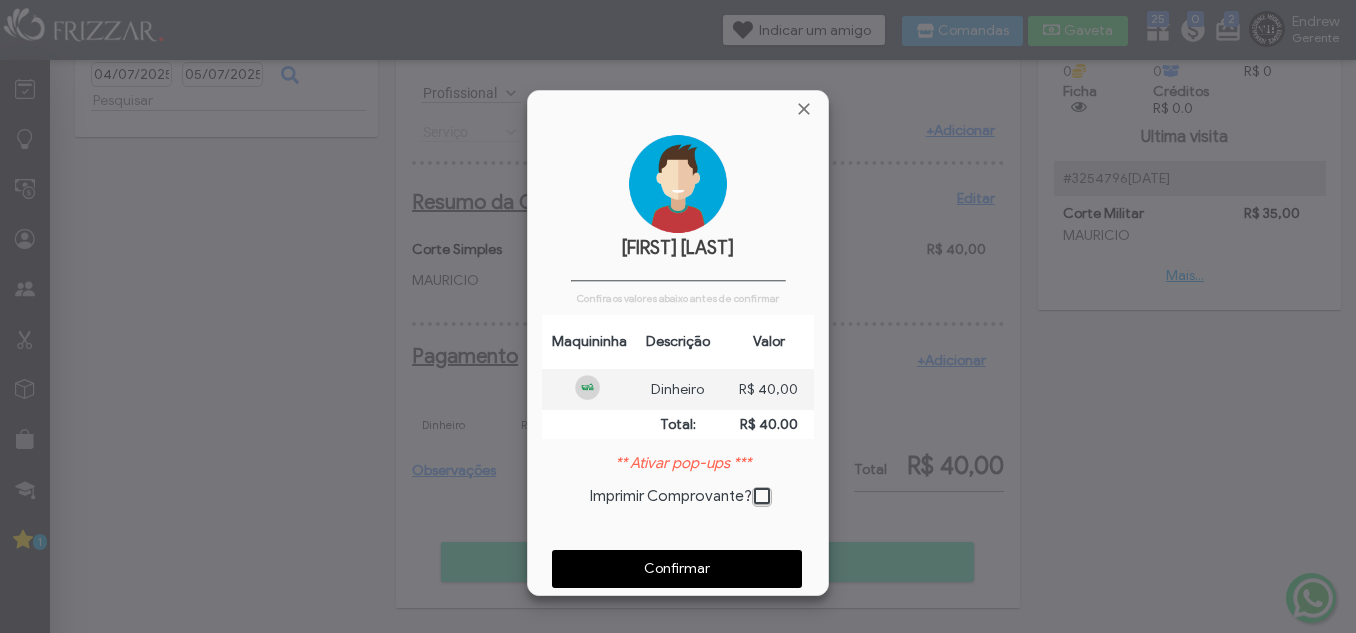scroll, scrollTop: 10, scrollLeft: 11, axis: both 